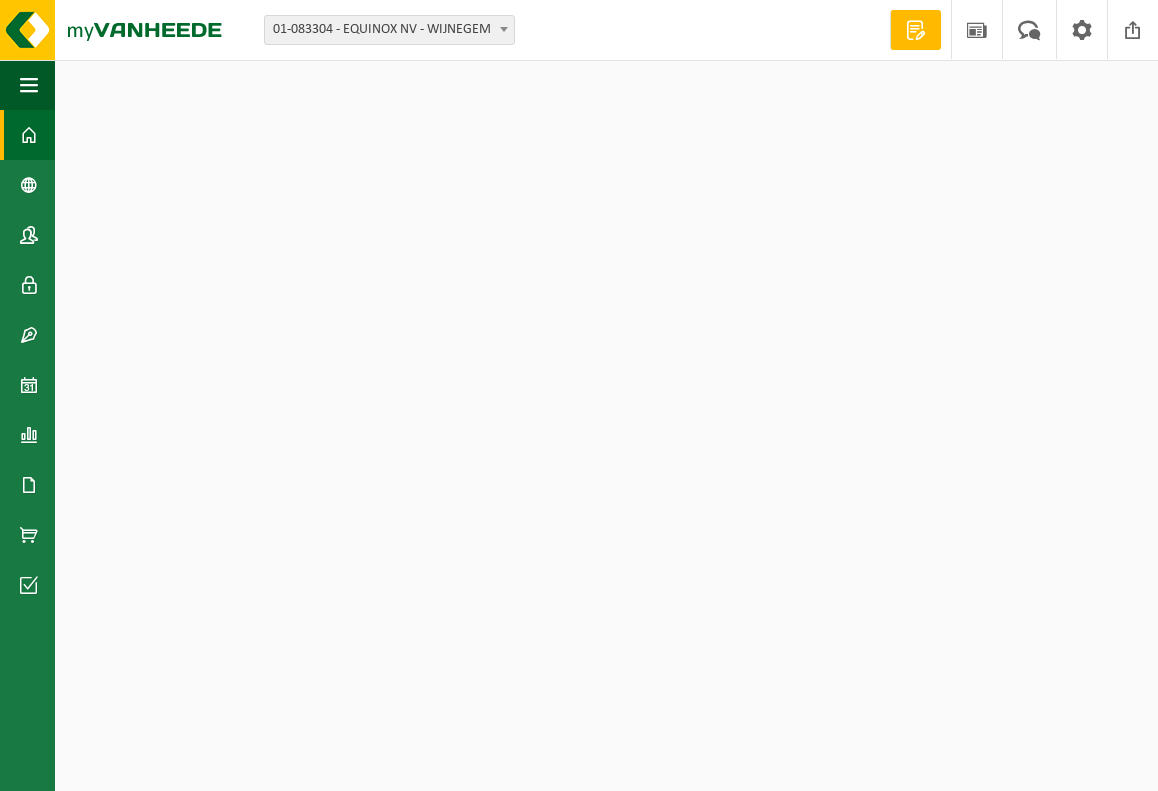 scroll, scrollTop: 0, scrollLeft: 0, axis: both 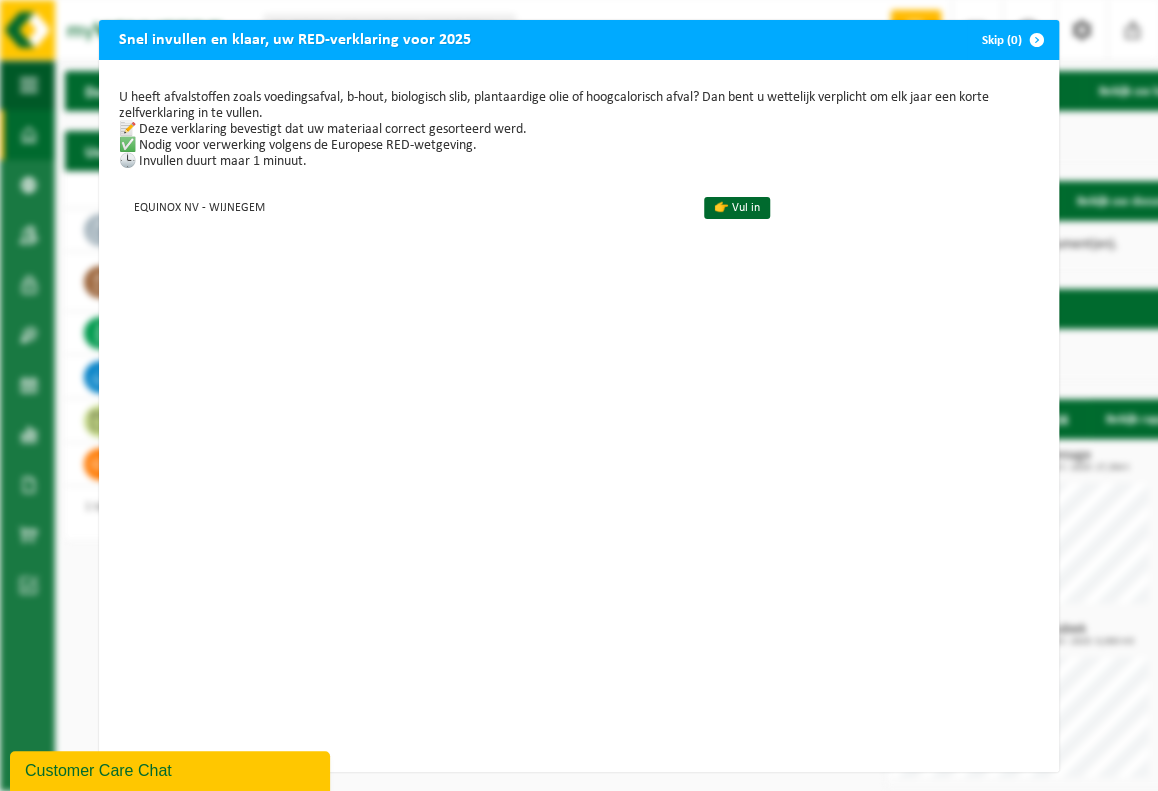click at bounding box center [1037, 40] 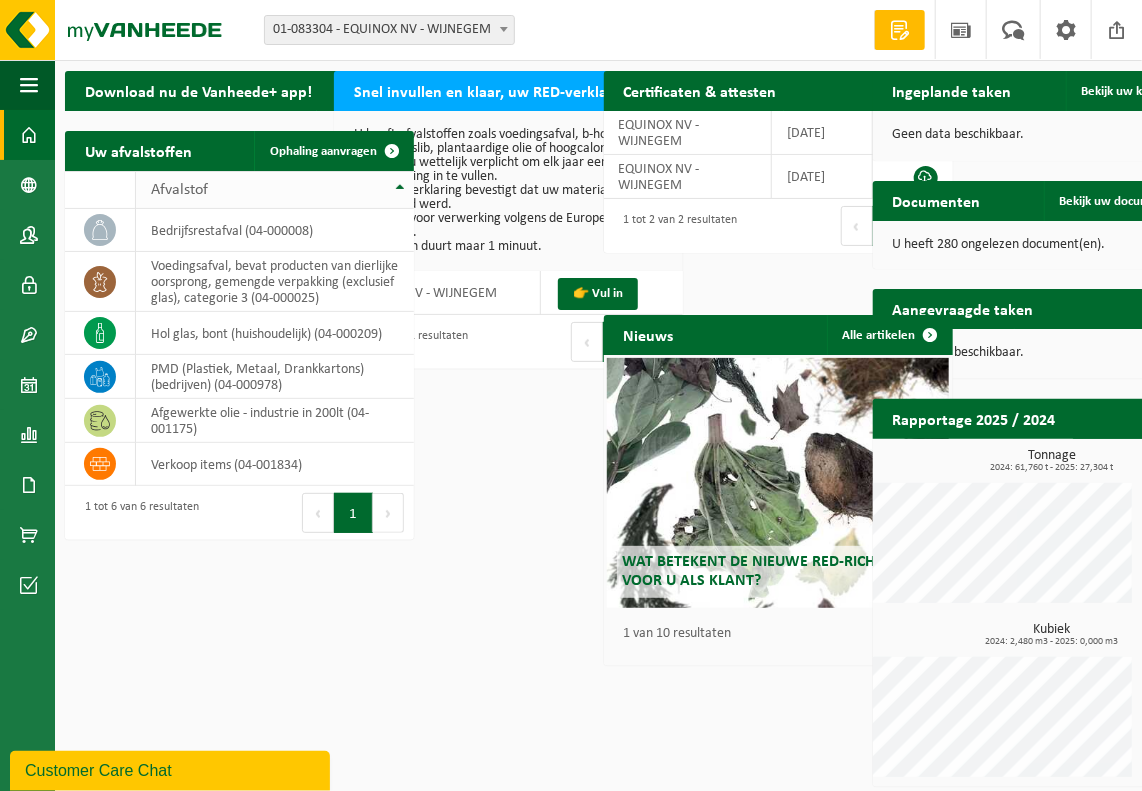 click on "Afvalstof" at bounding box center [275, 190] 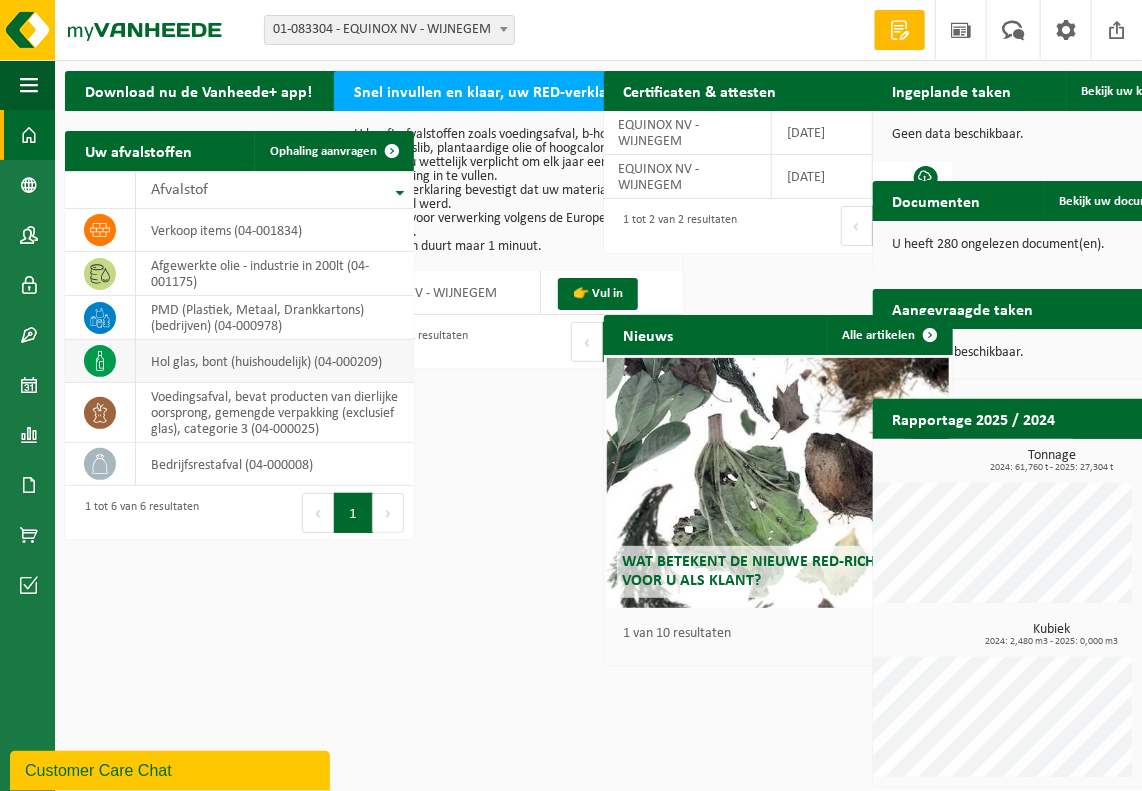 click on "hol glas, bont (huishoudelijk) (04-000209)" at bounding box center (275, 361) 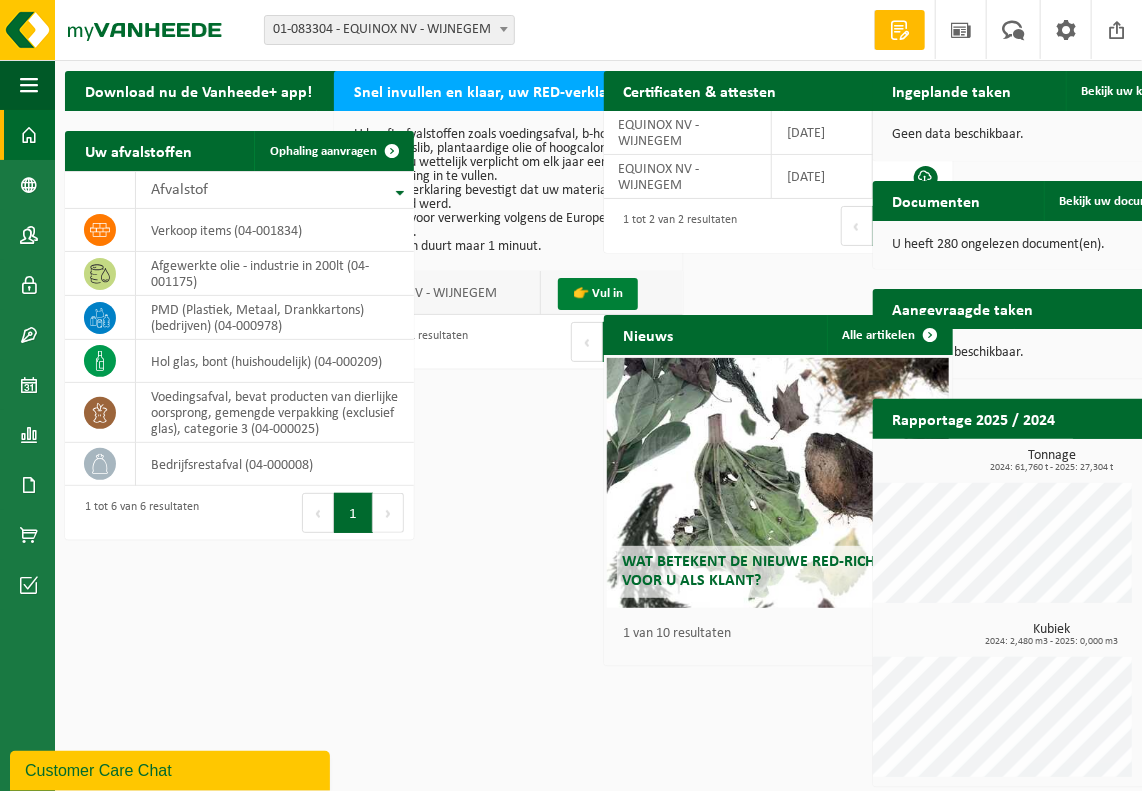 click on "👉 Vul in" at bounding box center (598, 294) 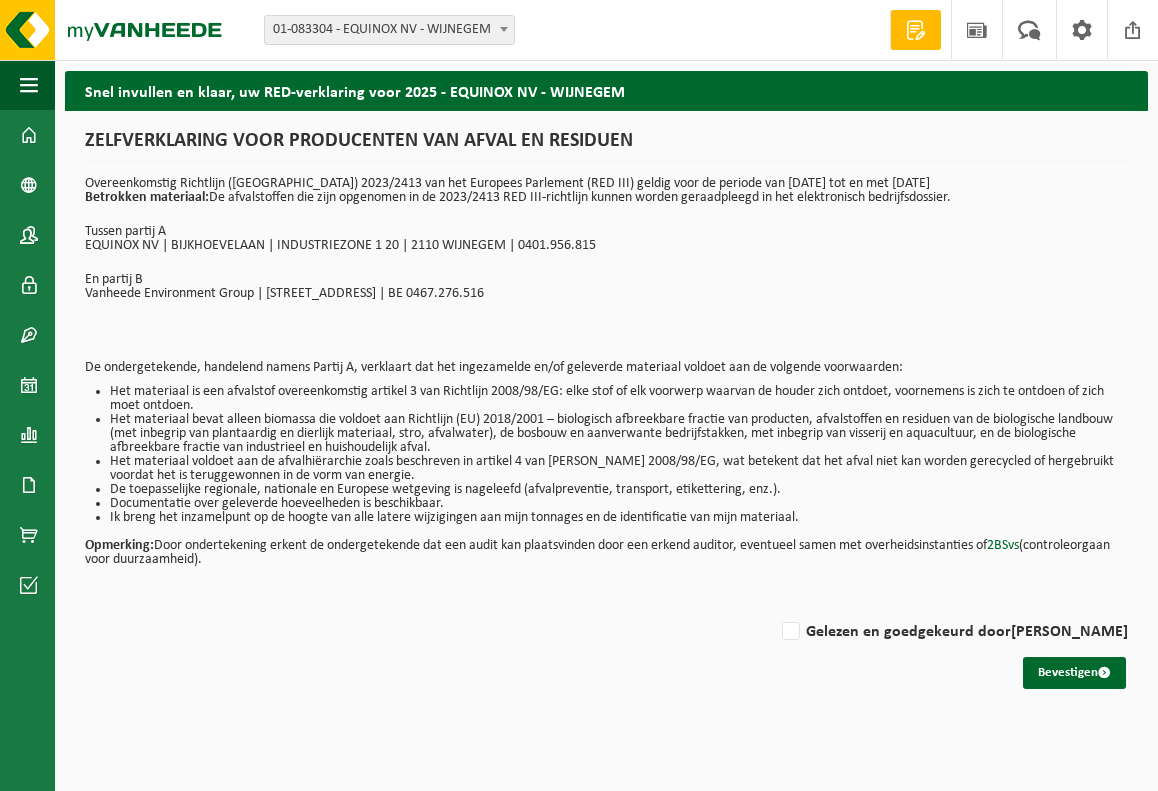 scroll, scrollTop: 0, scrollLeft: 0, axis: both 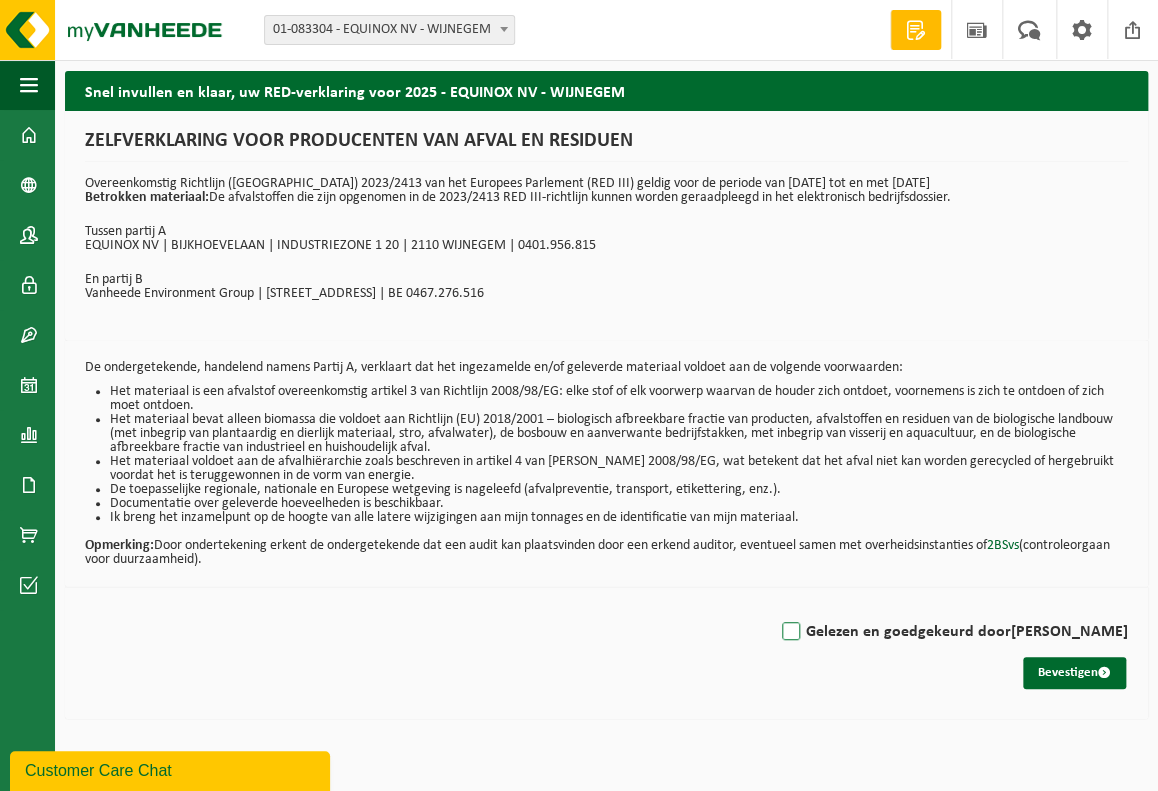 click on "Gelezen en goedgekeurd door  THOMAS EMBRECHTS" at bounding box center [953, 632] 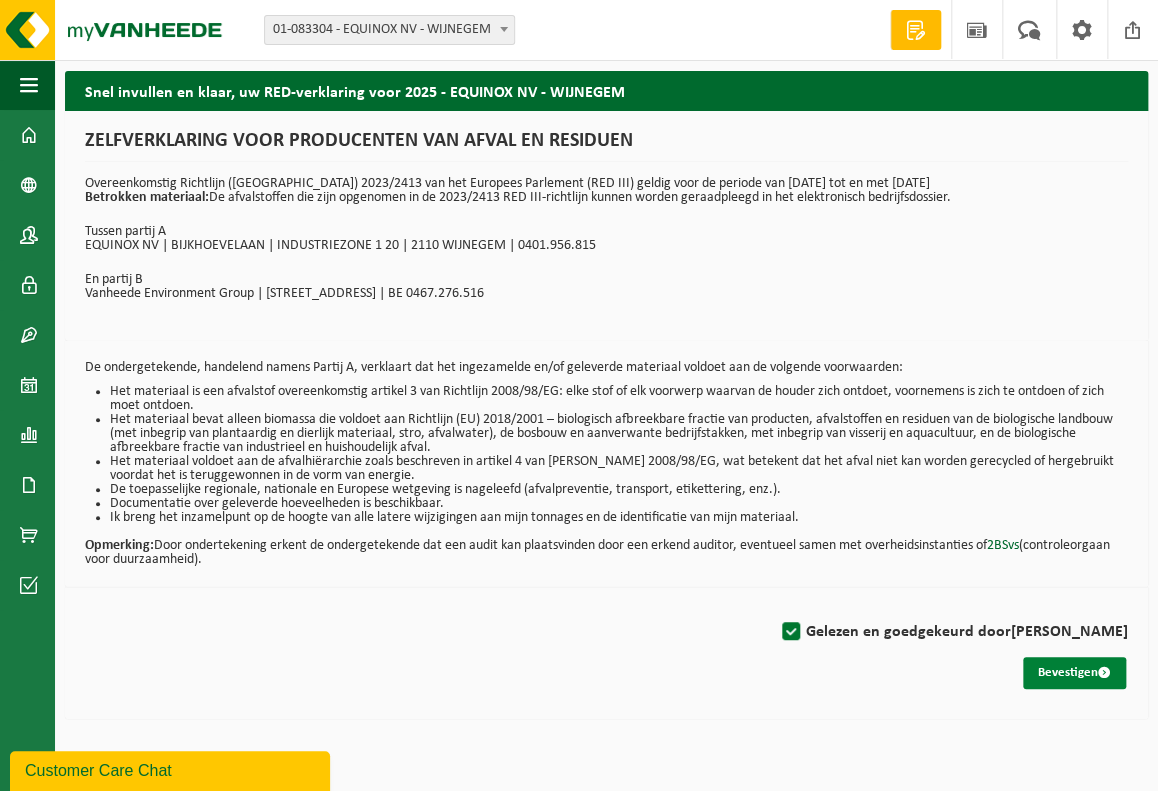 click on "Bevestigen" at bounding box center [1074, 673] 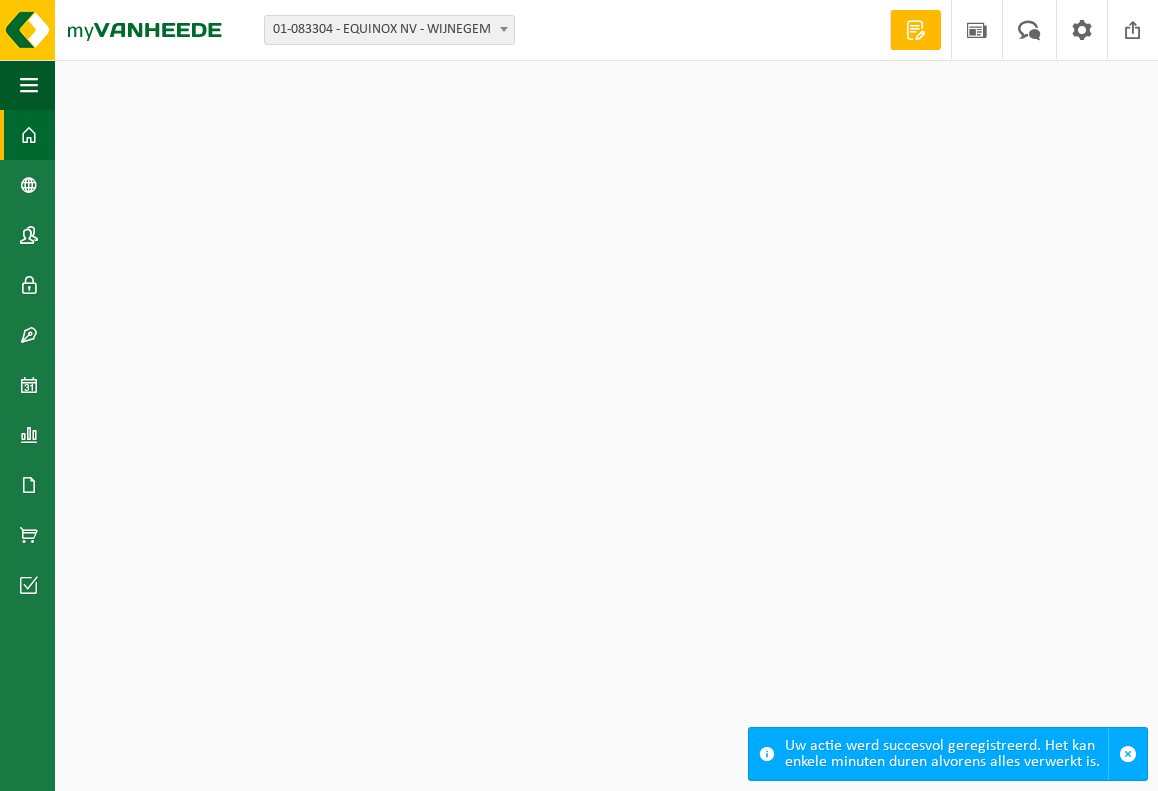 scroll, scrollTop: 0, scrollLeft: 0, axis: both 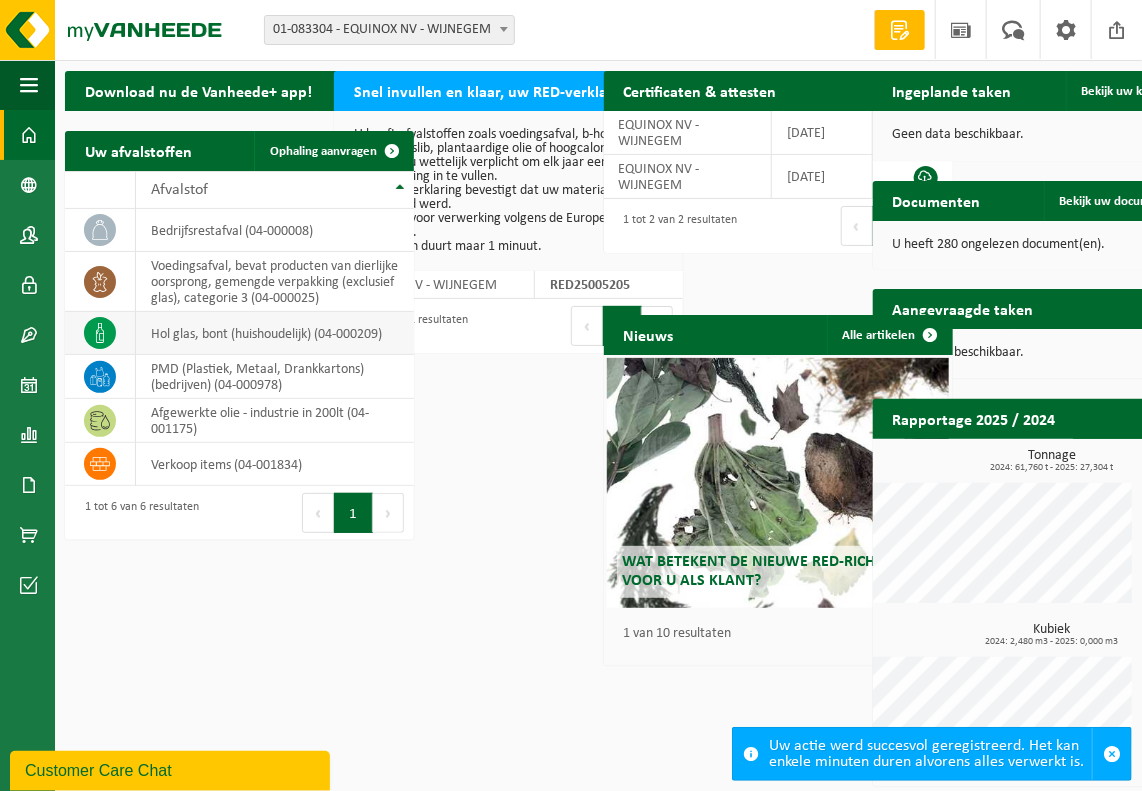 click on "hol glas, bont (huishoudelijk) (04-000209)" at bounding box center (275, 333) 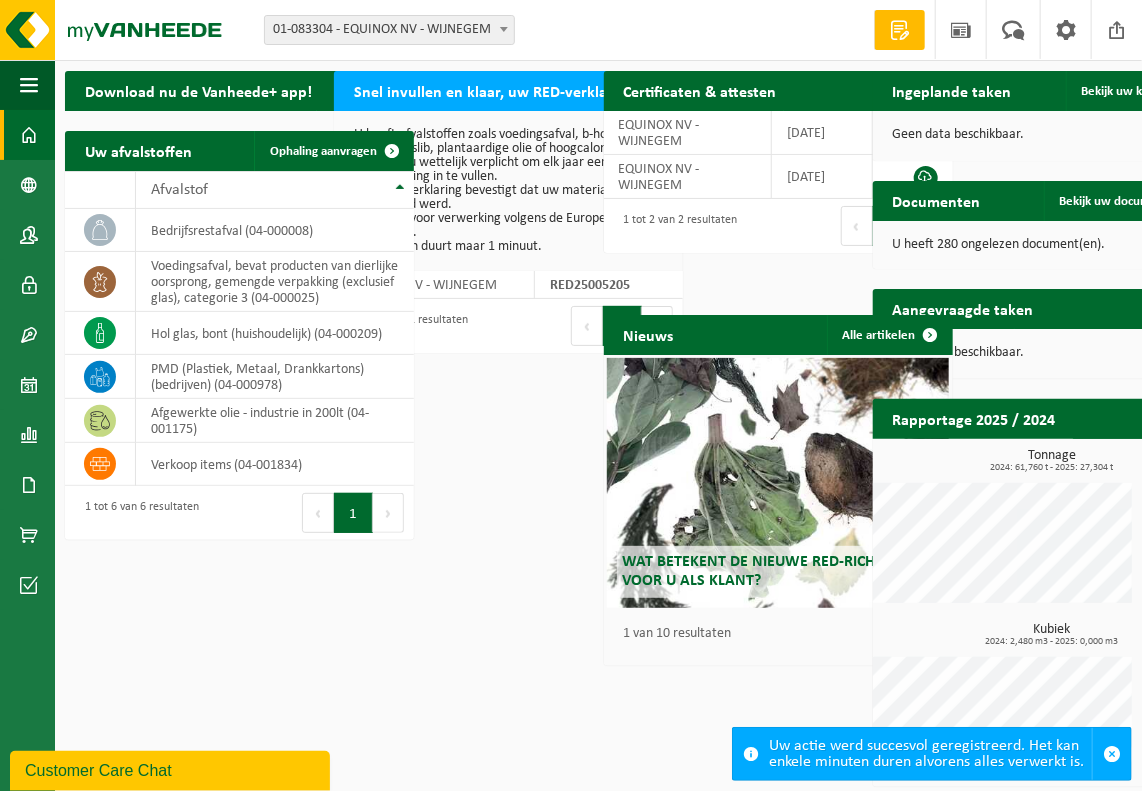 click on "Volgende" at bounding box center (657, 326) 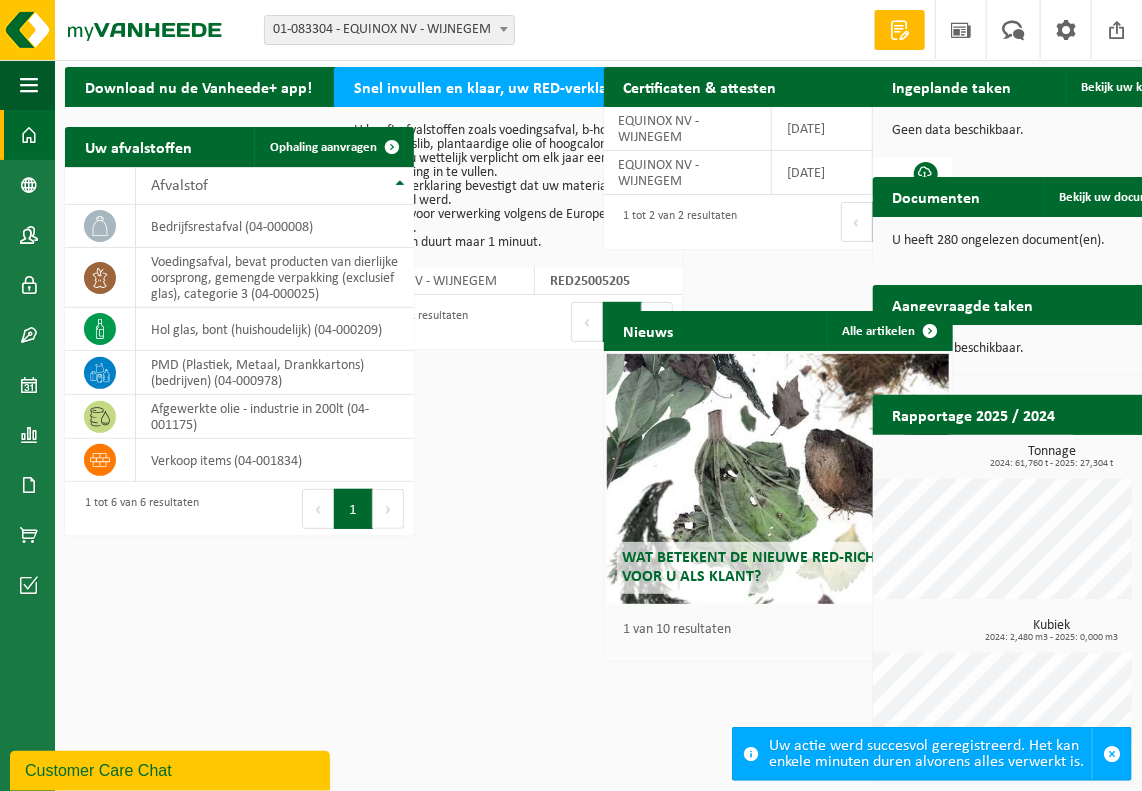 scroll, scrollTop: 5, scrollLeft: 0, axis: vertical 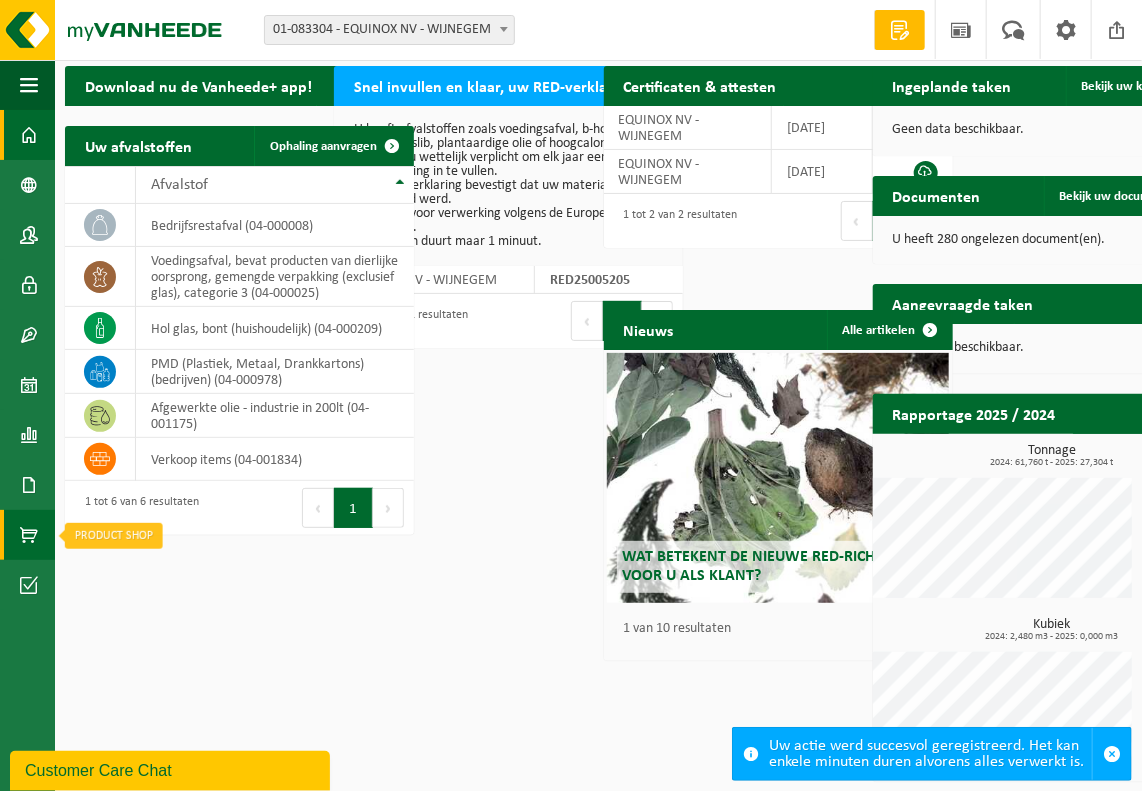 click at bounding box center (29, 535) 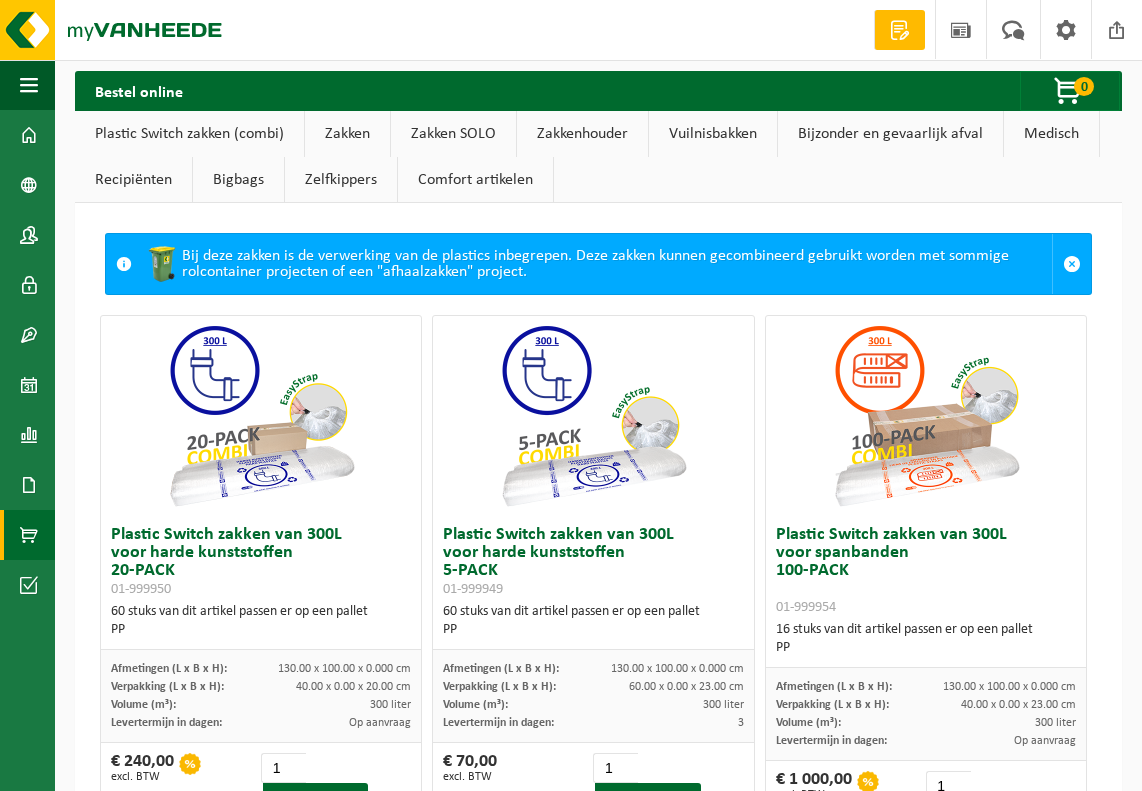 scroll, scrollTop: 0, scrollLeft: 0, axis: both 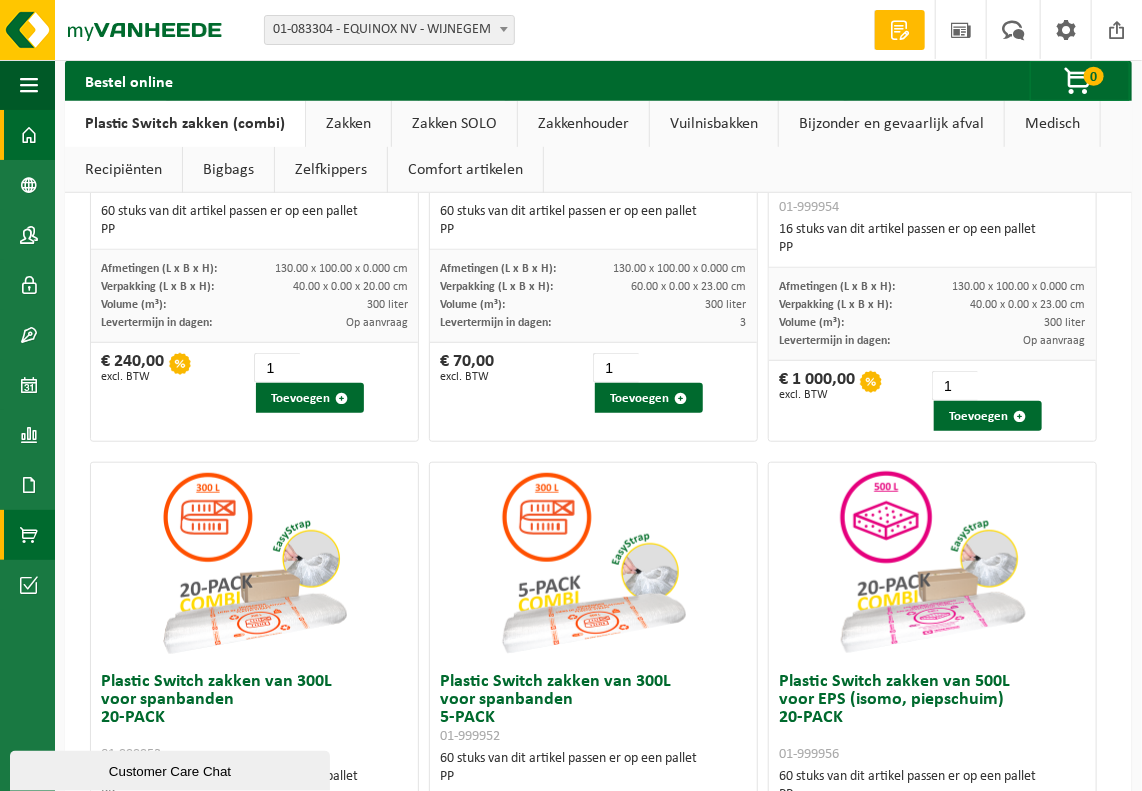 click on "Dashboard" at bounding box center (27, 135) 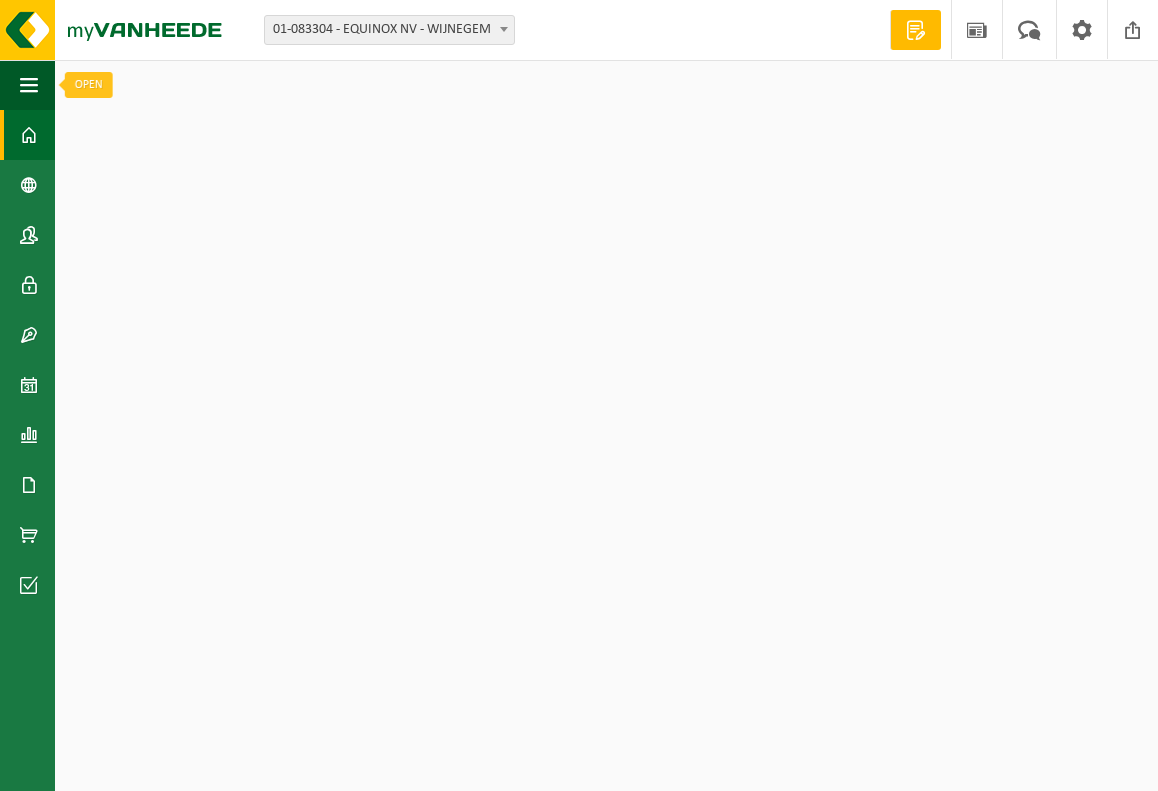 scroll, scrollTop: 0, scrollLeft: 0, axis: both 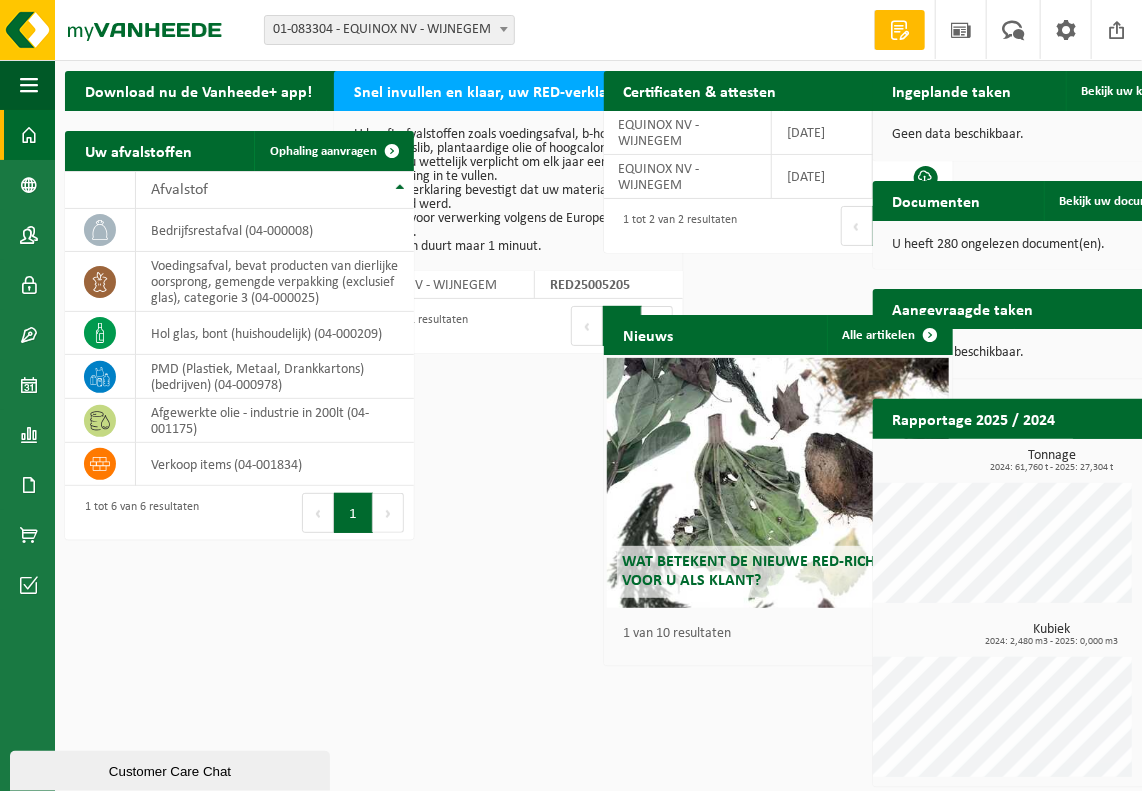 click on "Rapportage 2025 / 2024" at bounding box center (974, 418) 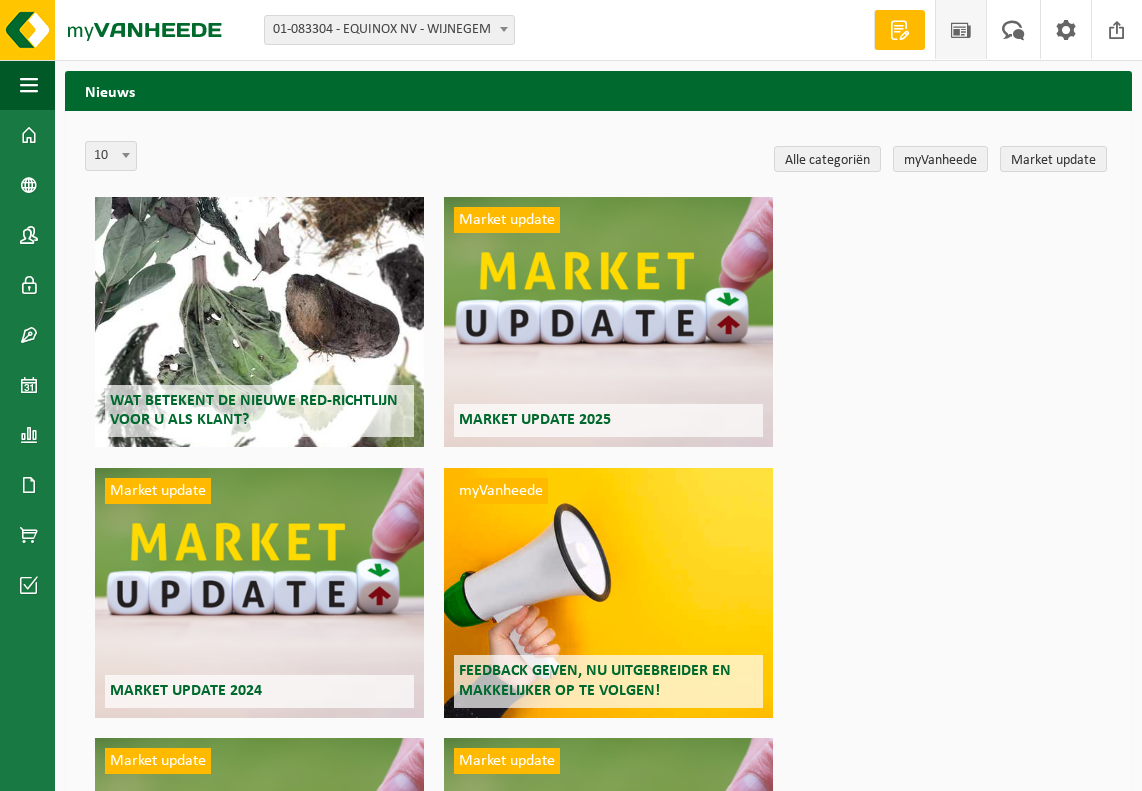 scroll, scrollTop: 0, scrollLeft: 0, axis: both 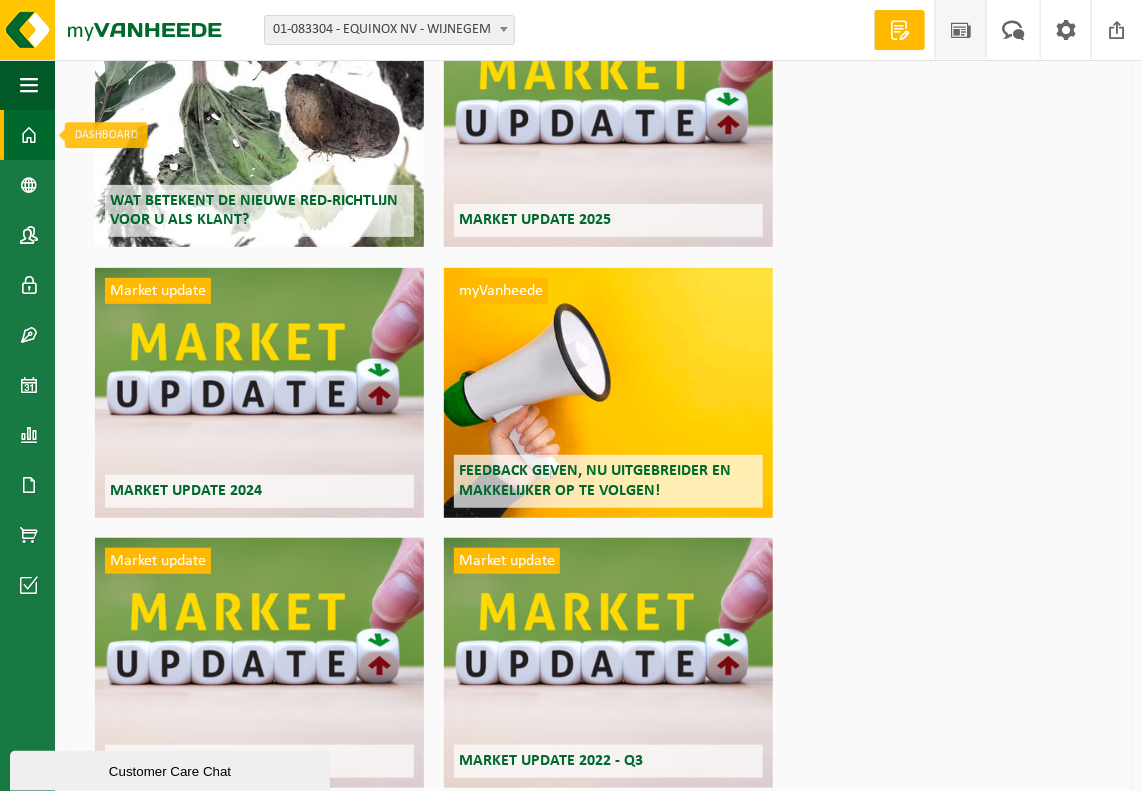 click at bounding box center (29, 135) 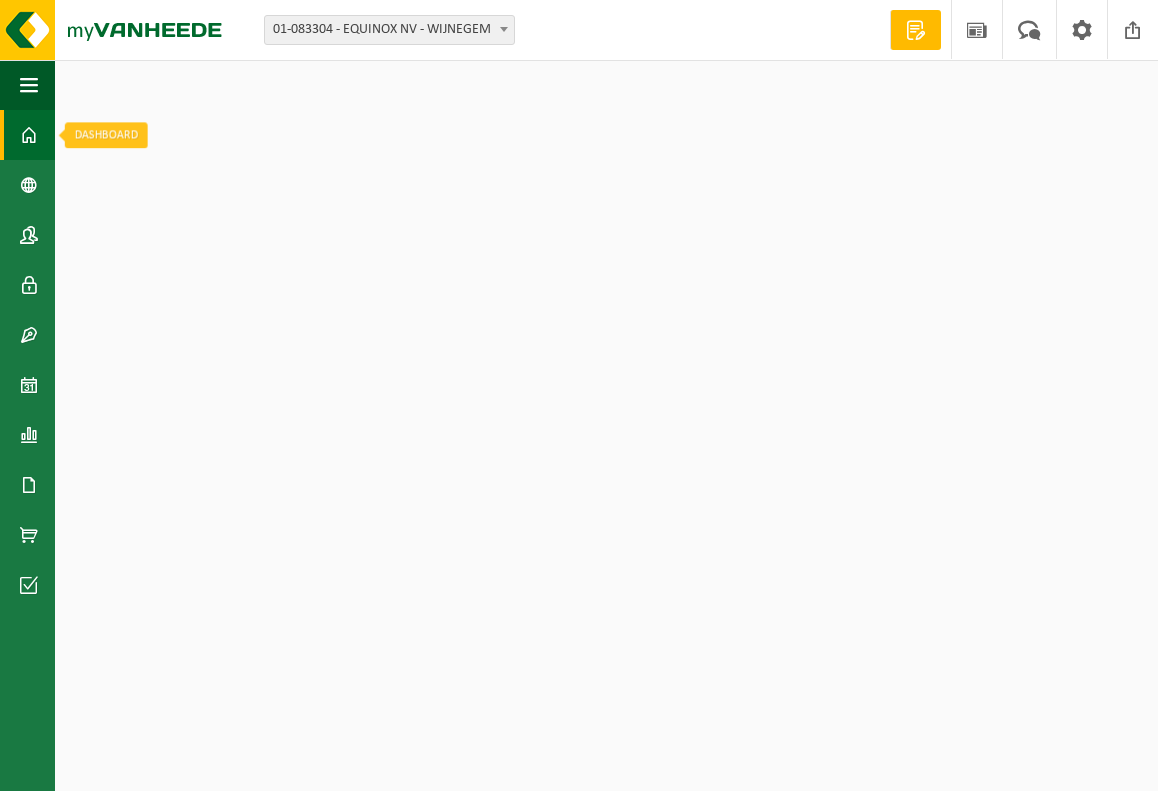 scroll, scrollTop: 0, scrollLeft: 0, axis: both 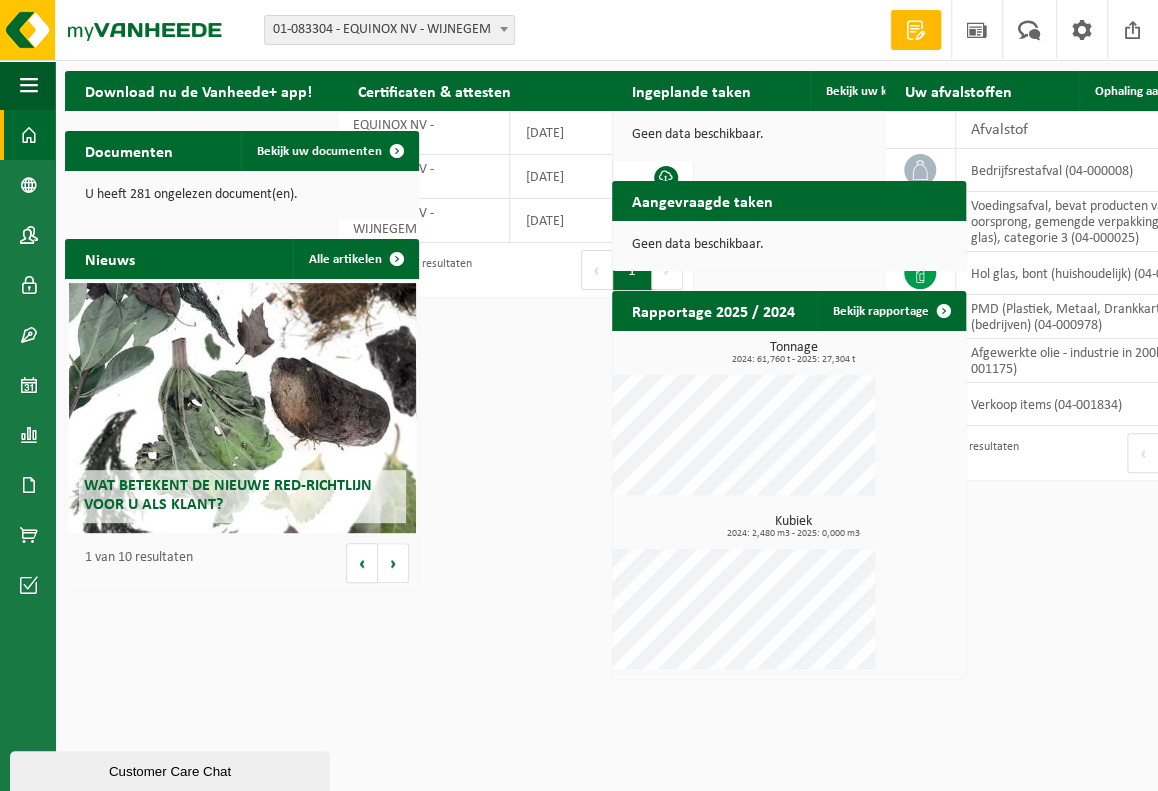 click on "Tonnage 2024: 61,760 t - 2025: 27,304 t" at bounding box center [794, 353] 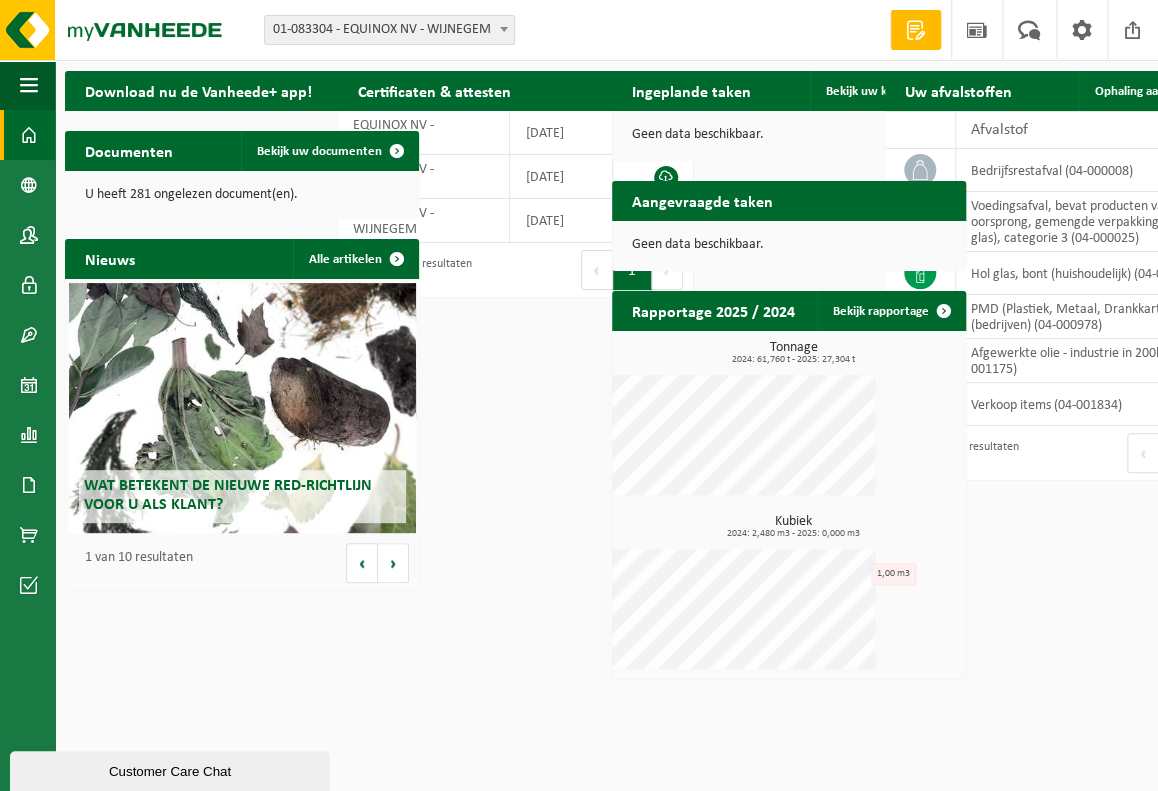 click on "Volgende" at bounding box center [1213, 453] 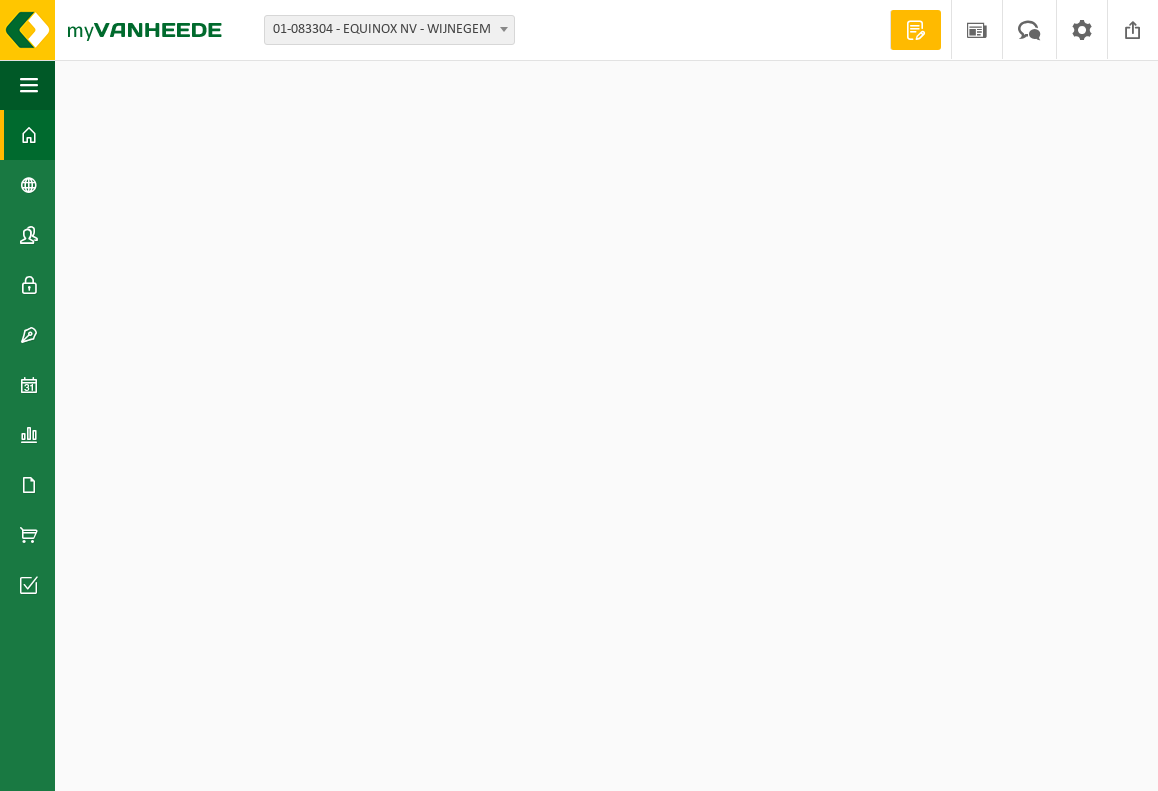 scroll, scrollTop: 0, scrollLeft: 0, axis: both 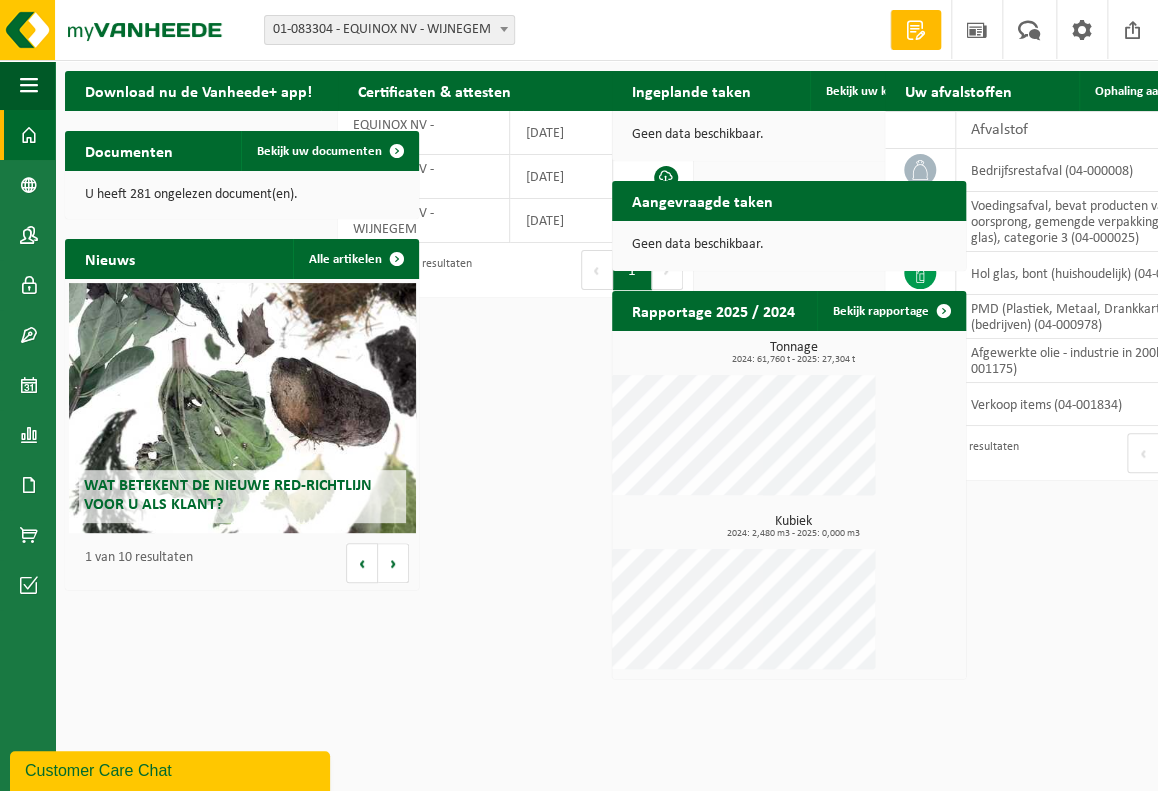 click on "Vorige" at bounding box center (597, 270) 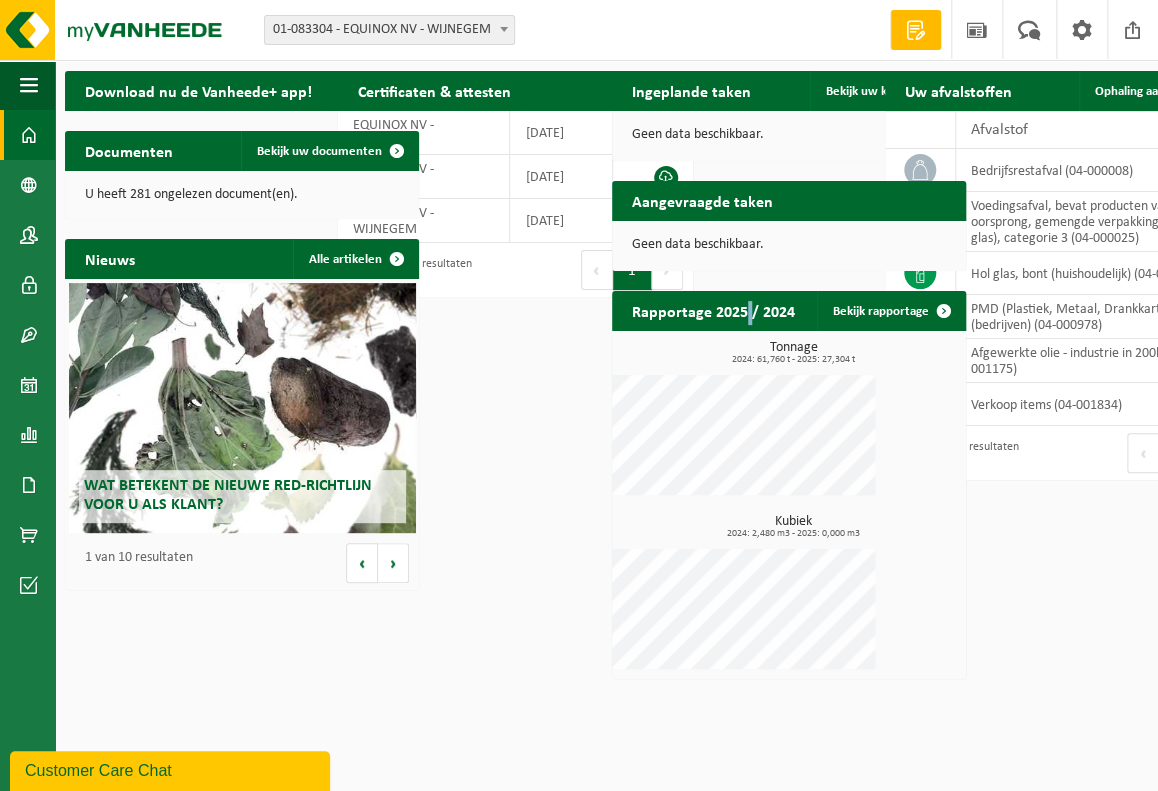 click on "Rapportage 2025 / 2024" at bounding box center (713, 310) 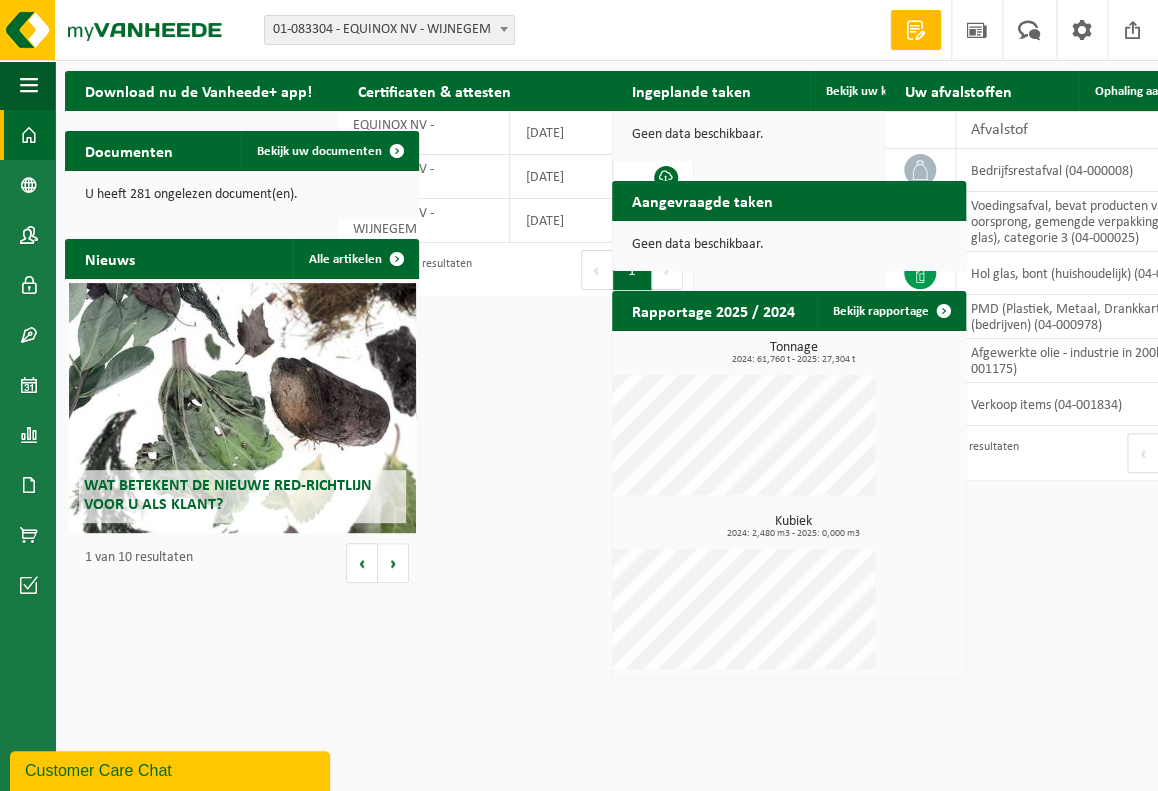 click on "Tonnage 2024: 61,760 t - 2025: 27,304 t" at bounding box center [789, 418] 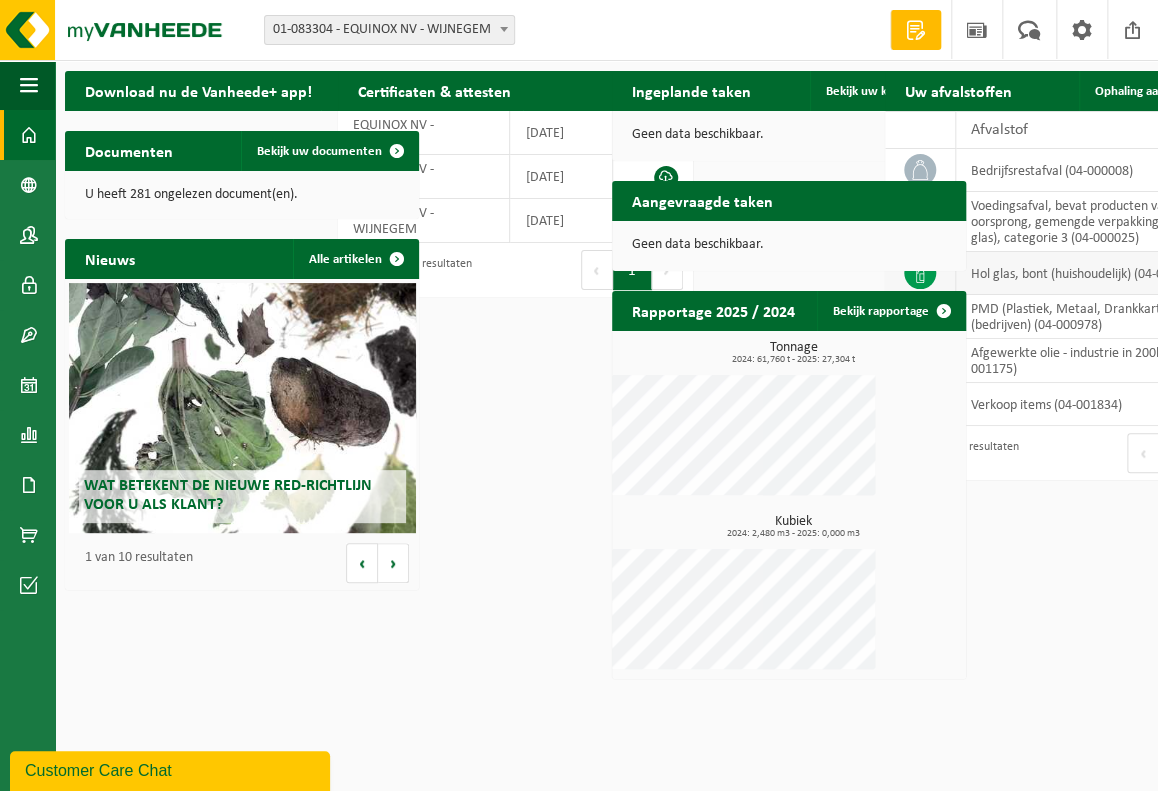 click on "hol glas, bont (huishoudelijk) (04-000209)" at bounding box center (1097, 273) 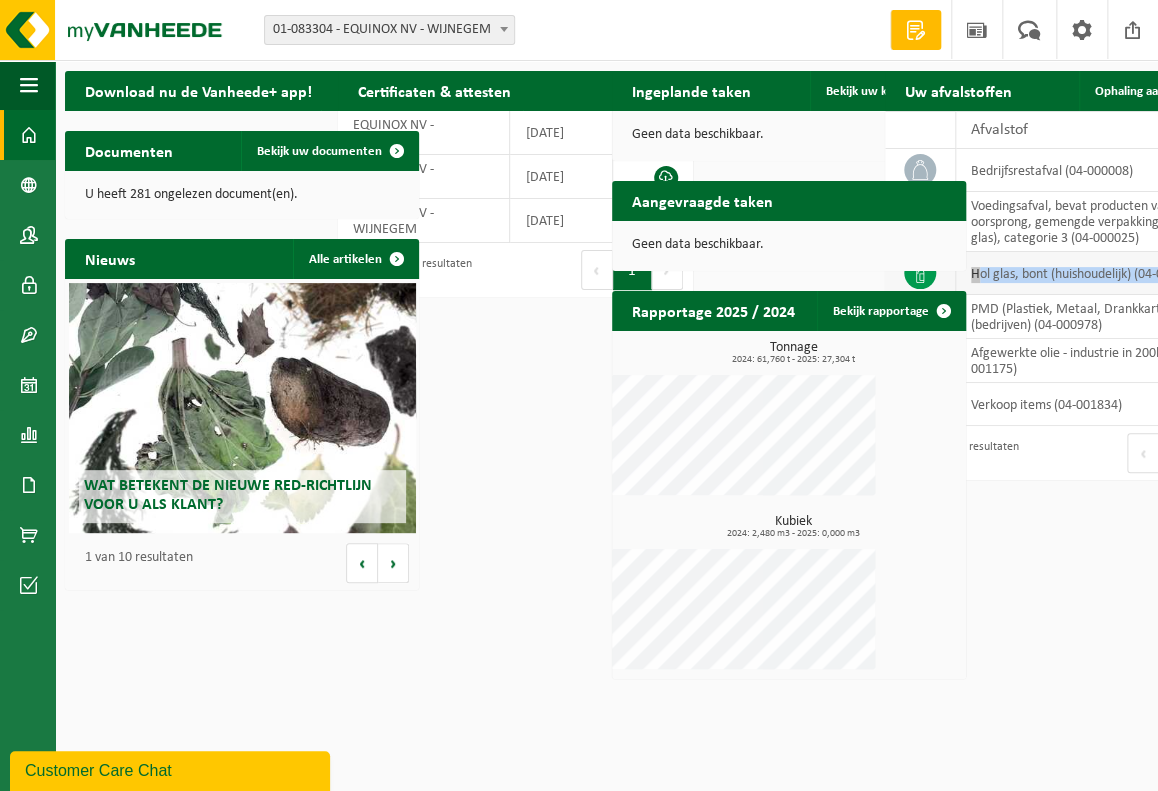 click 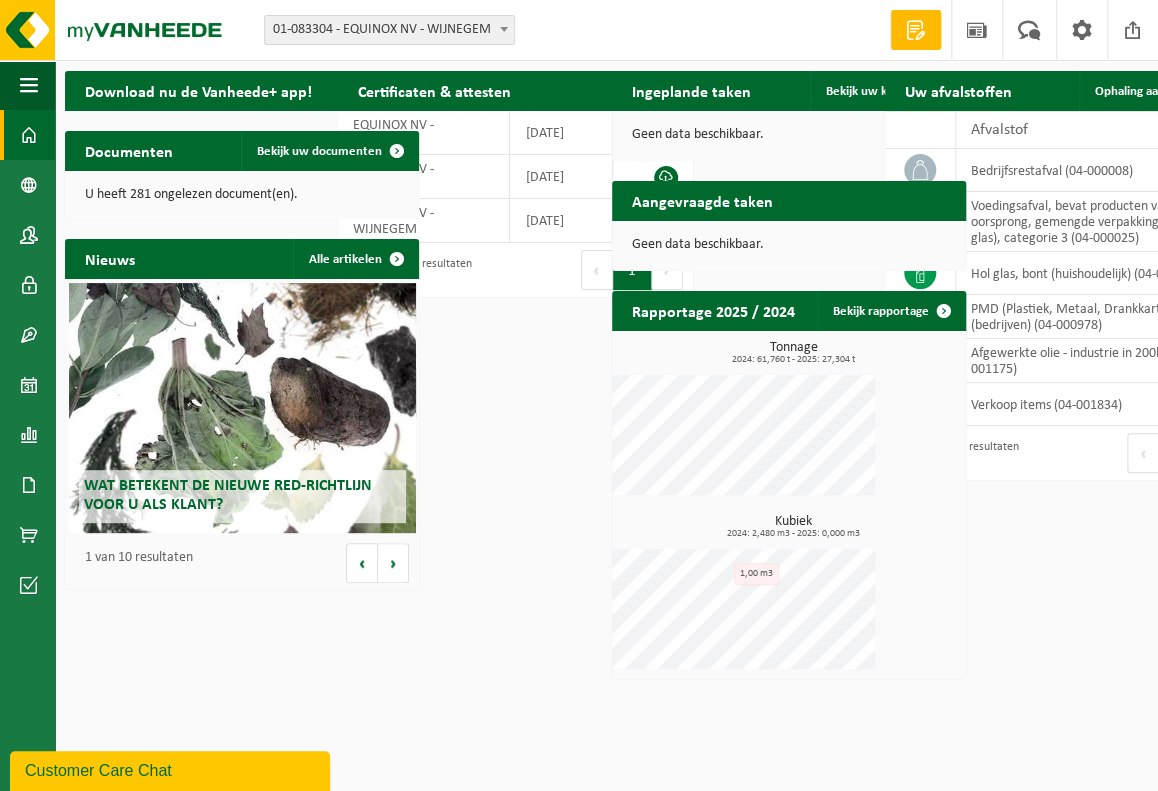 click on "Documenten       Bekijk uw documenten" at bounding box center (242, 151) 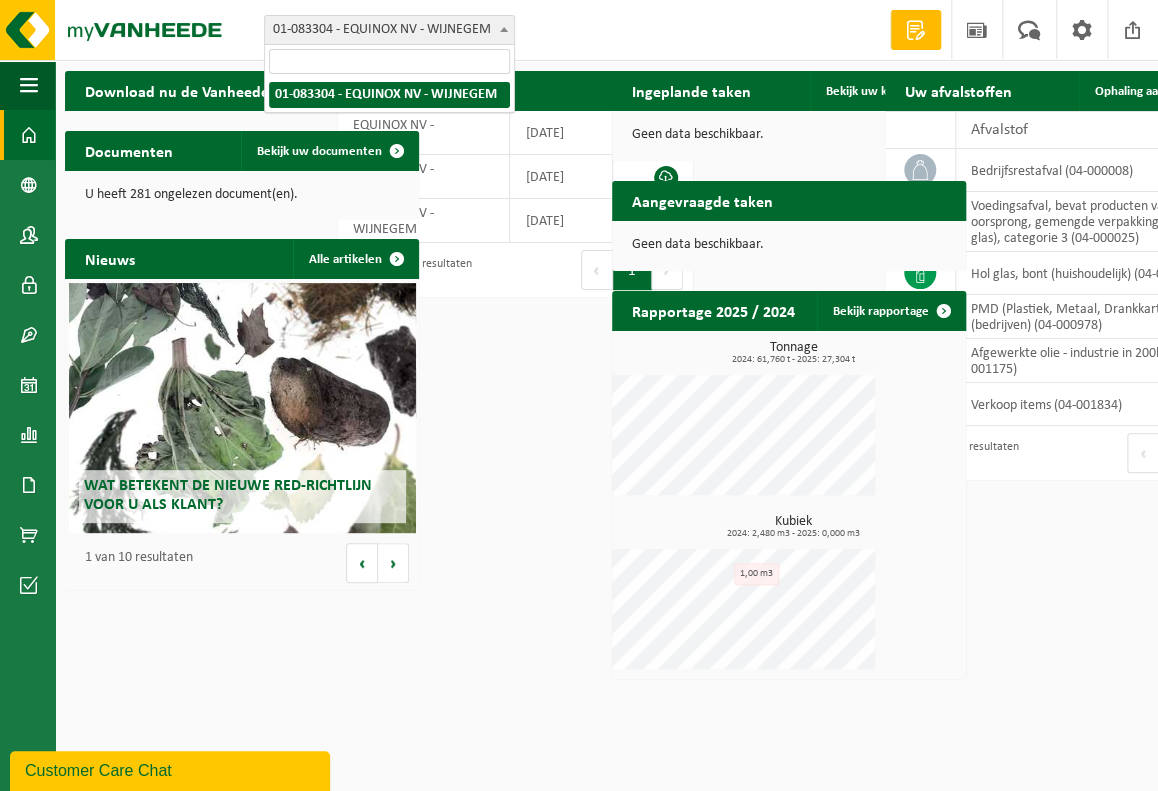 click on "01-083304 - EQUINOX NV - WIJNEGEM" at bounding box center (389, 30) 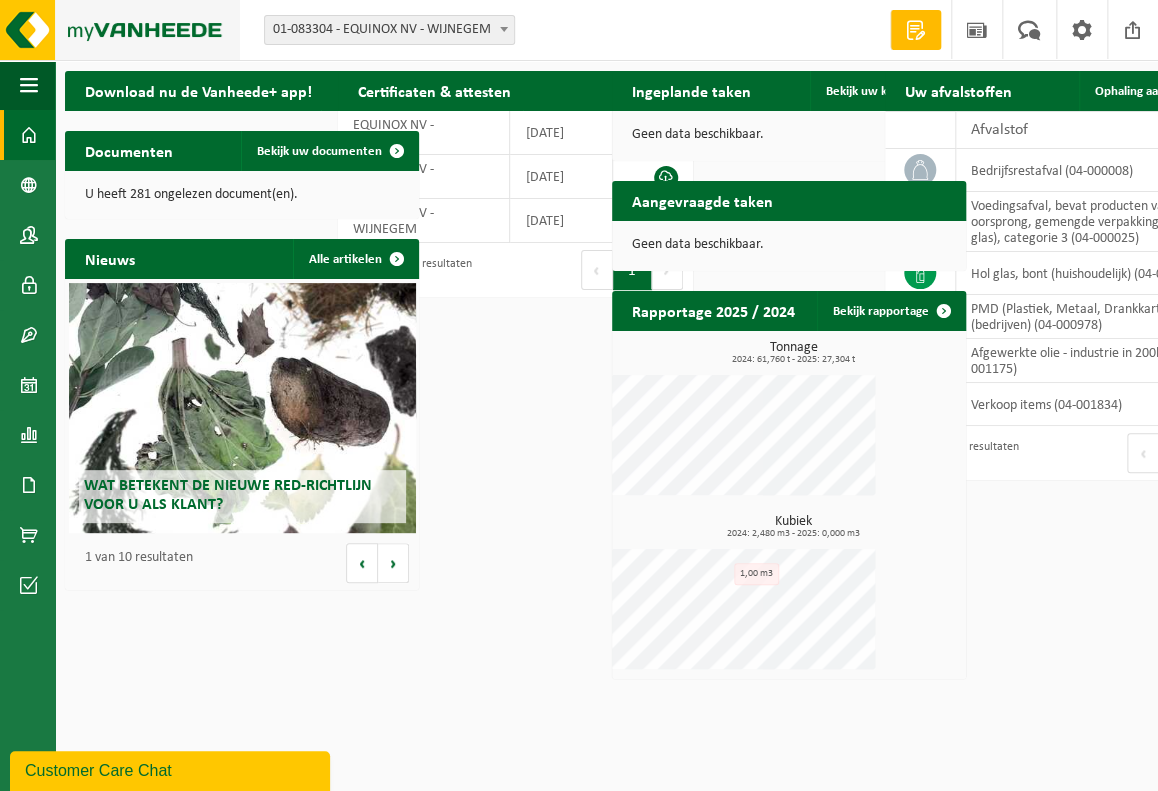 click at bounding box center (120, 30) 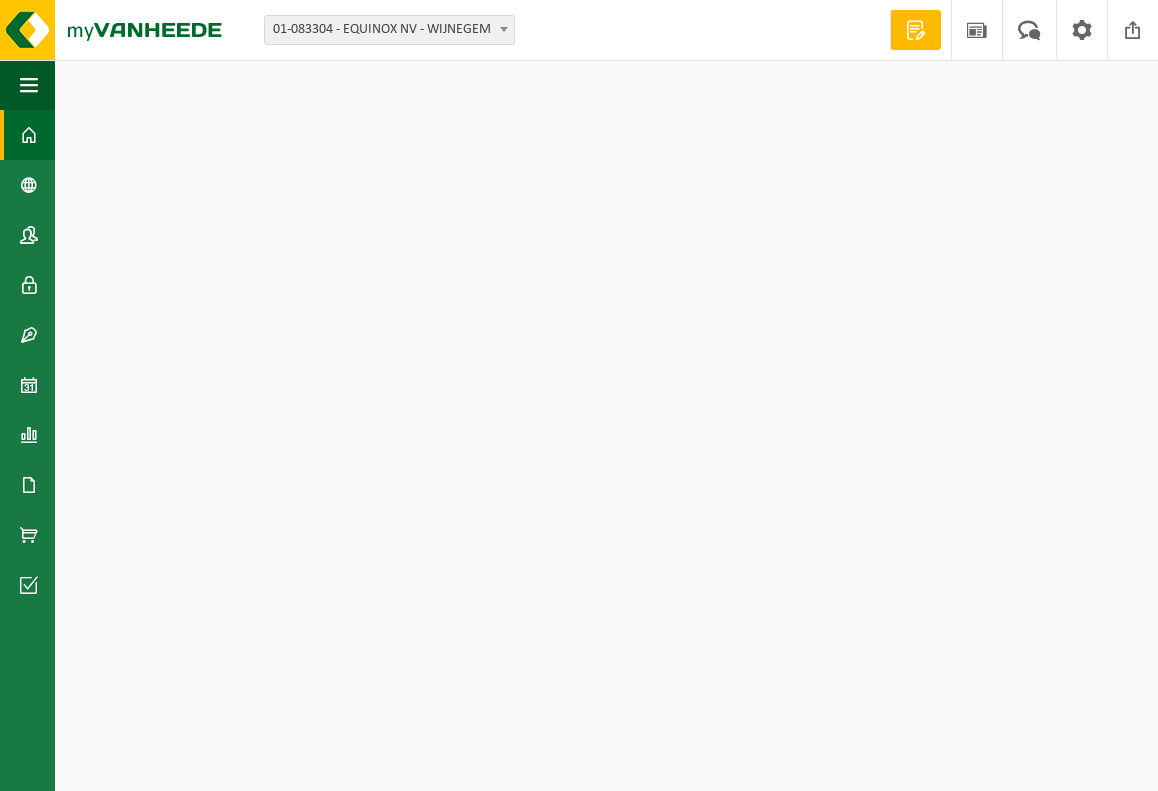 scroll, scrollTop: 0, scrollLeft: 0, axis: both 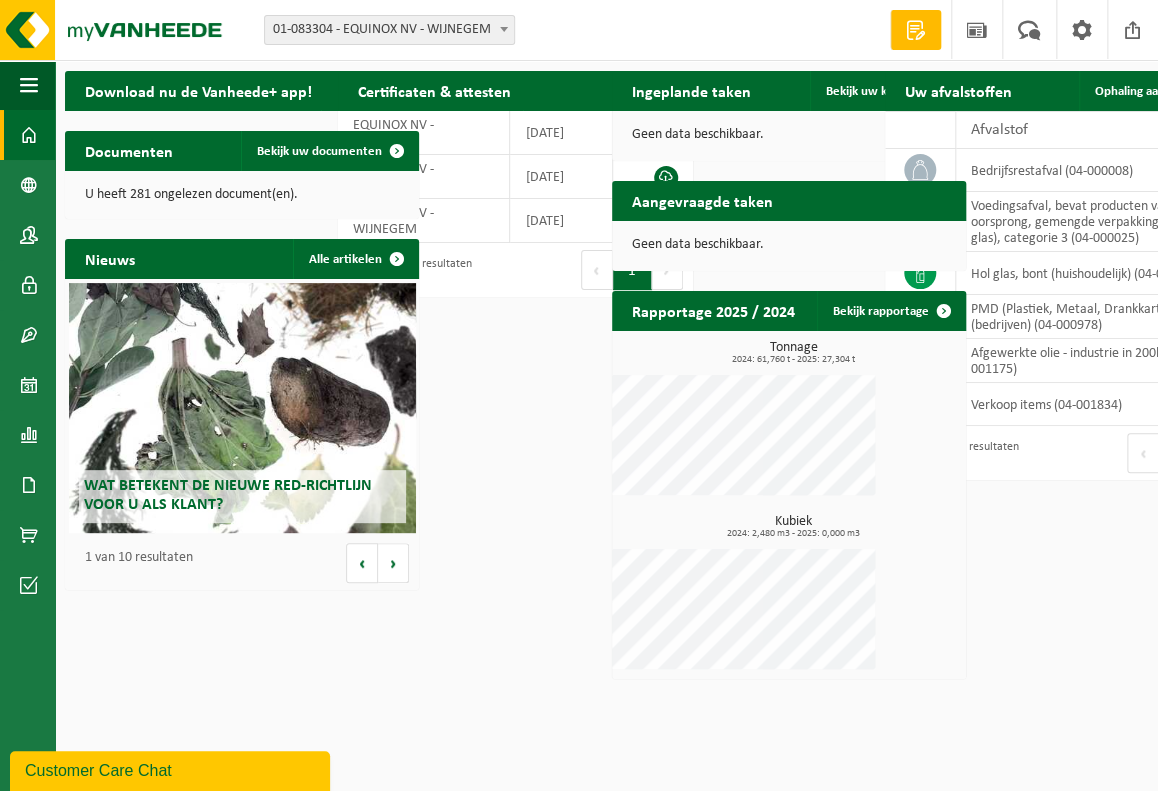 click on "1" at bounding box center [632, 270] 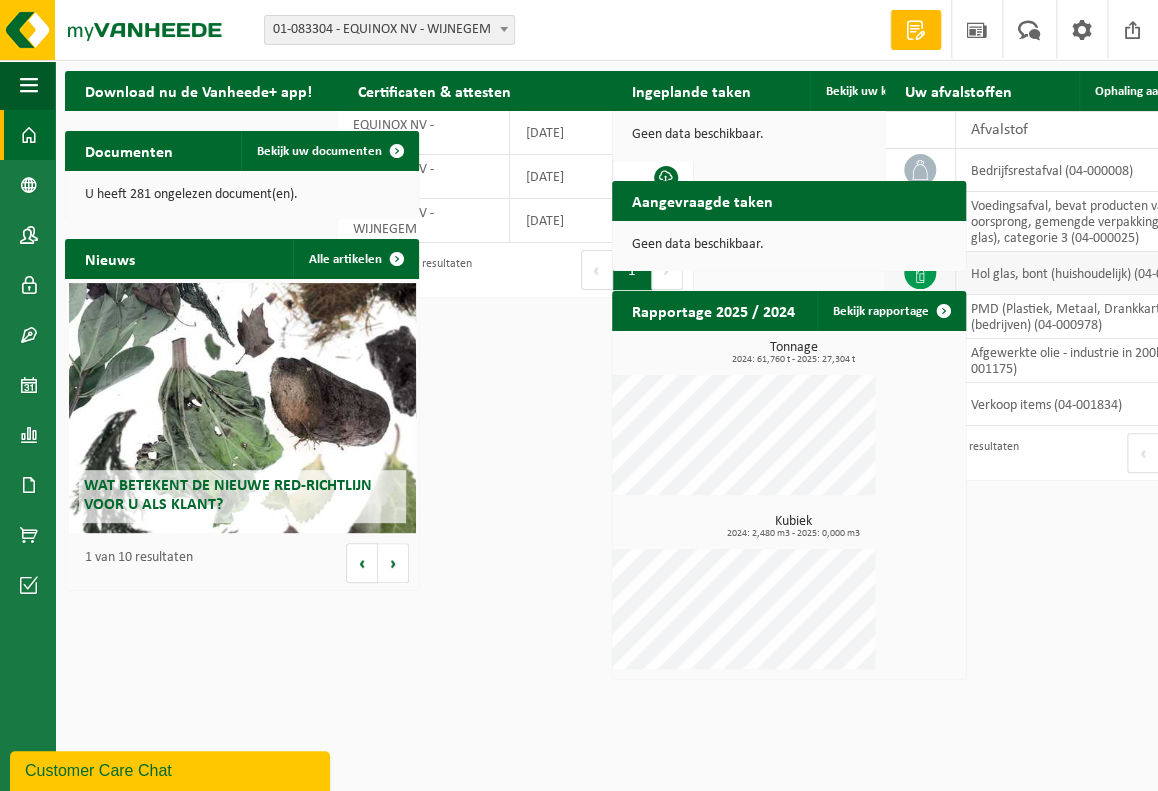 click on "hol glas, bont (huishoudelijk) (04-000209)" at bounding box center (1097, 273) 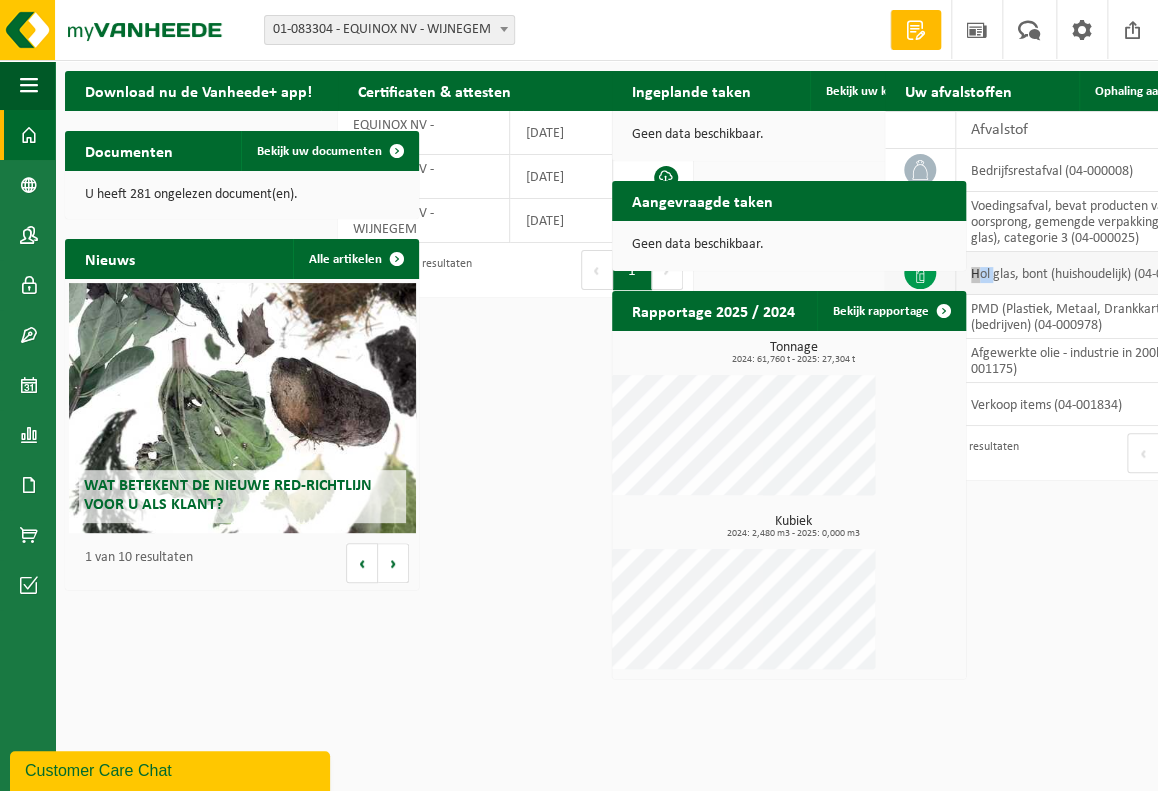 click at bounding box center (920, 273) 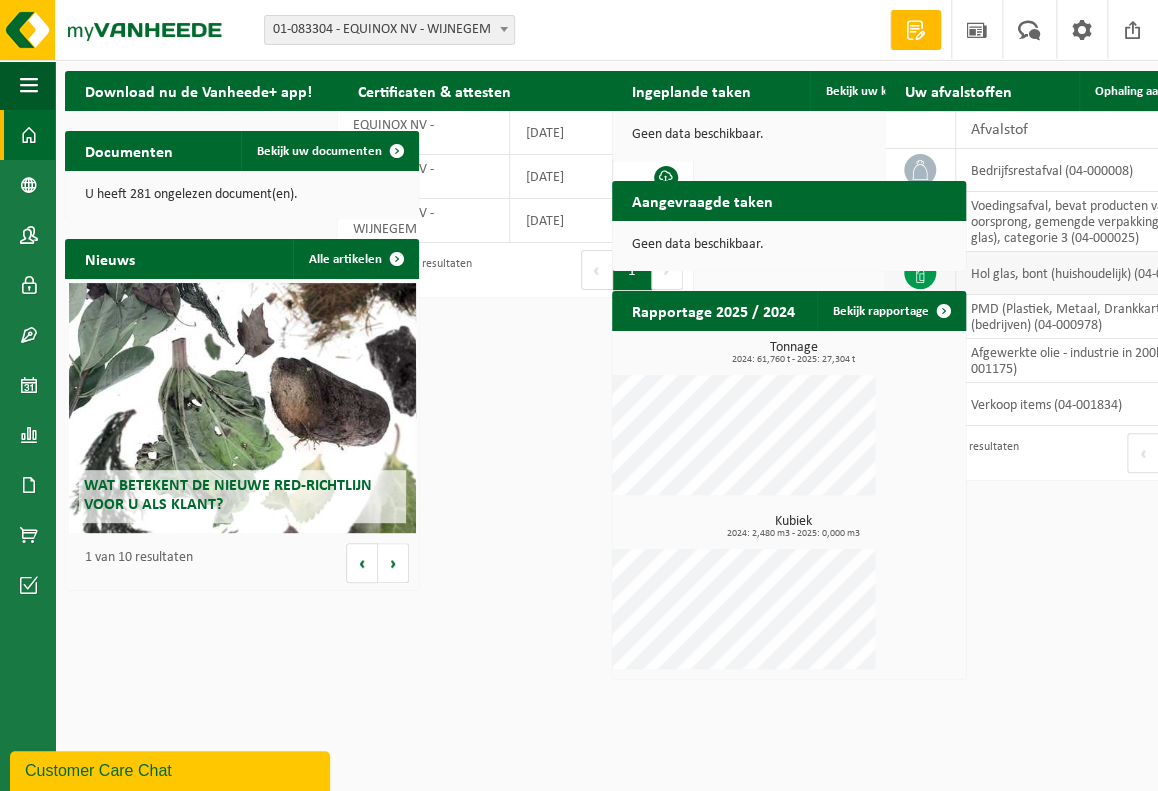click on "hol glas, bont (huishoudelijk) (04-000209)" at bounding box center [1097, 273] 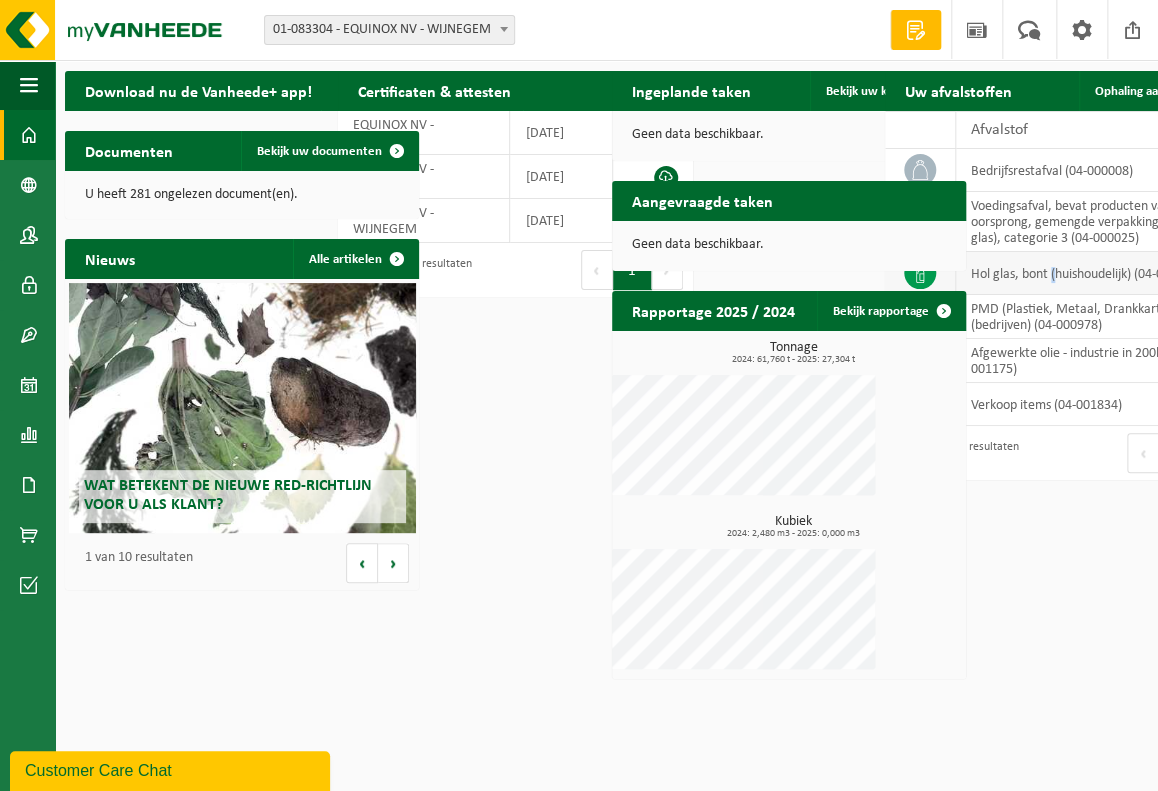 click on "hol glas, bont (huishoudelijk) (04-000209)" at bounding box center (1097, 273) 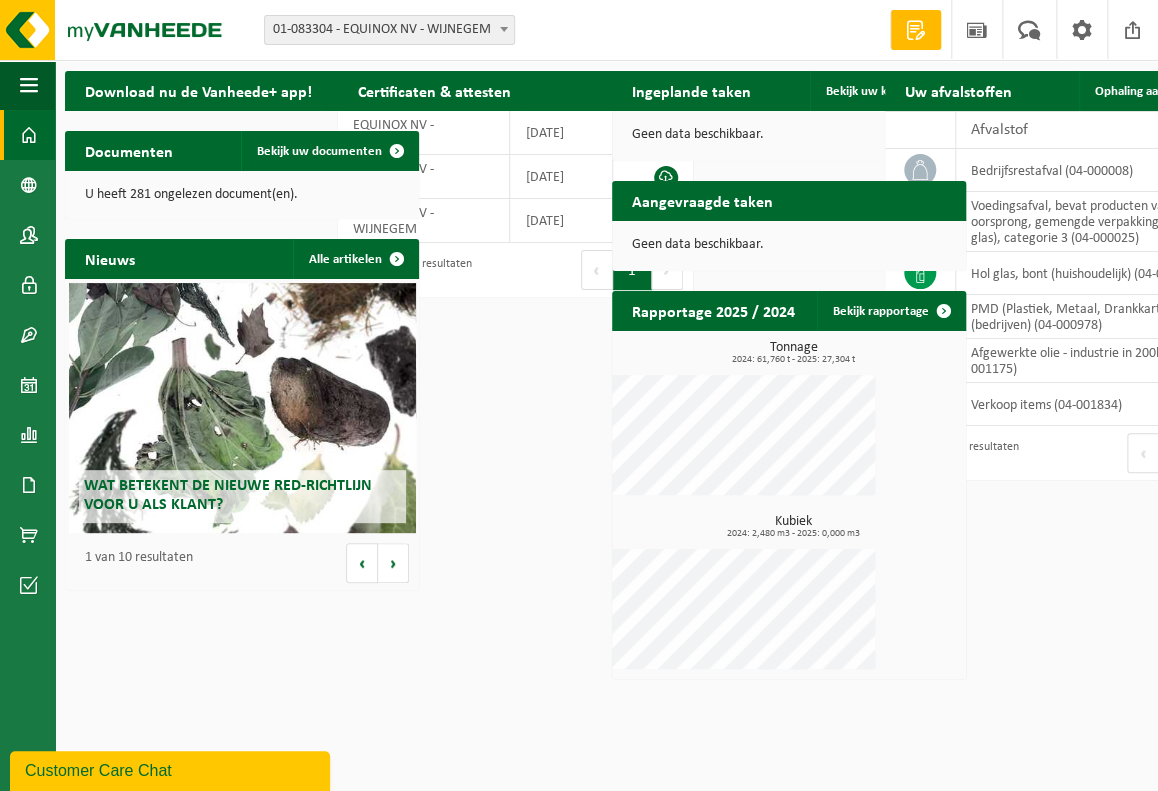 click on "Wat betekent de nieuwe RED-richtlijn voor u als klant?               Market update   Market update 2025               Market update   Market update 2024               myVanheede   Feedback geven, nu uitgebreider en makkelijker op te volgen!               Market update   Market update 2023 - Q1               Market update   Market update 2022 - Q3               myVanheede   Uw myVanheede kalender wordt vandaag nog beter!               Market update   Market update 2022 - Q2               Market update   Market update 2022 - Q1               myVanheede   Nieuw op myVanheede: Nieuws!             1 van 10 resultaten       Vorige   Volgende" at bounding box center [242, 434] 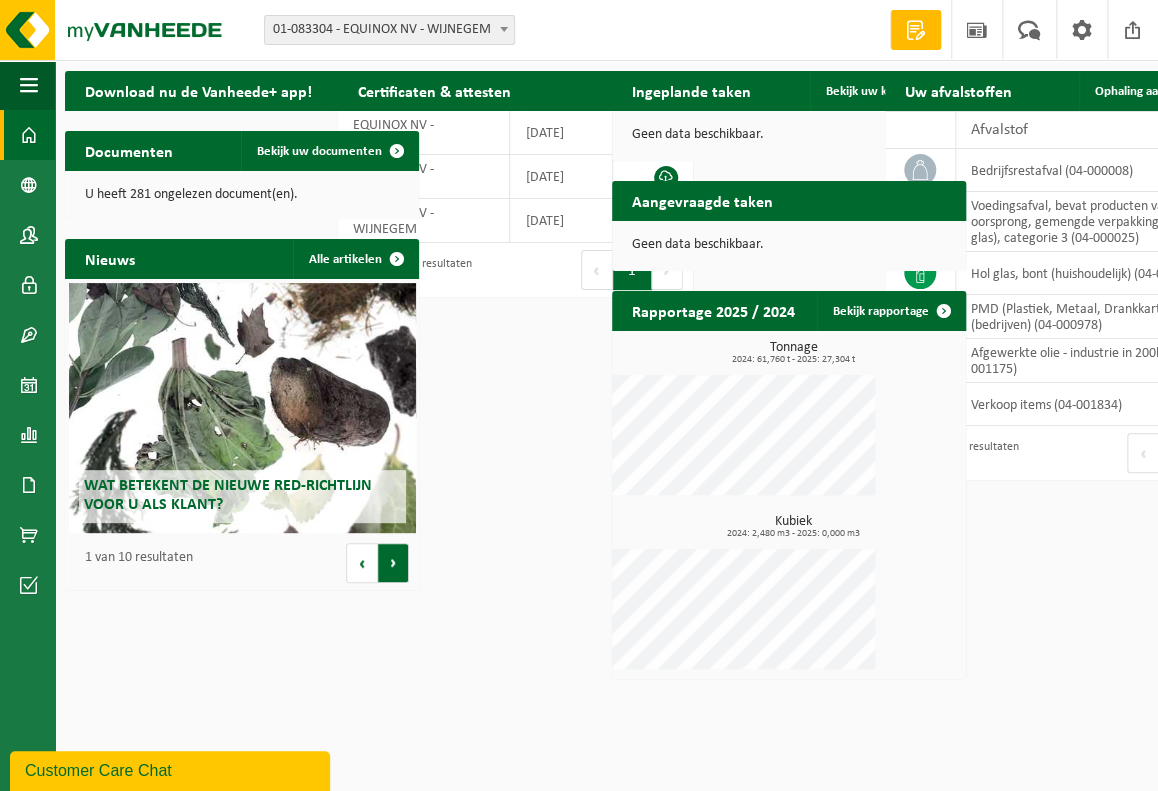 click on "Volgende" at bounding box center (393, 563) 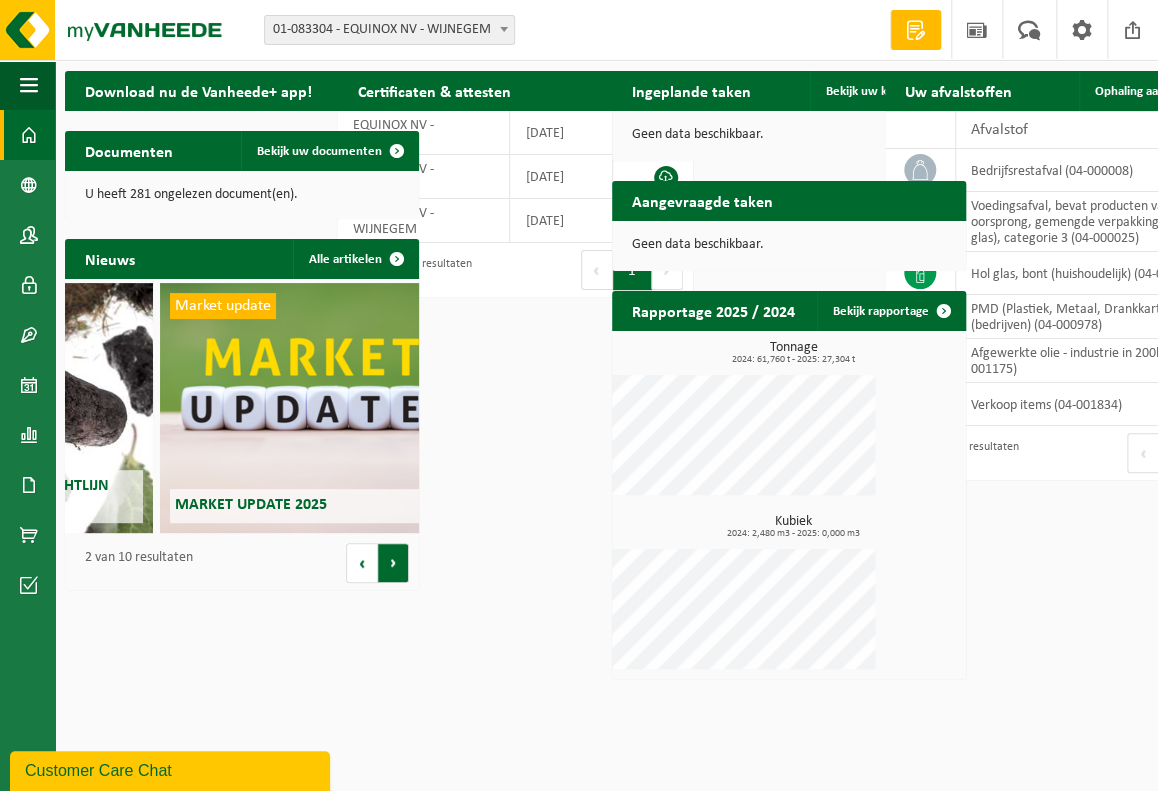 click on "Volgende" at bounding box center (393, 563) 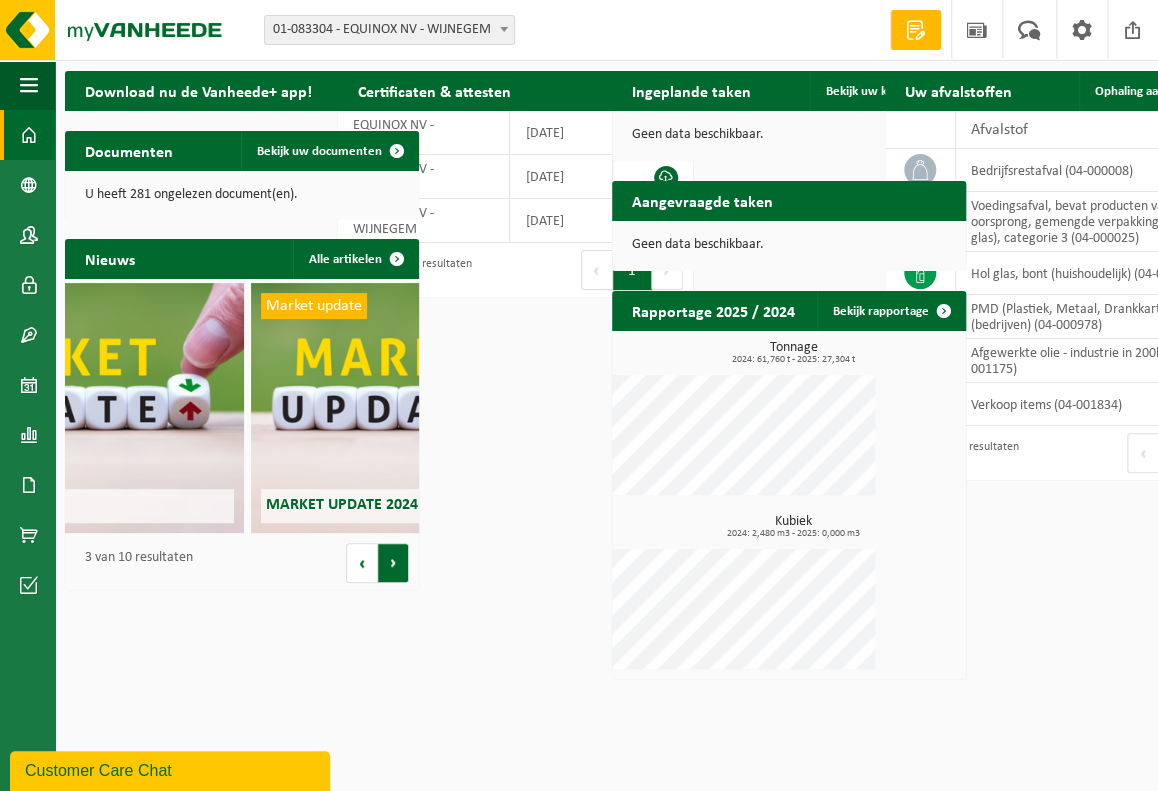 click on "Volgende" at bounding box center (393, 563) 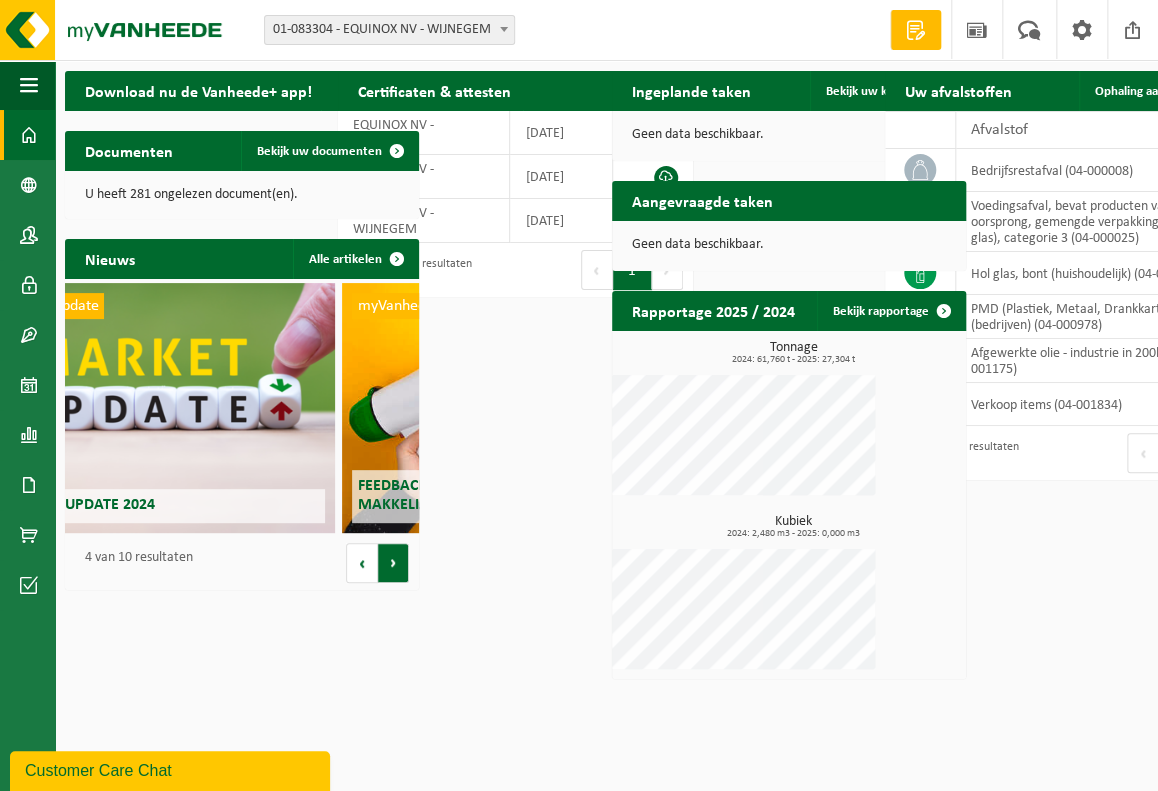 click on "Volgende" at bounding box center (393, 563) 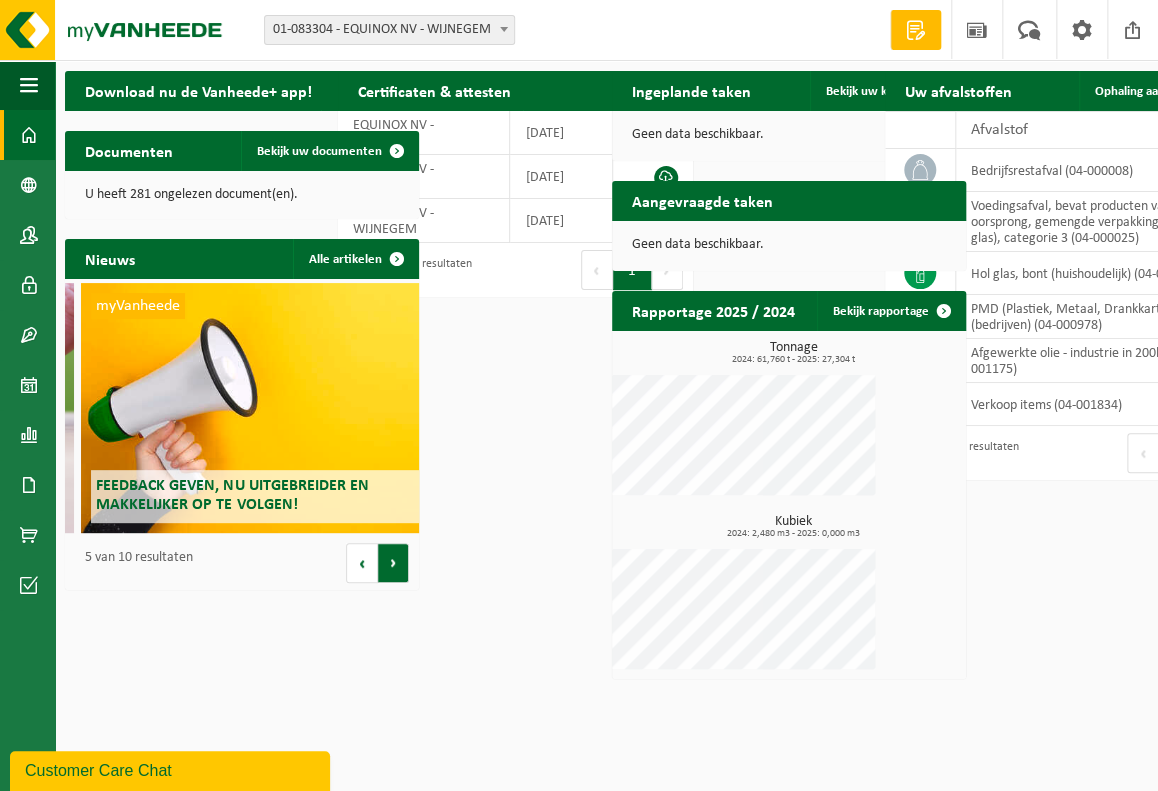 click on "Volgende" at bounding box center [393, 563] 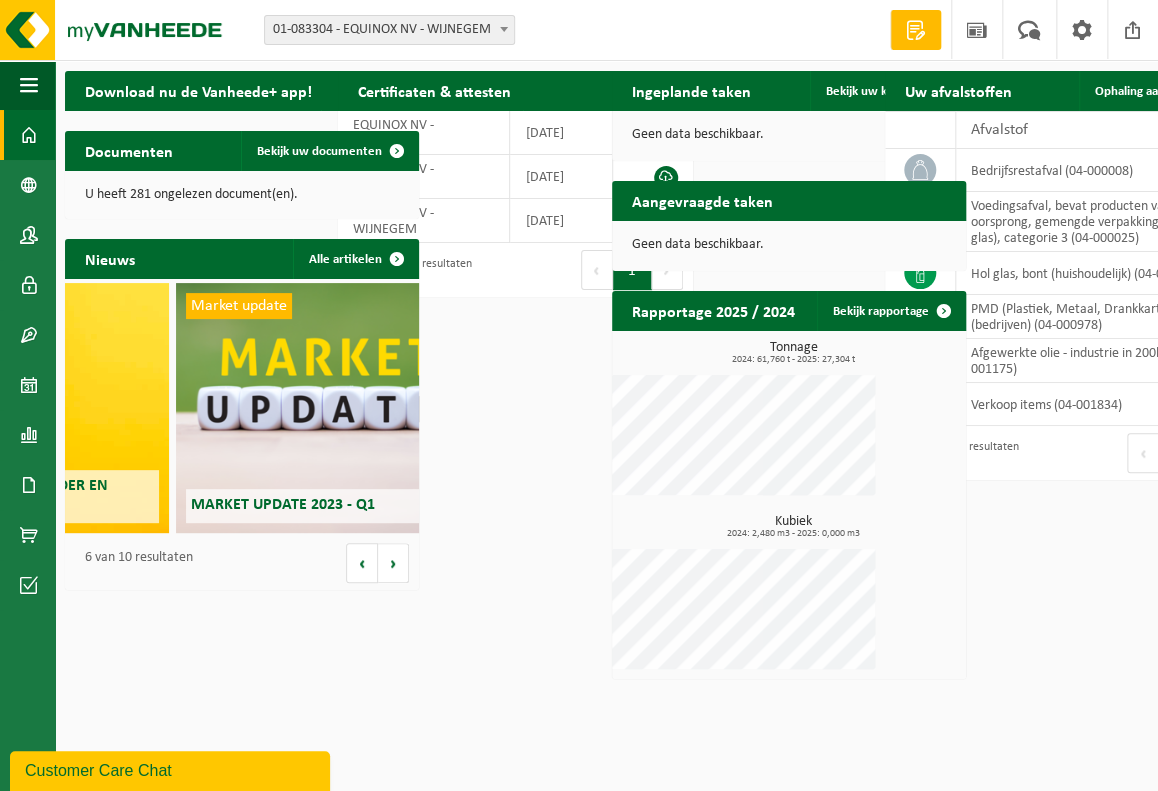 scroll, scrollTop: 0, scrollLeft: 1316, axis: horizontal 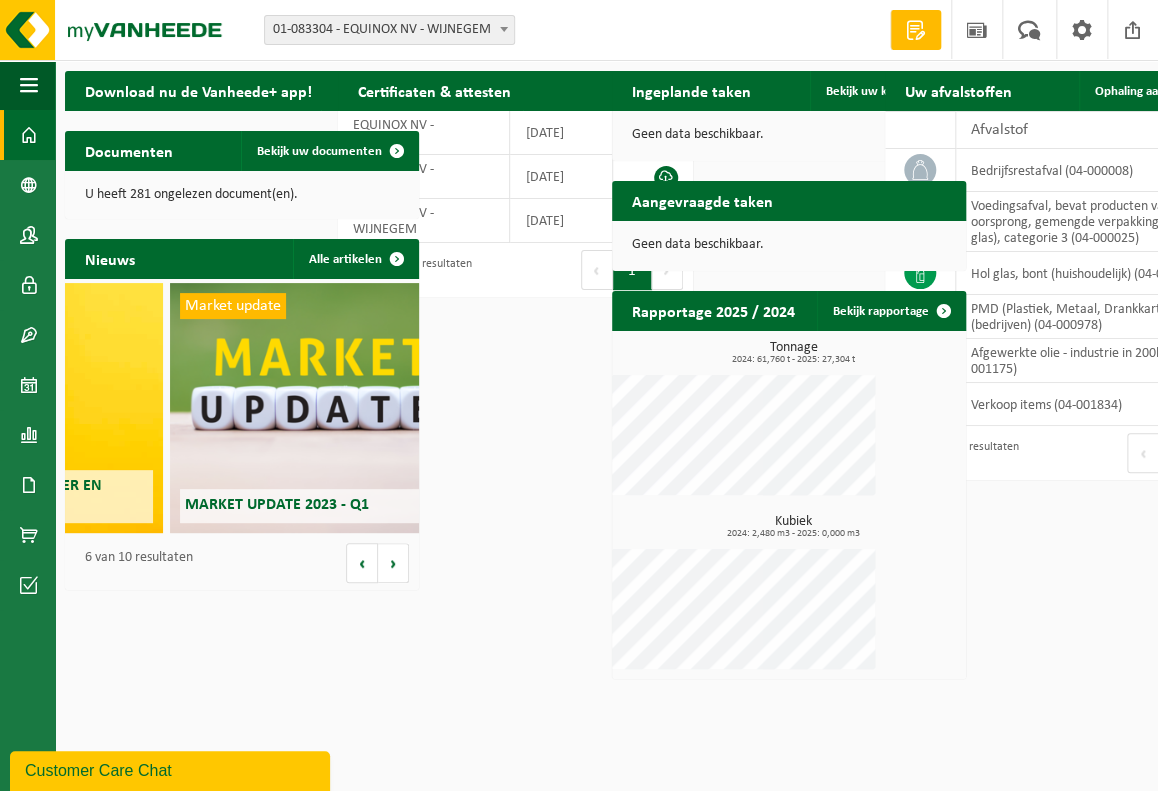 click on "Documenten" at bounding box center [129, 150] 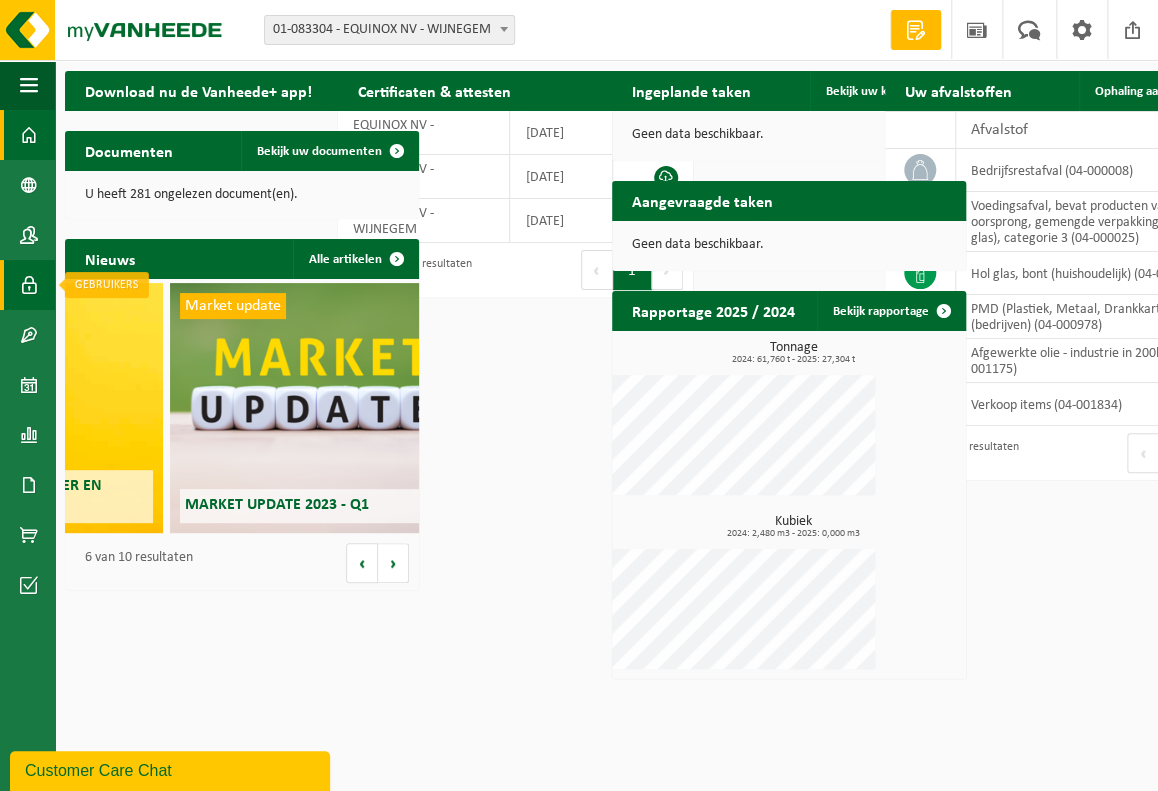 click at bounding box center (29, 285) 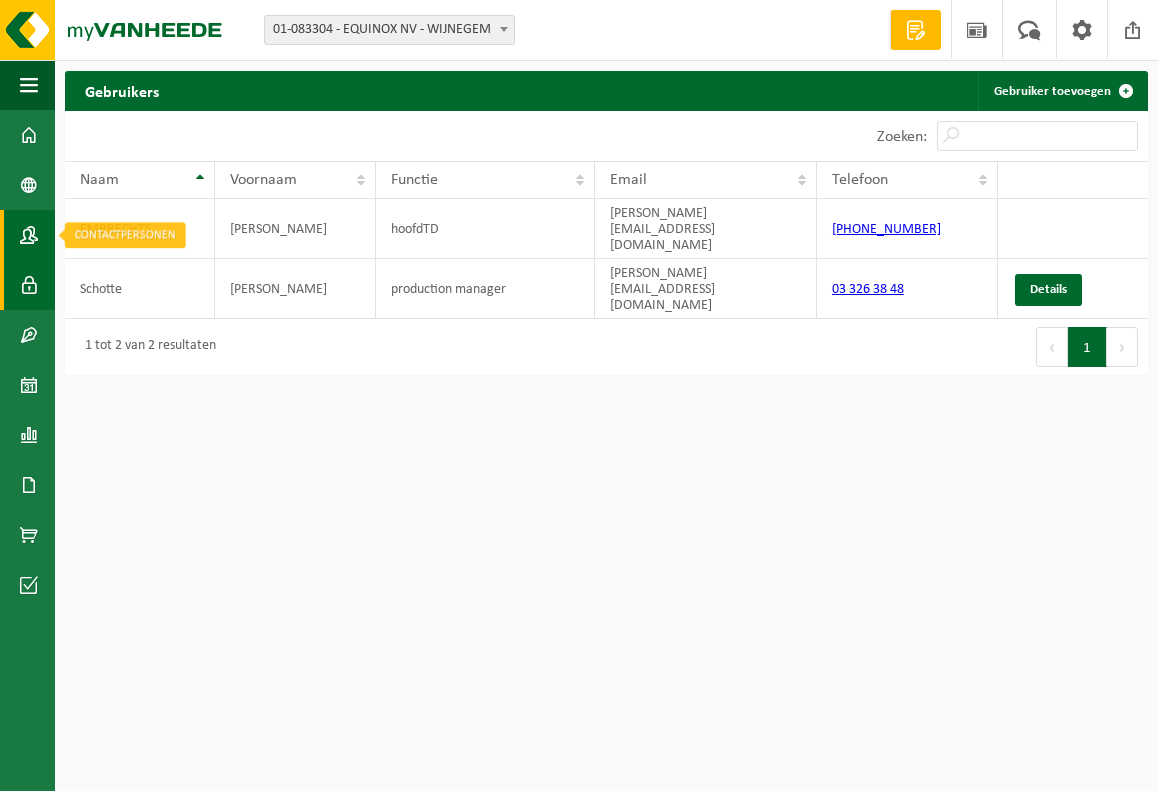 scroll, scrollTop: 0, scrollLeft: 0, axis: both 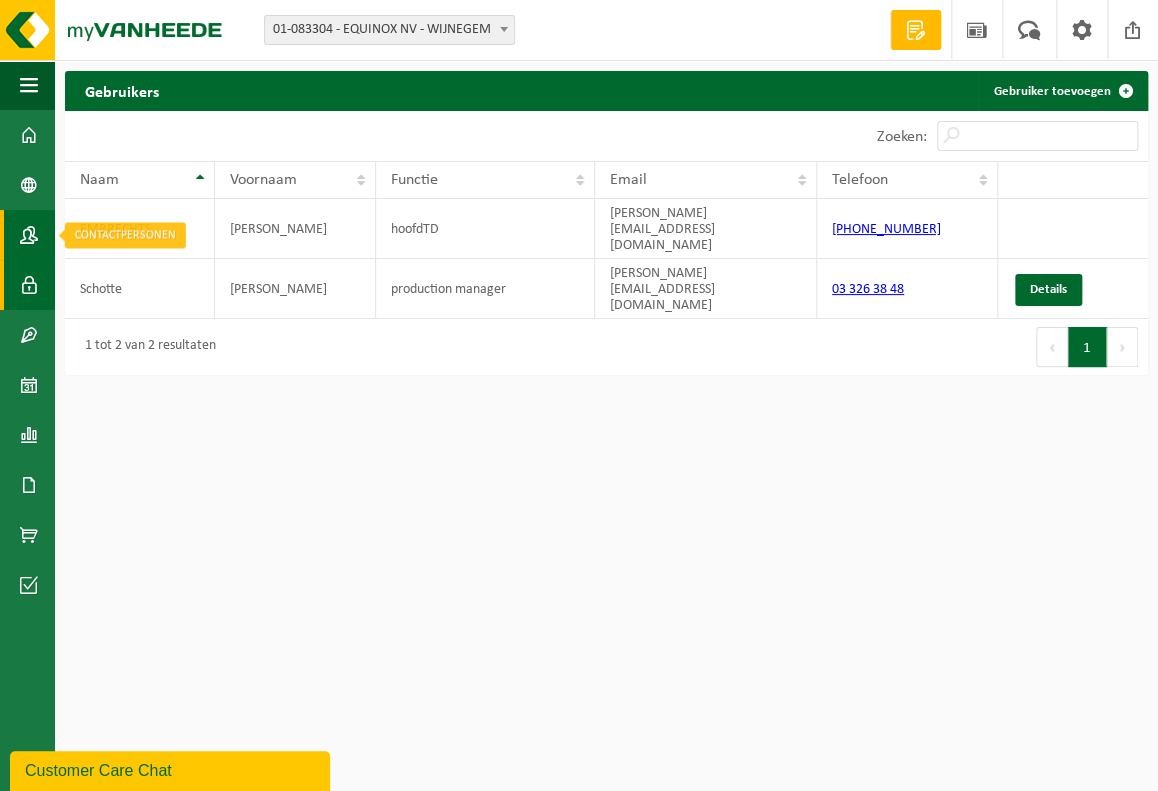click on "Contactpersonen" at bounding box center (27, 235) 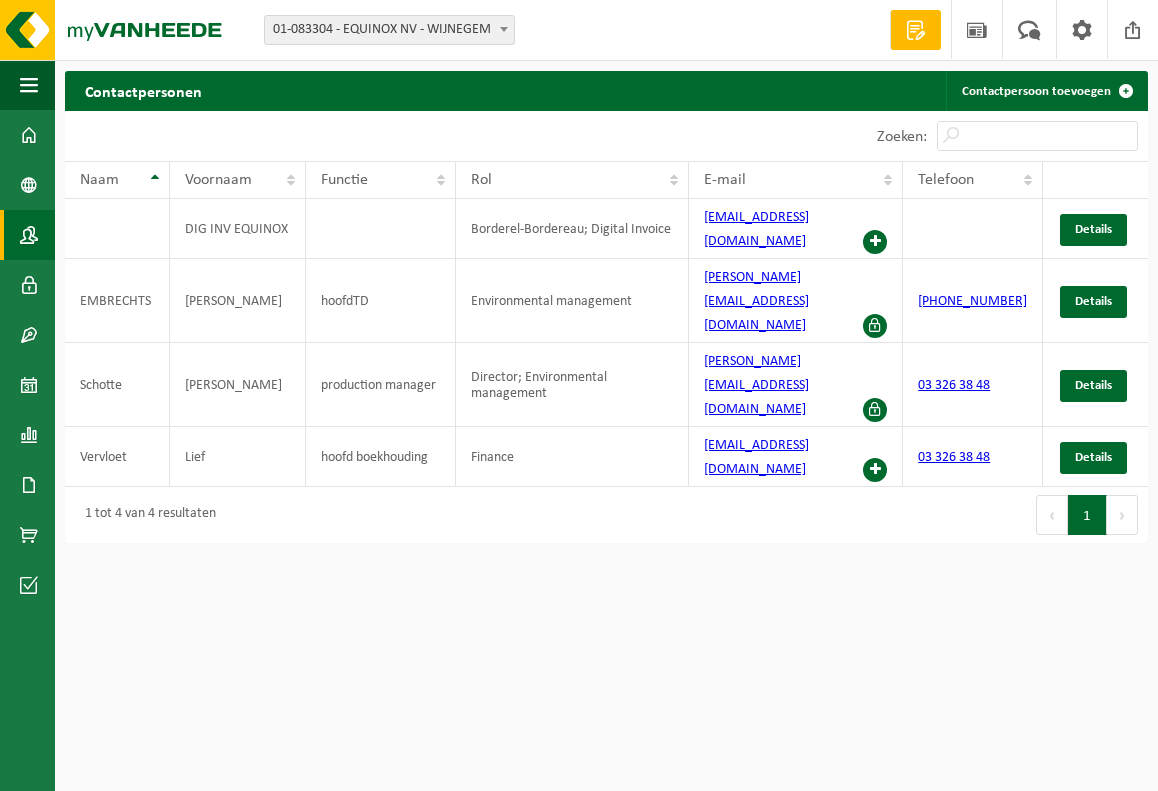 scroll, scrollTop: 0, scrollLeft: 0, axis: both 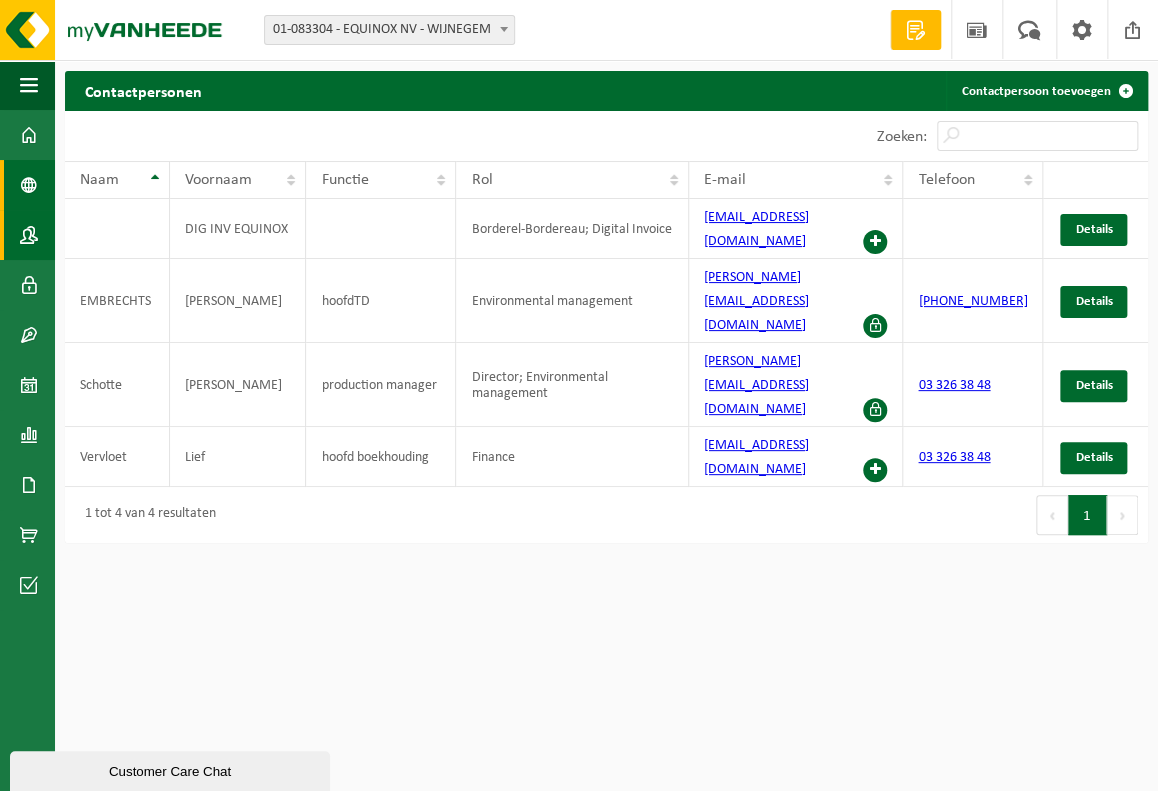 click at bounding box center [29, 185] 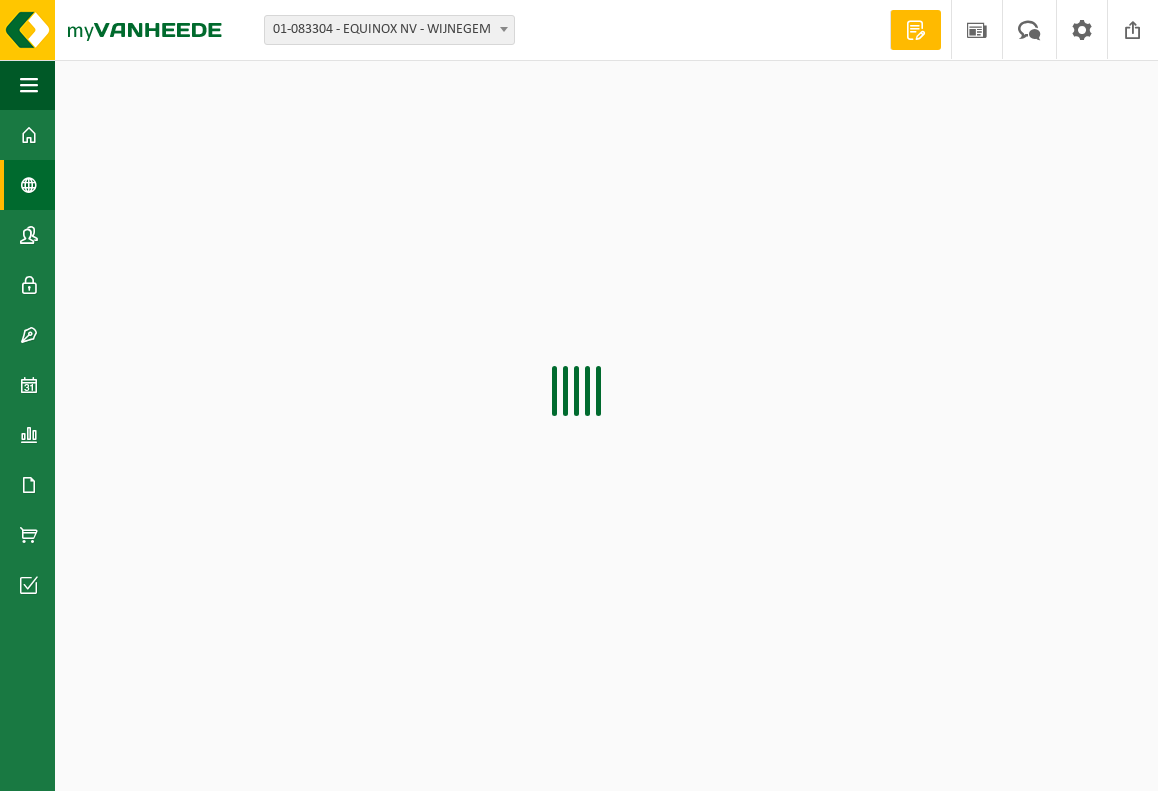 scroll, scrollTop: 0, scrollLeft: 0, axis: both 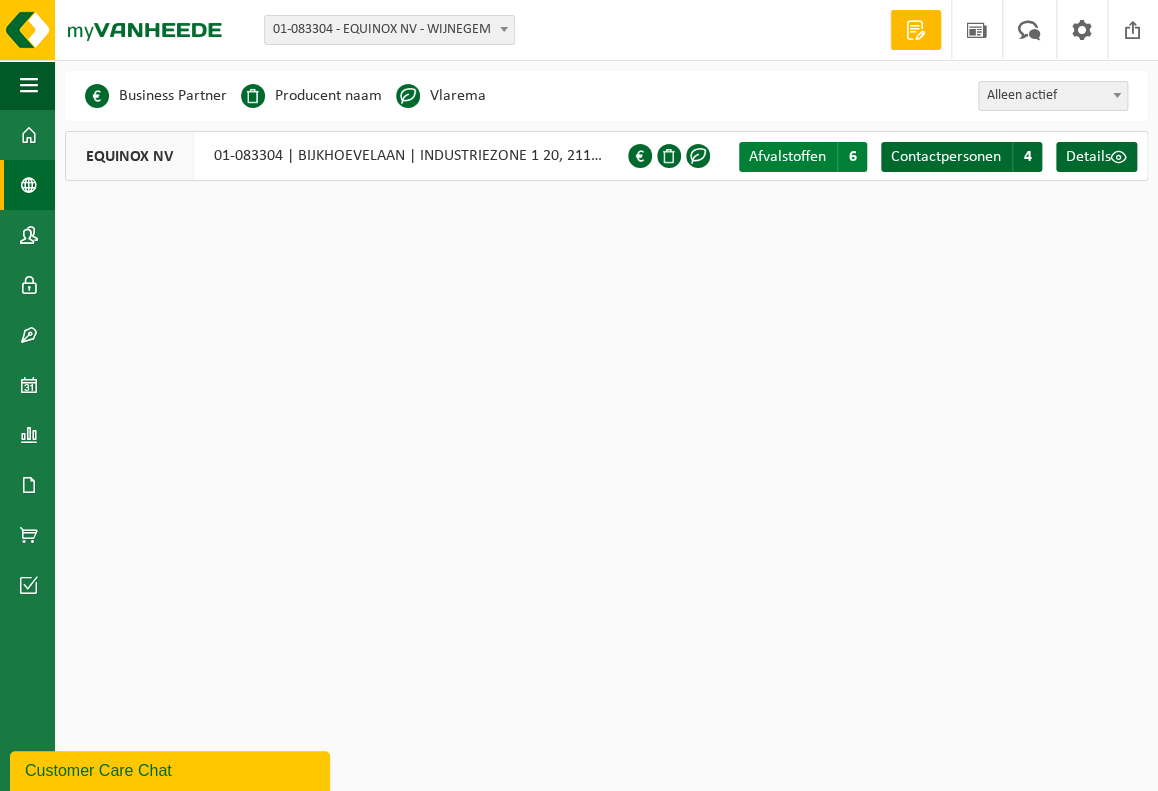 click on "Afvalstoffen" at bounding box center [787, 157] 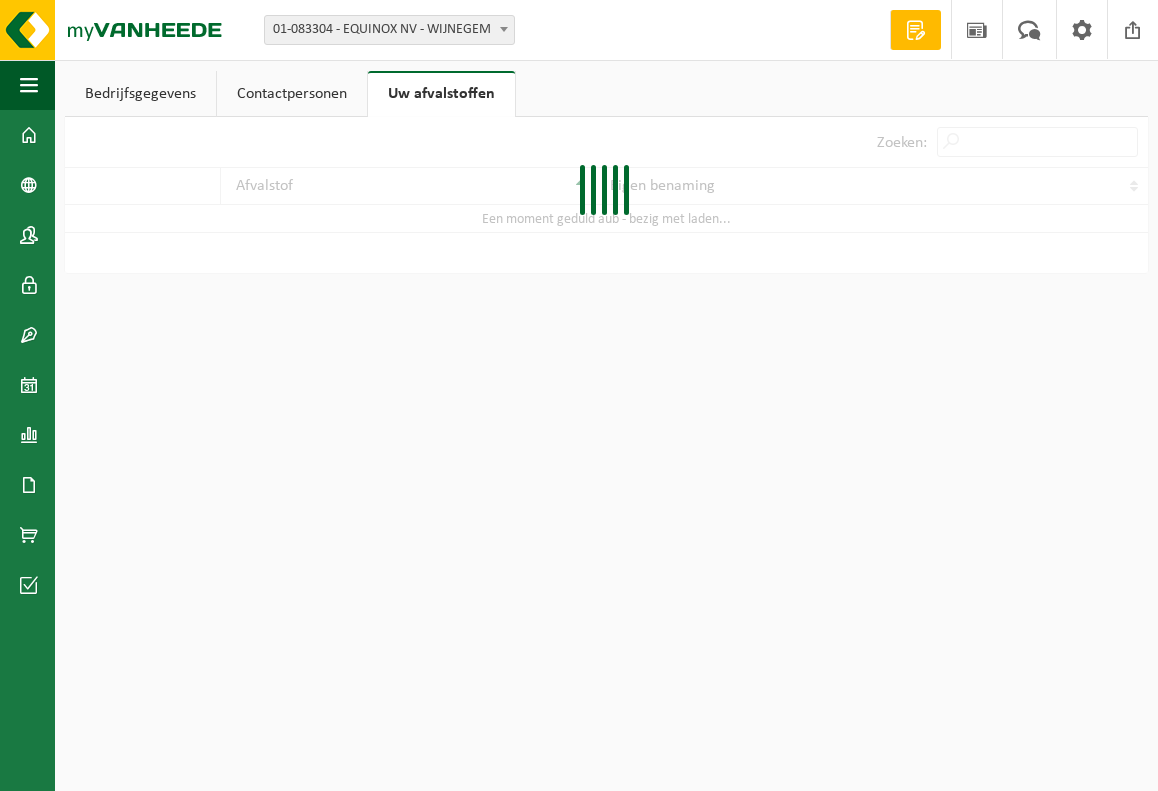 scroll, scrollTop: 0, scrollLeft: 0, axis: both 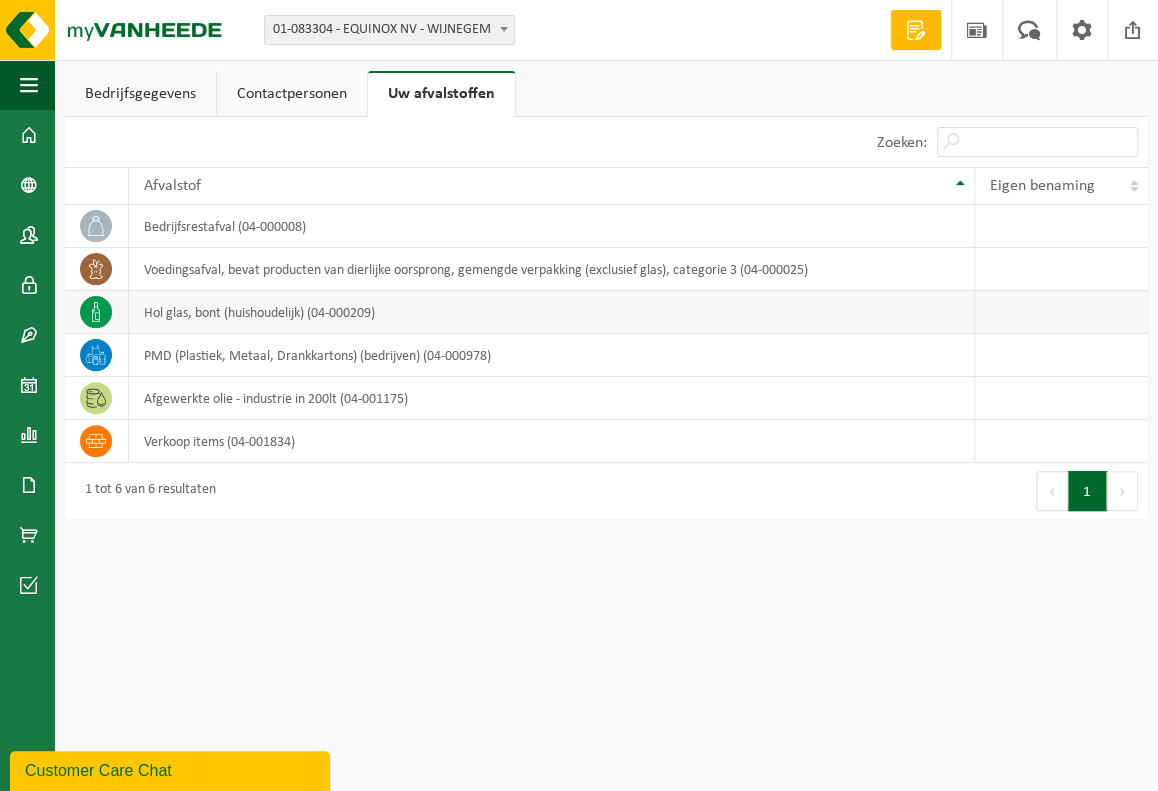 click on "hol glas, bont (huishoudelijk) (04-000209)" at bounding box center (552, 312) 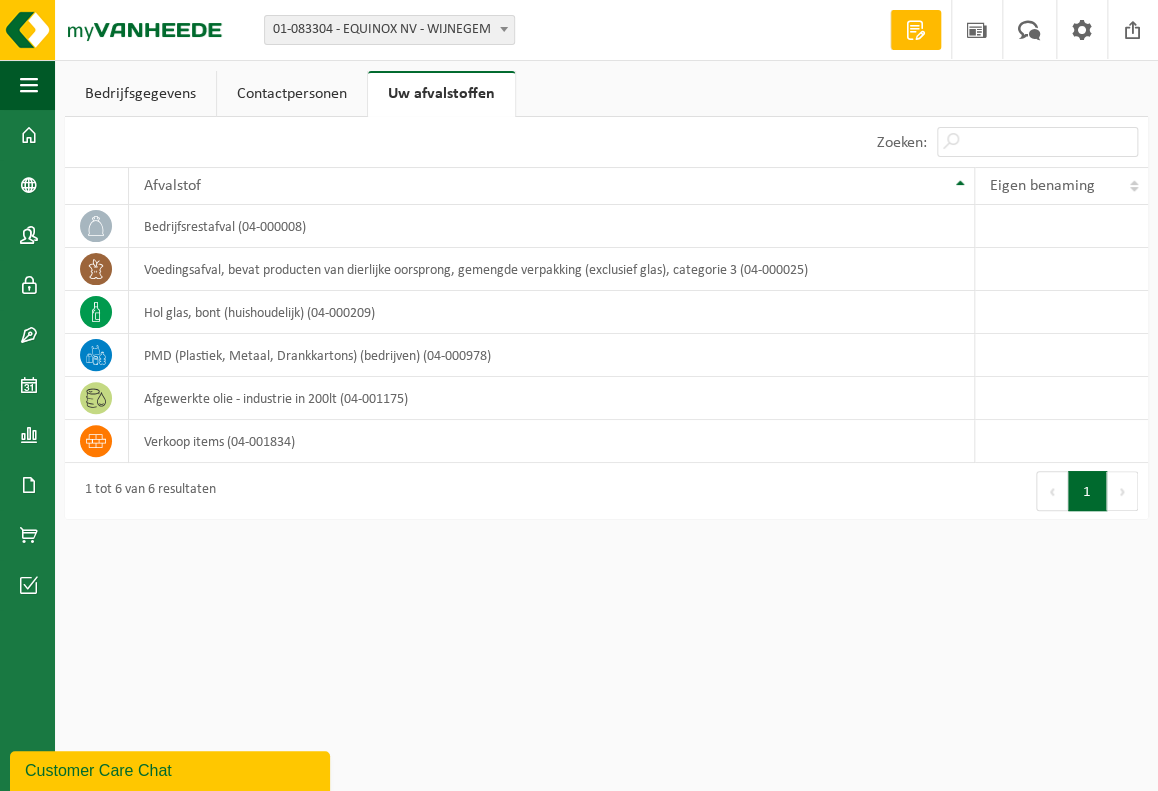 click on "Volgende" at bounding box center [1122, 491] 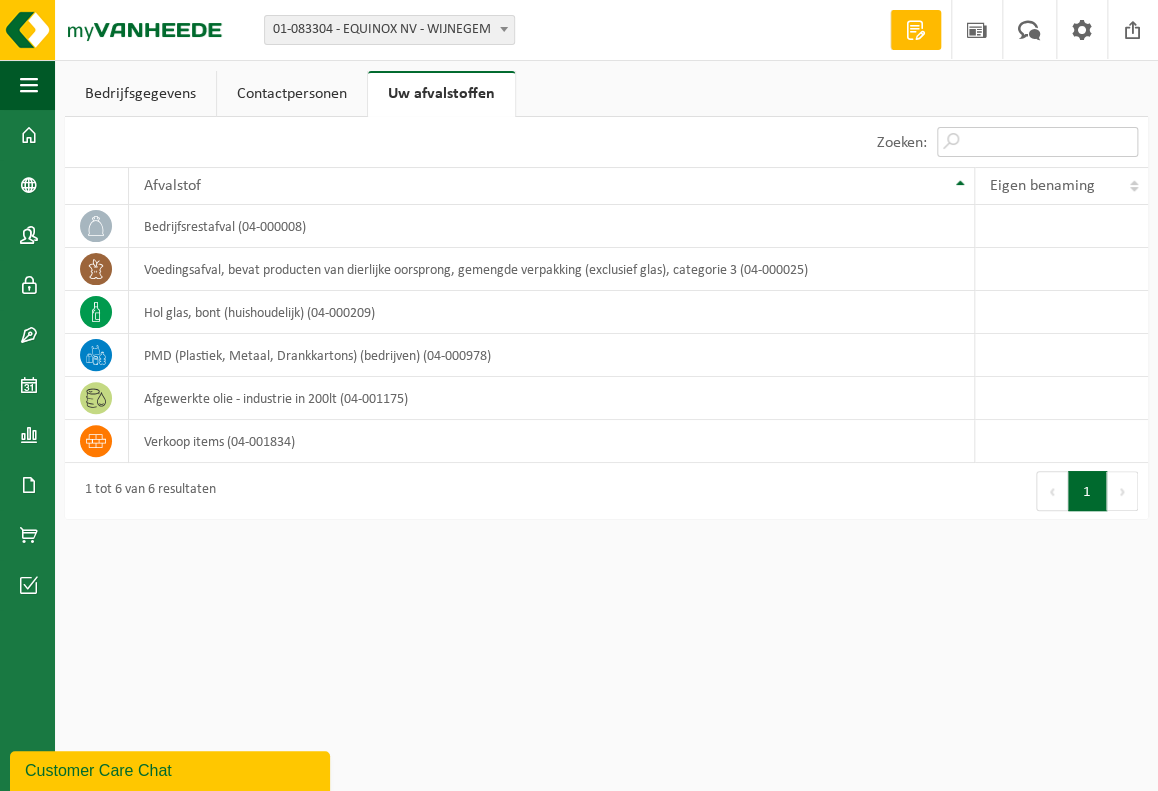 click on "Zoeken:" at bounding box center (1037, 142) 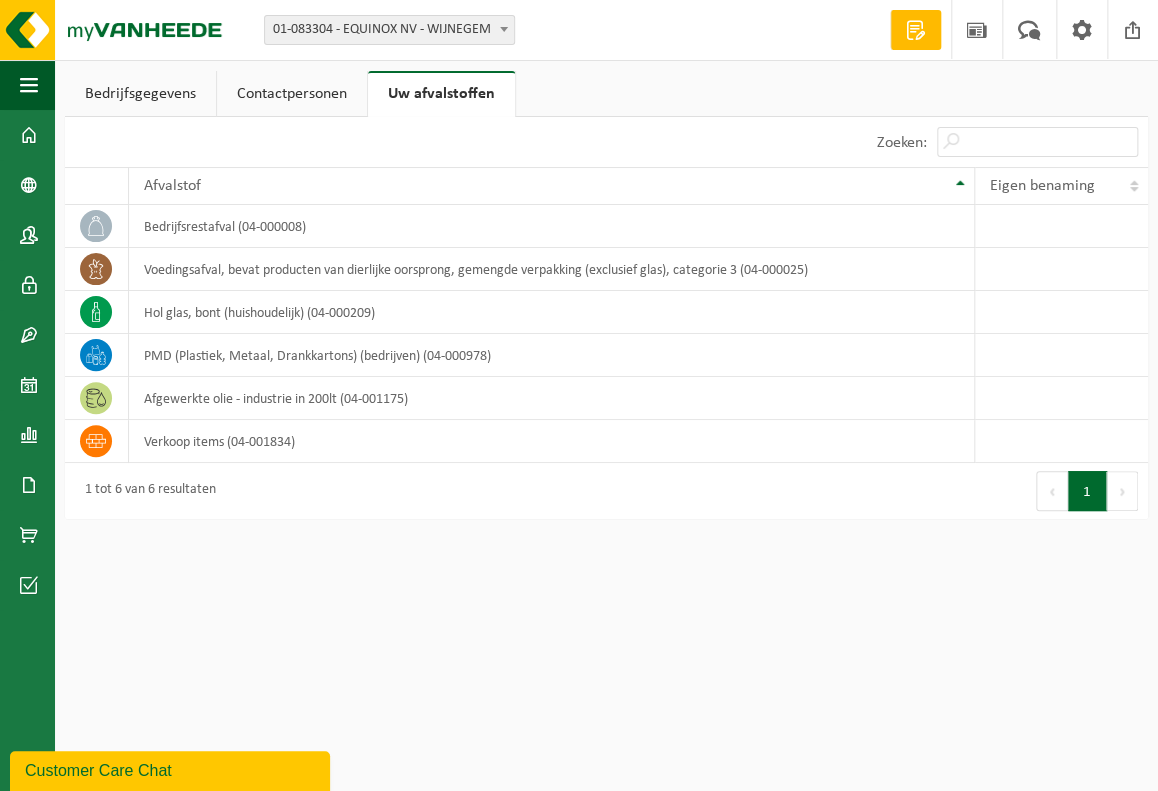 click on "Contactpersonen" at bounding box center (292, 94) 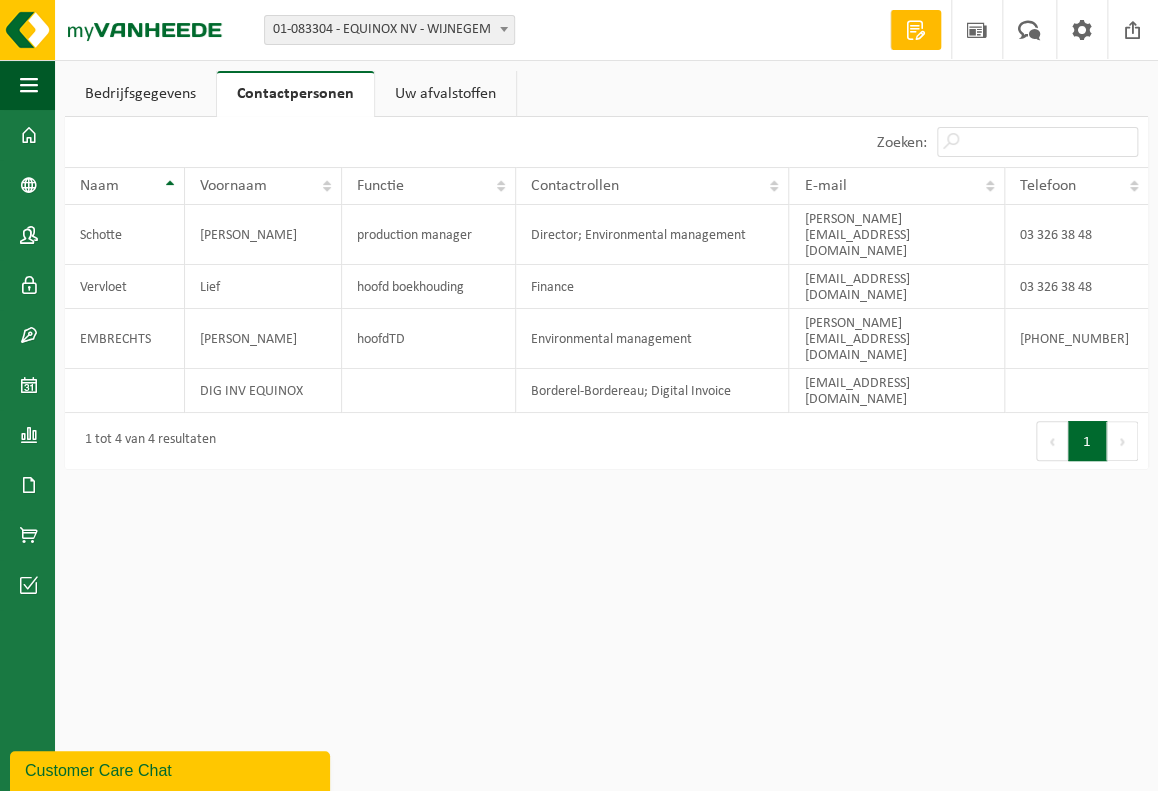 click on "Bedrijfsgegevens" at bounding box center [140, 94] 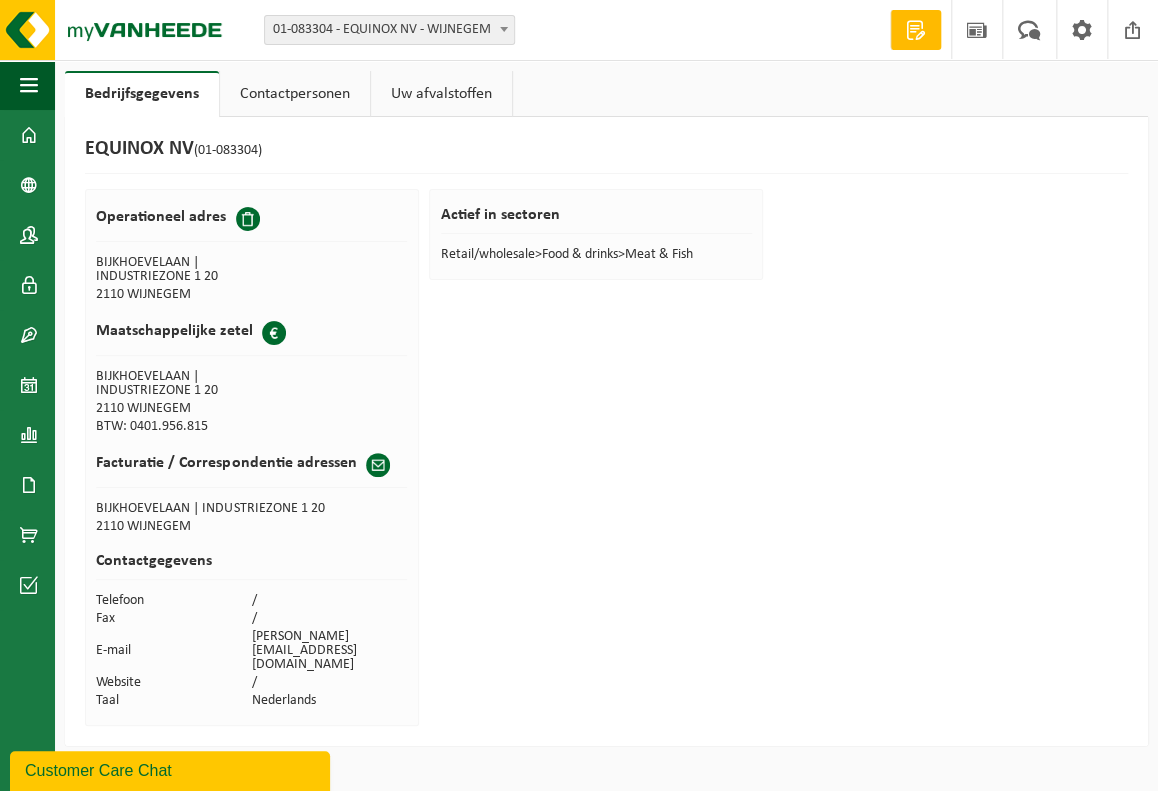 click on "Uw afvalstoffen" at bounding box center [441, 94] 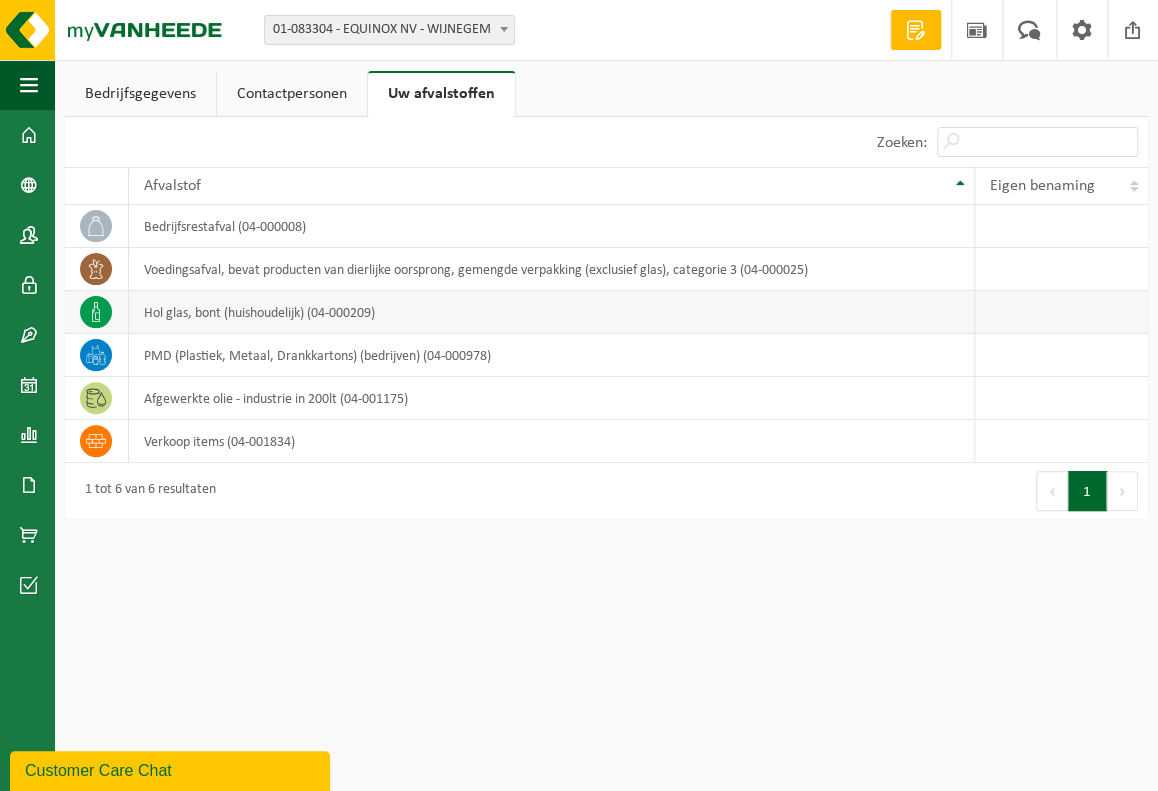 click on "hol glas, bont (huishoudelijk) (04-000209)" at bounding box center [552, 312] 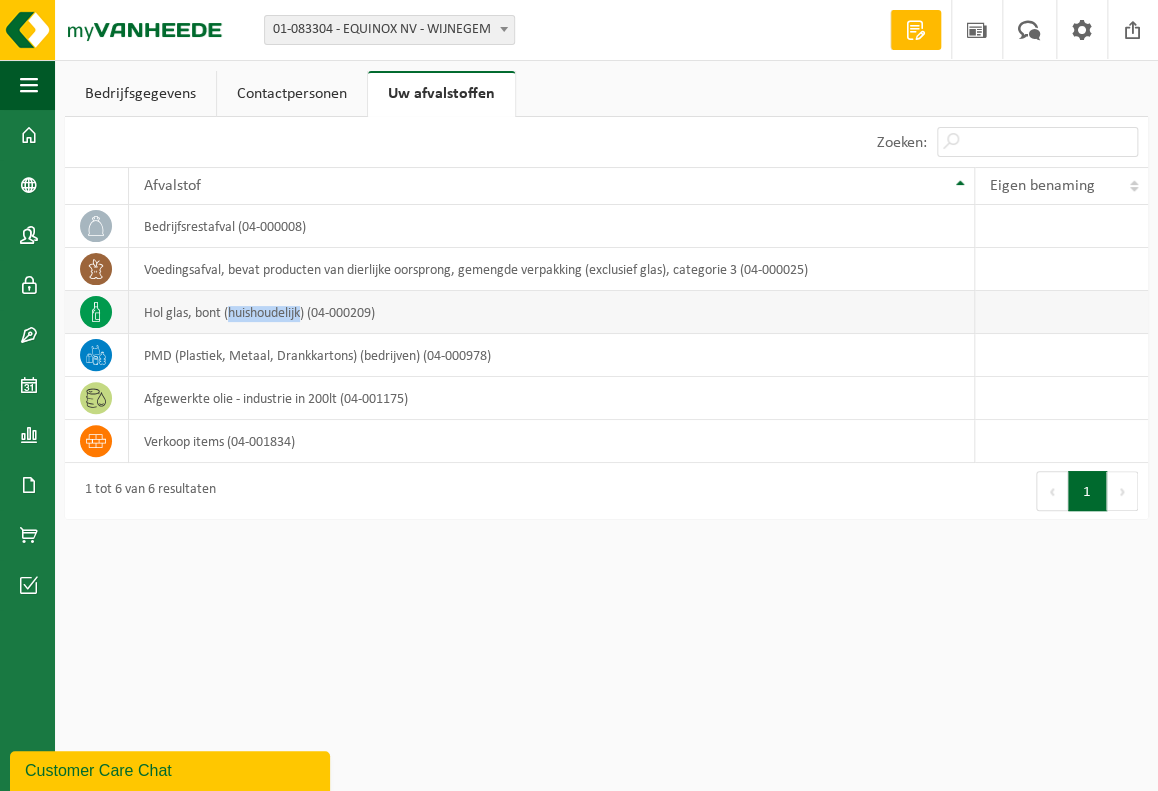 click on "hol glas, bont (huishoudelijk) (04-000209)" at bounding box center (552, 312) 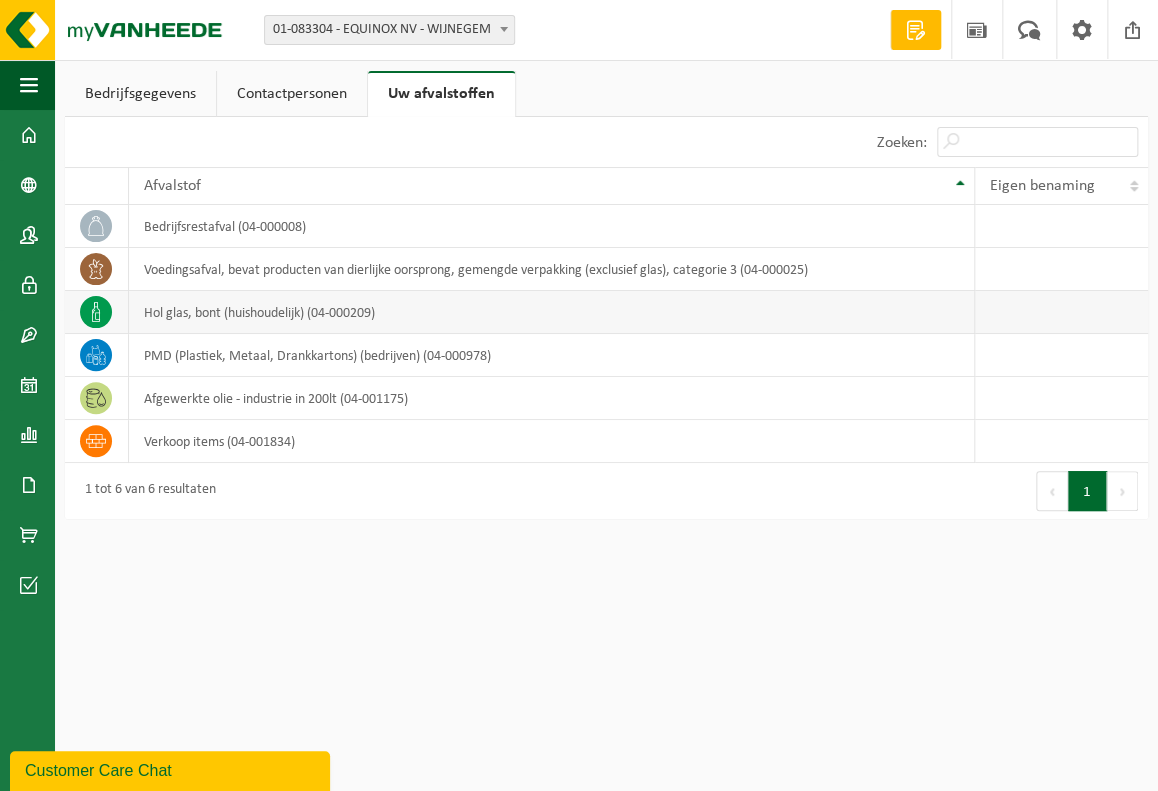 click at bounding box center [1061, 312] 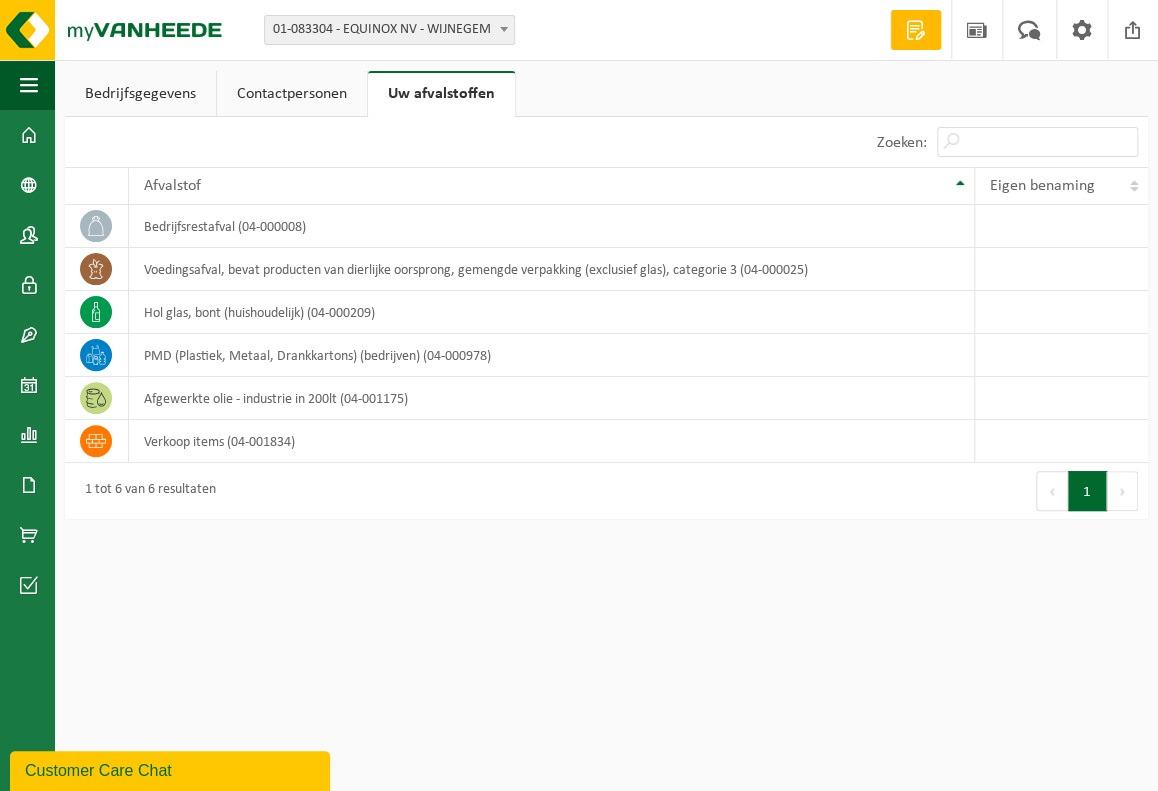 click on "Volgende" at bounding box center [1122, 491] 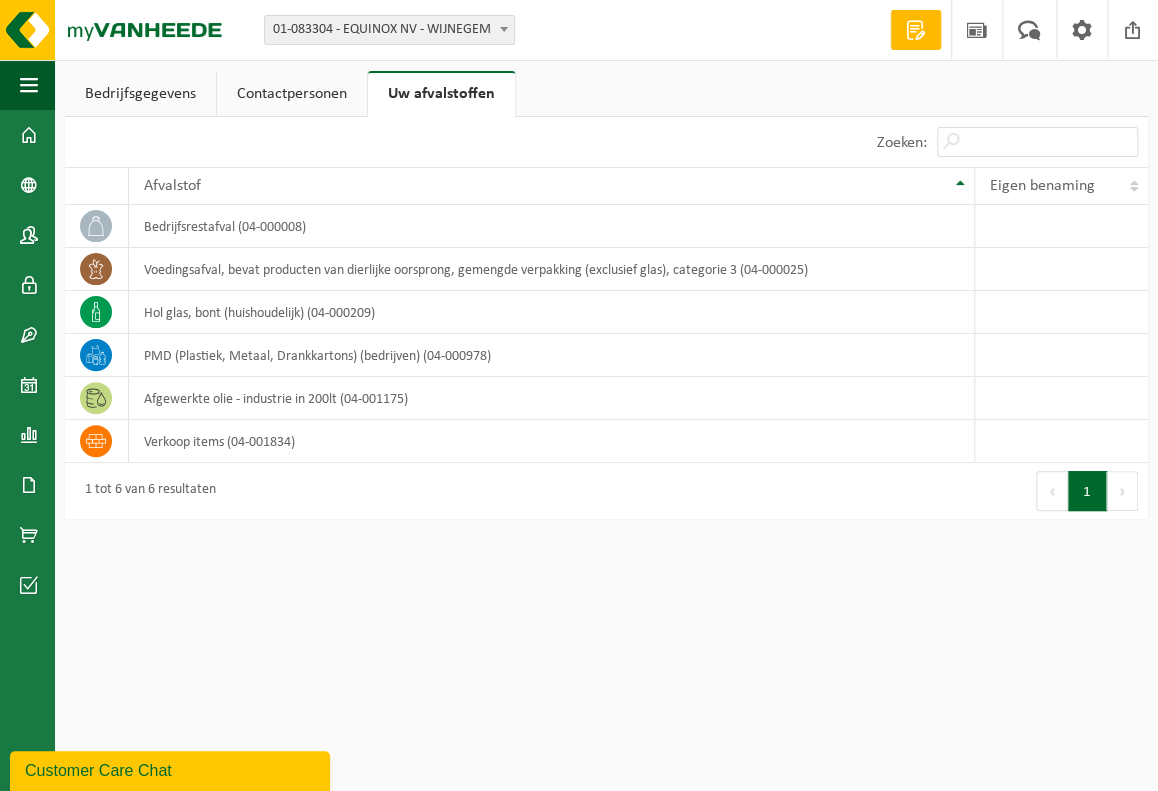 drag, startPoint x: 210, startPoint y: 776, endPoint x: 210, endPoint y: 1250, distance: 474 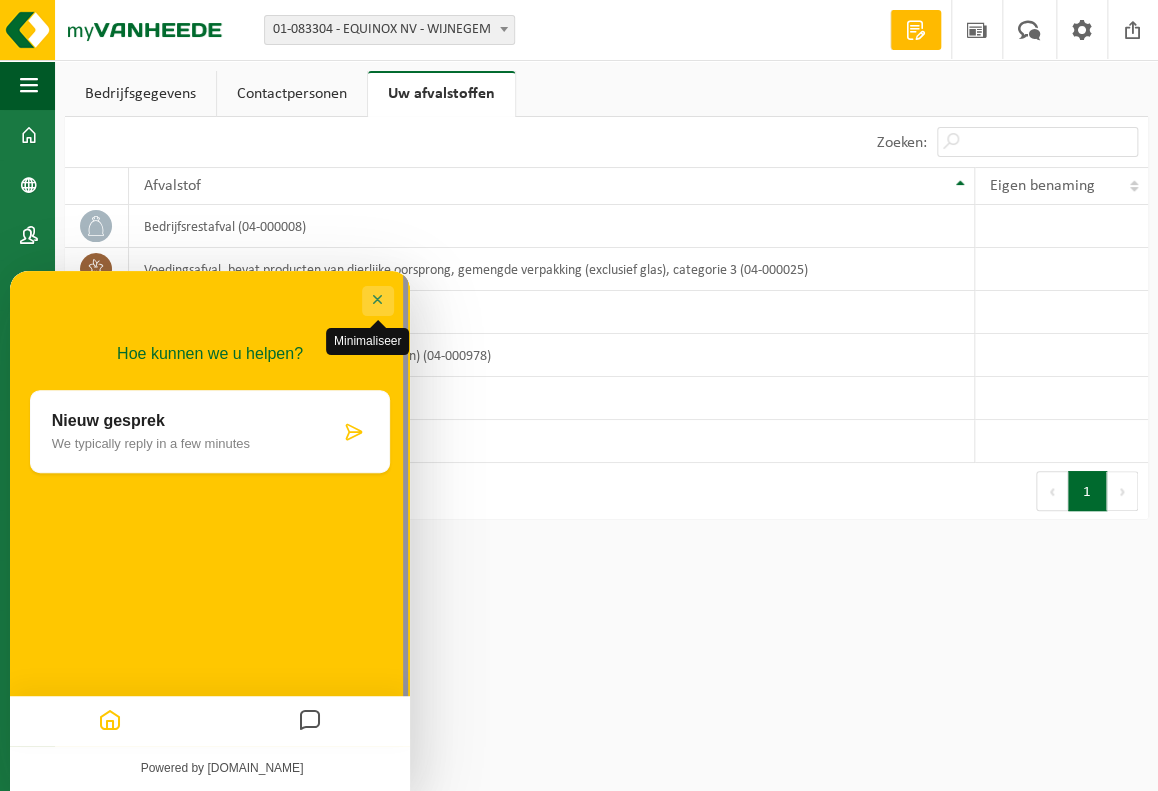 click on "Minimaliseer" at bounding box center (378, 301) 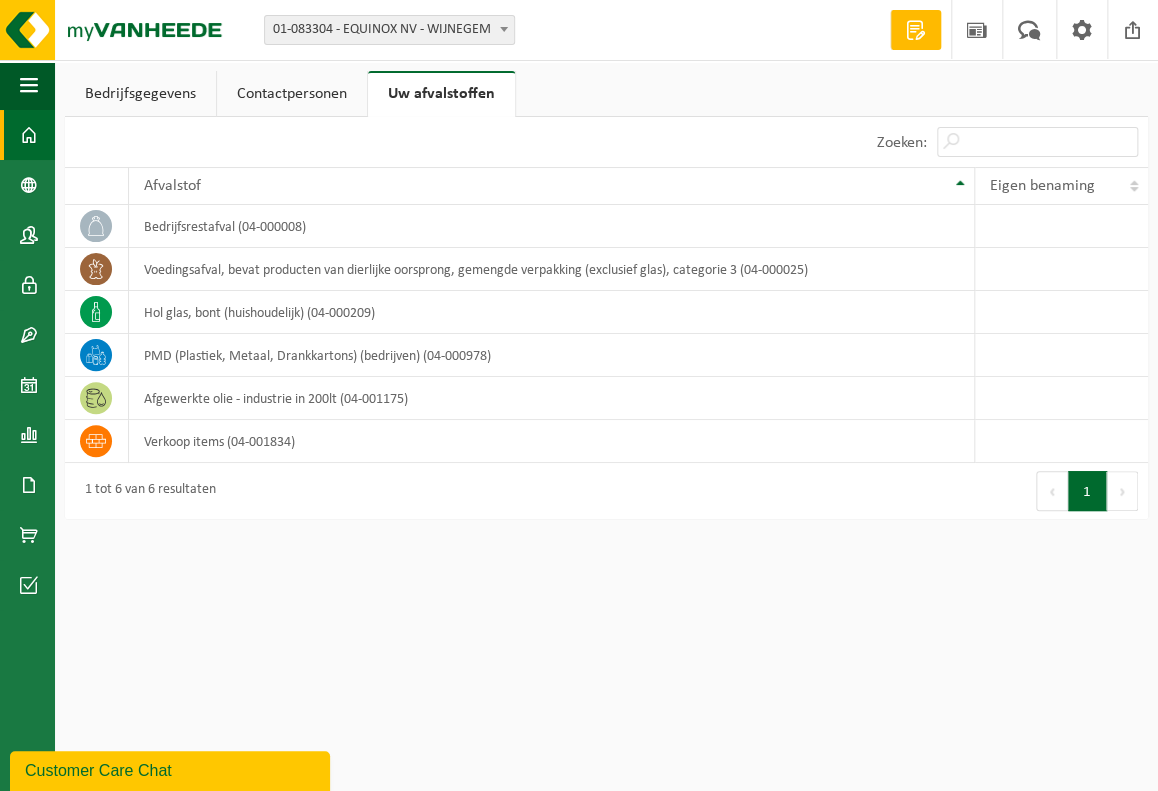click at bounding box center [29, 135] 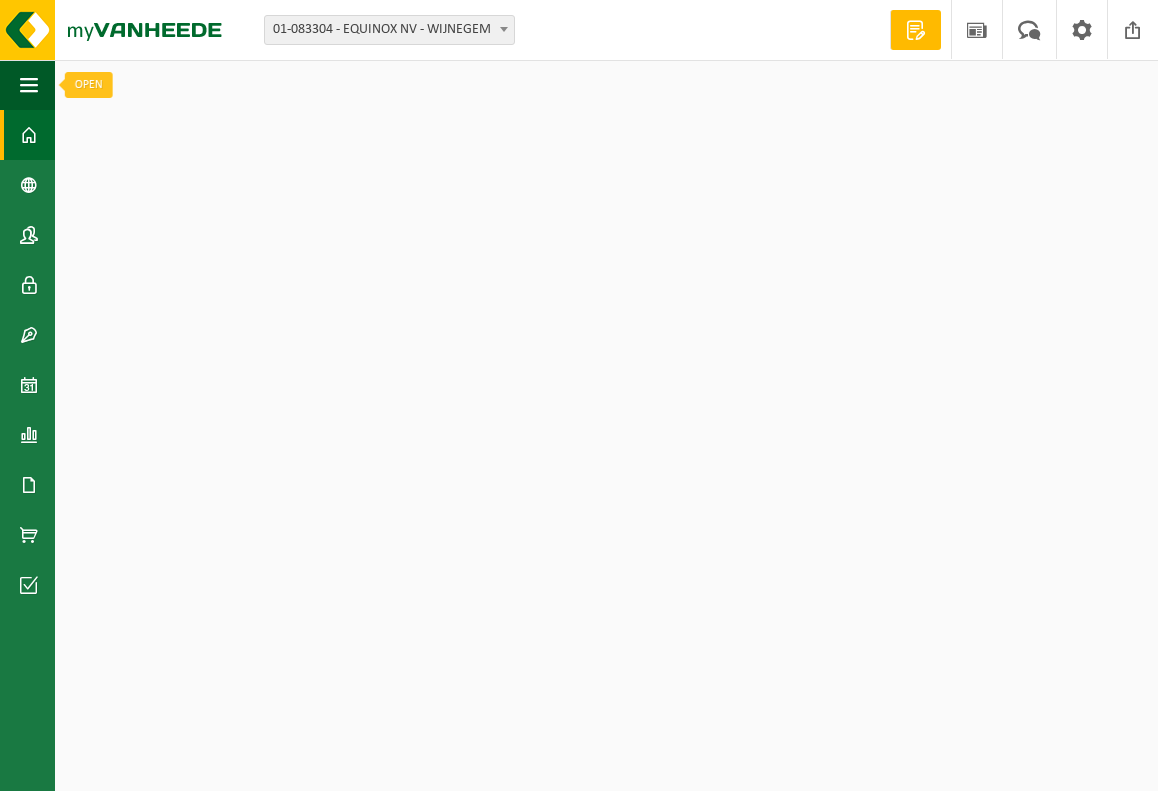 scroll, scrollTop: 0, scrollLeft: 0, axis: both 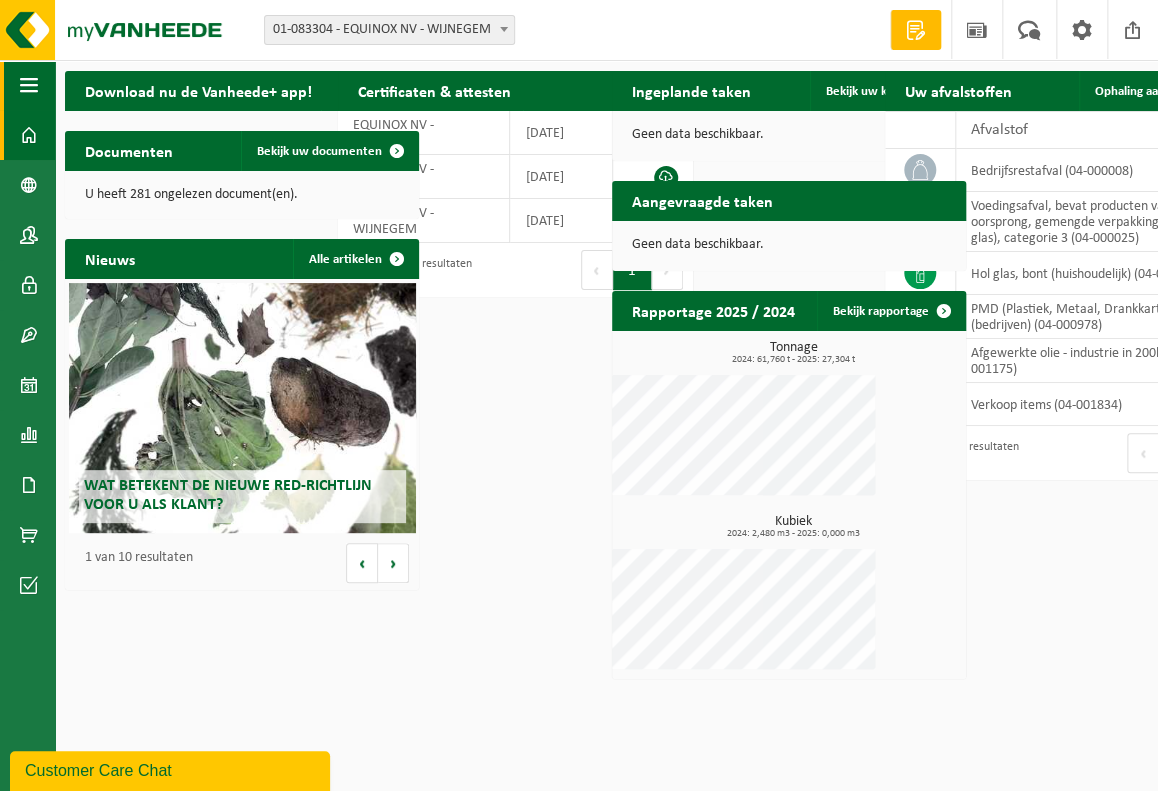 click on "Navigatie" at bounding box center [27, 85] 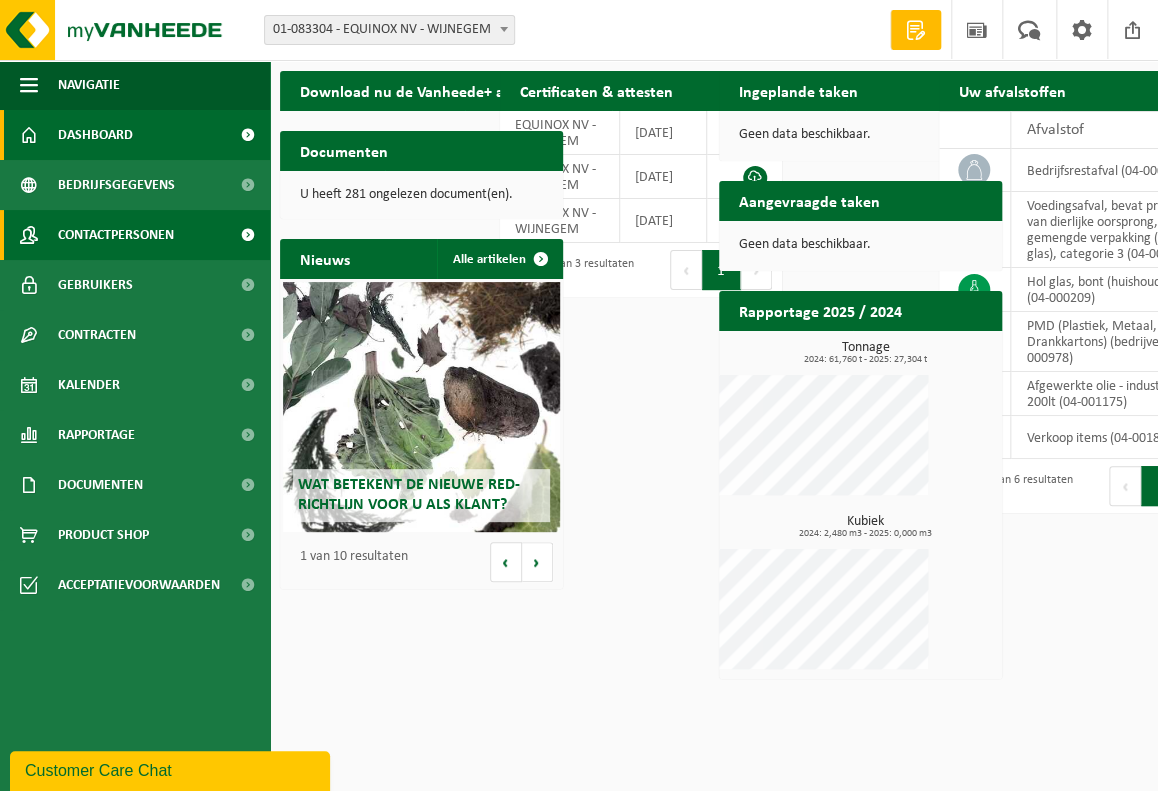 click on "Contactpersonen" at bounding box center (116, 235) 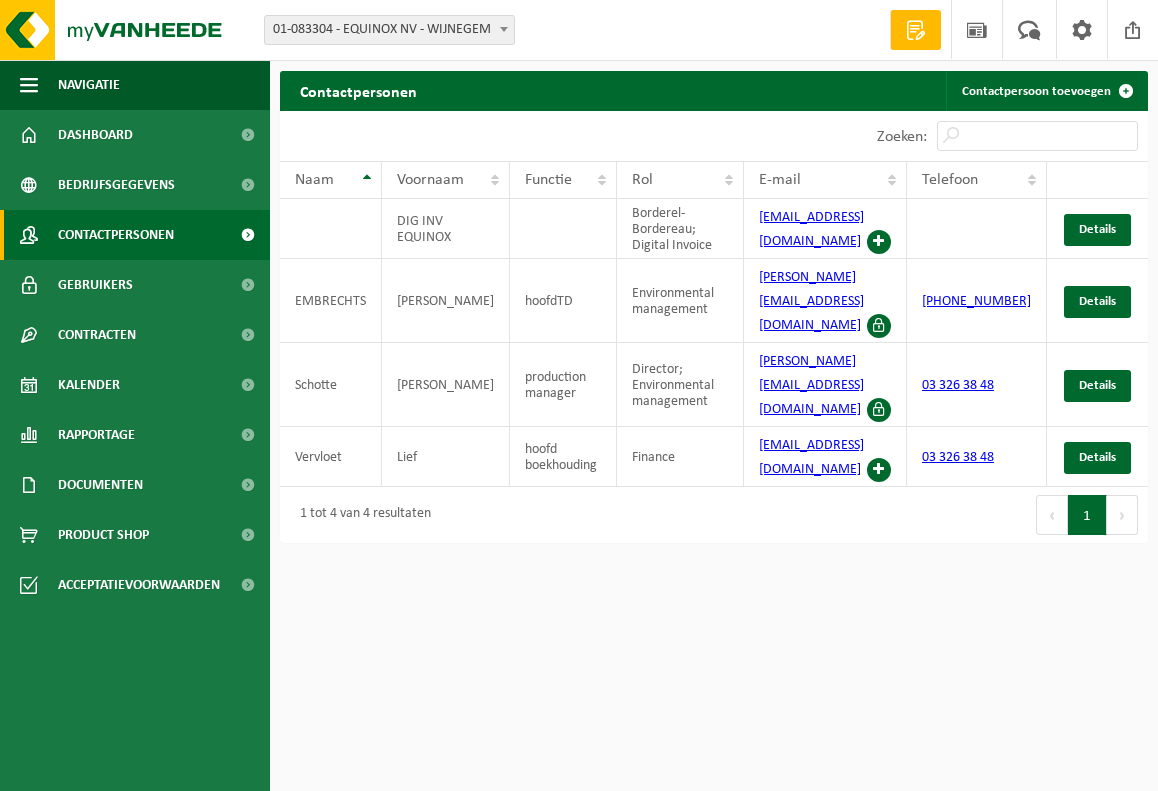 scroll, scrollTop: 0, scrollLeft: 0, axis: both 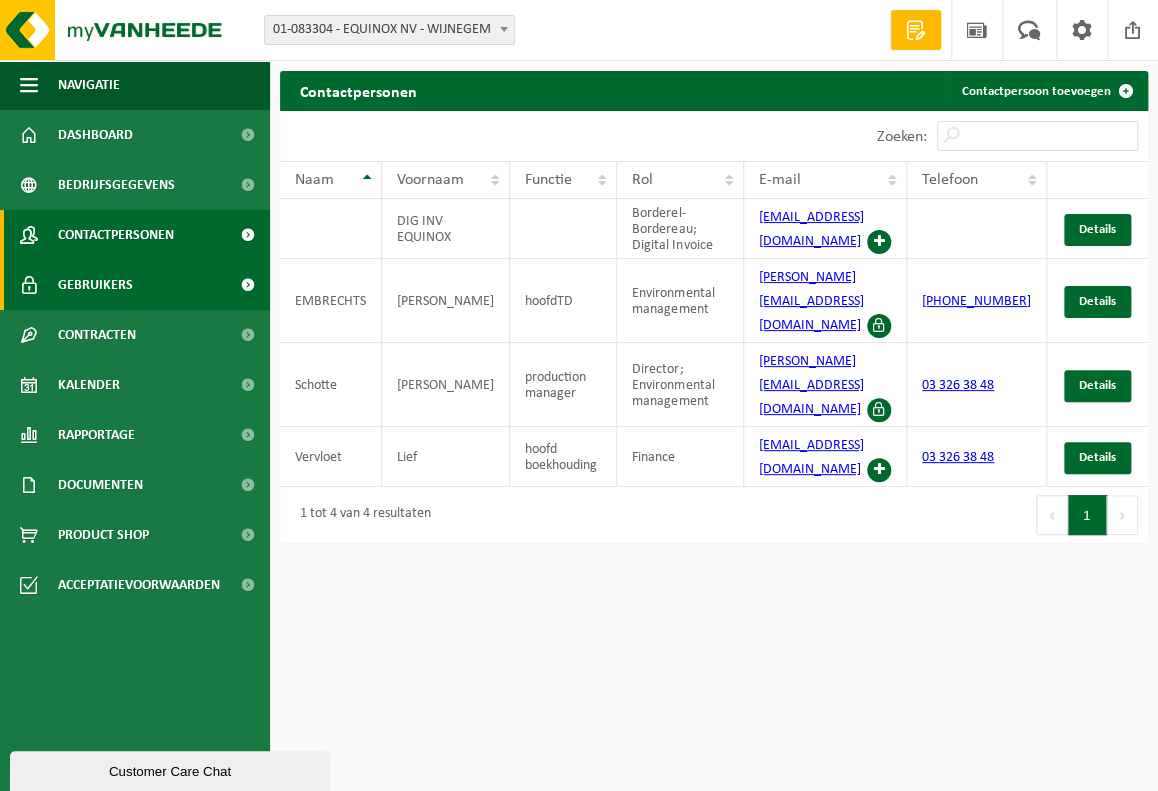 click on "Gebruikers" at bounding box center [135, 285] 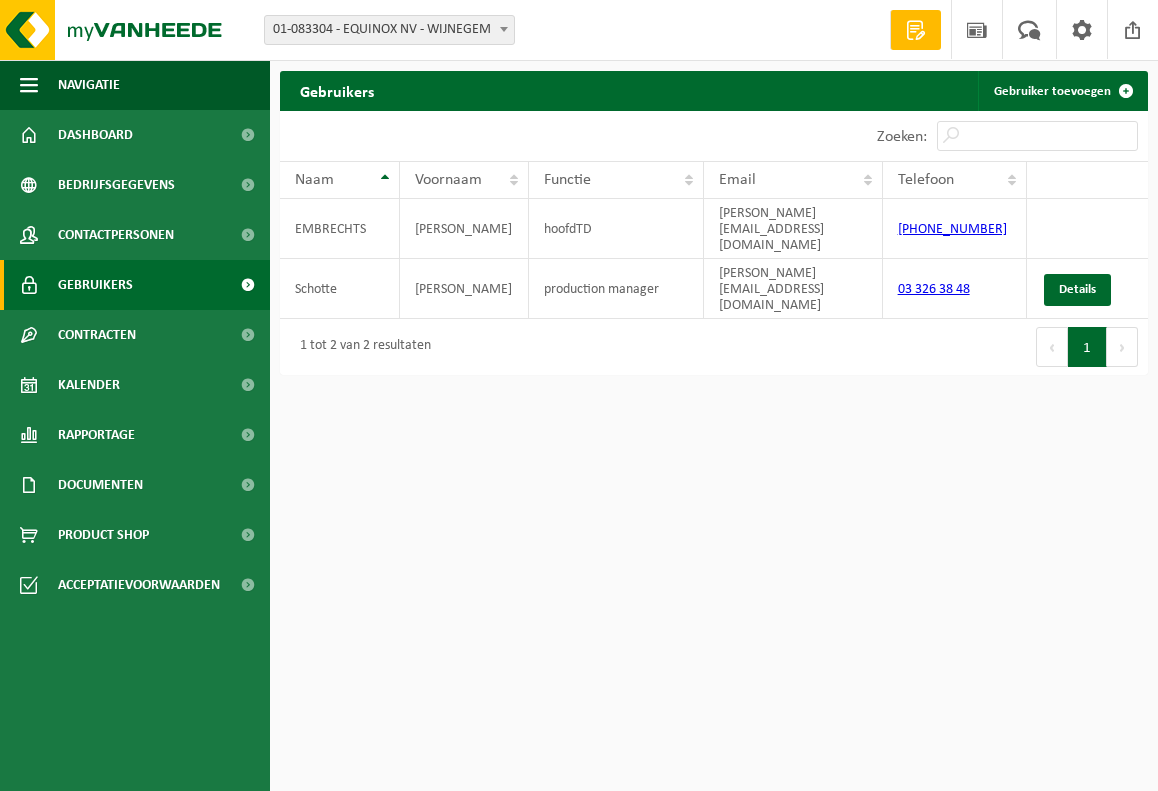 scroll, scrollTop: 0, scrollLeft: 0, axis: both 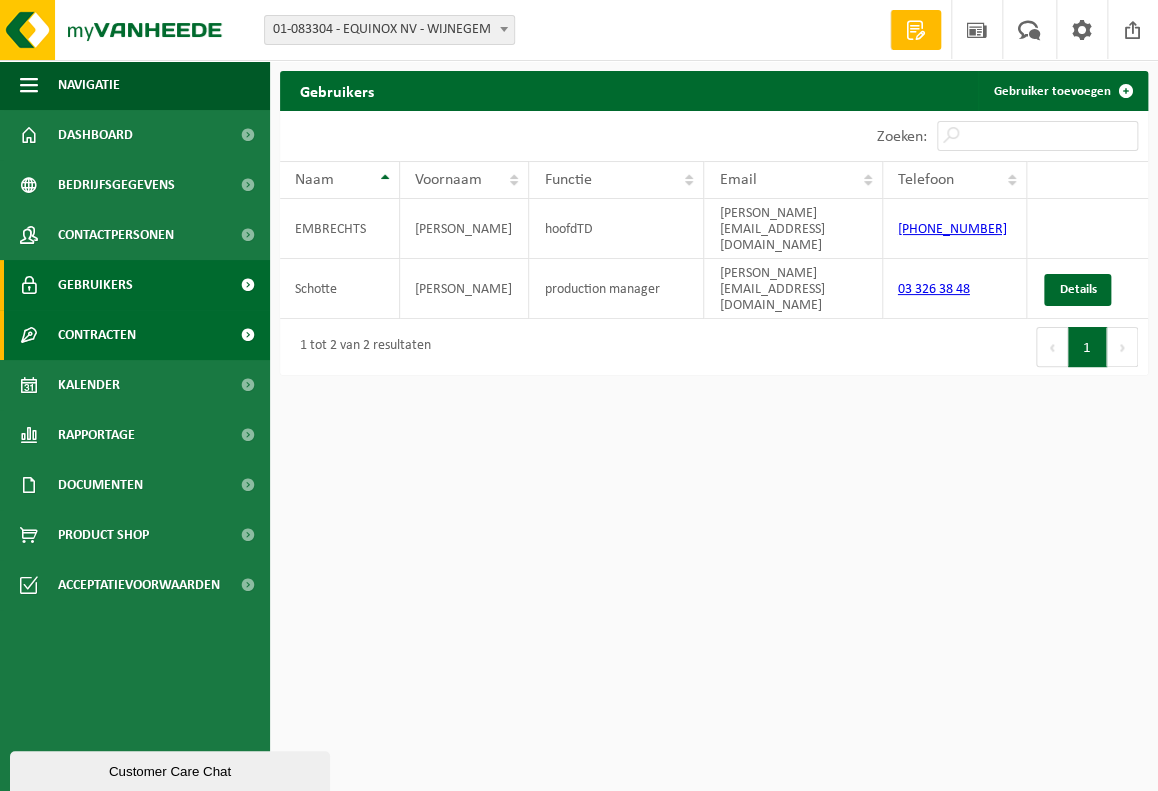 click on "Contracten" at bounding box center (97, 335) 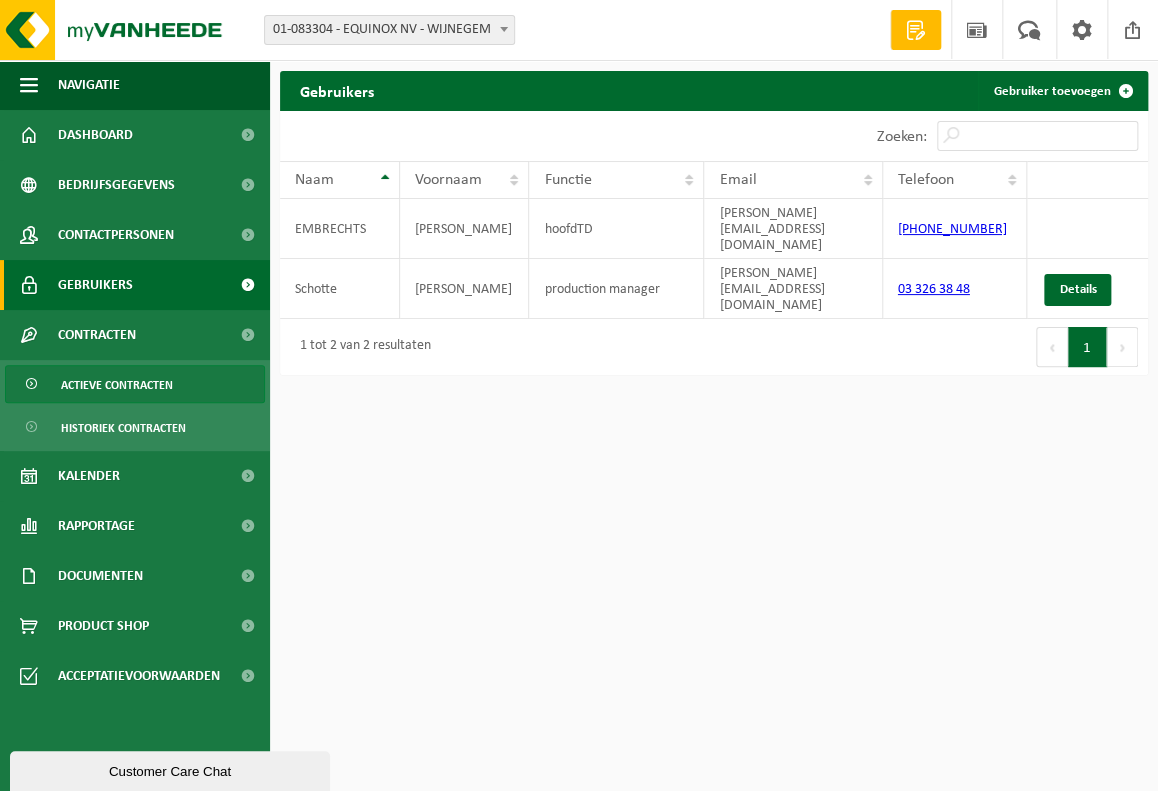 click on "Actieve contracten" at bounding box center (117, 385) 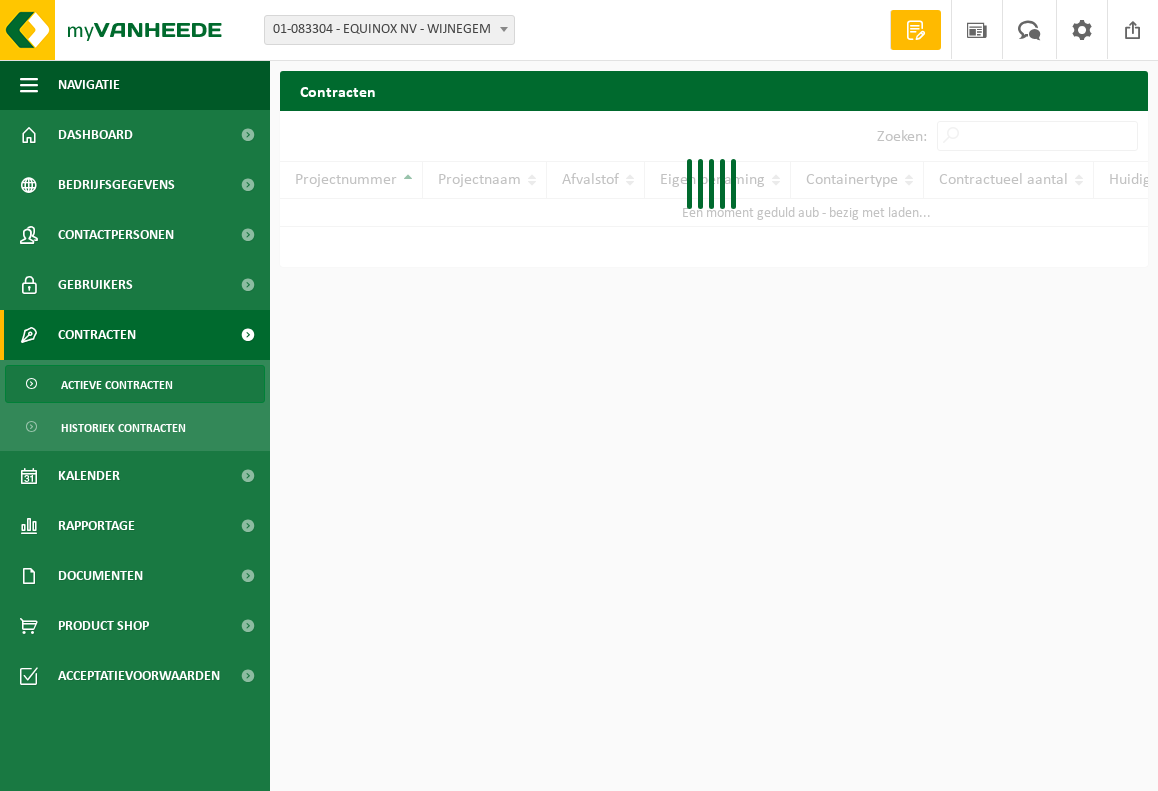 scroll, scrollTop: 0, scrollLeft: 0, axis: both 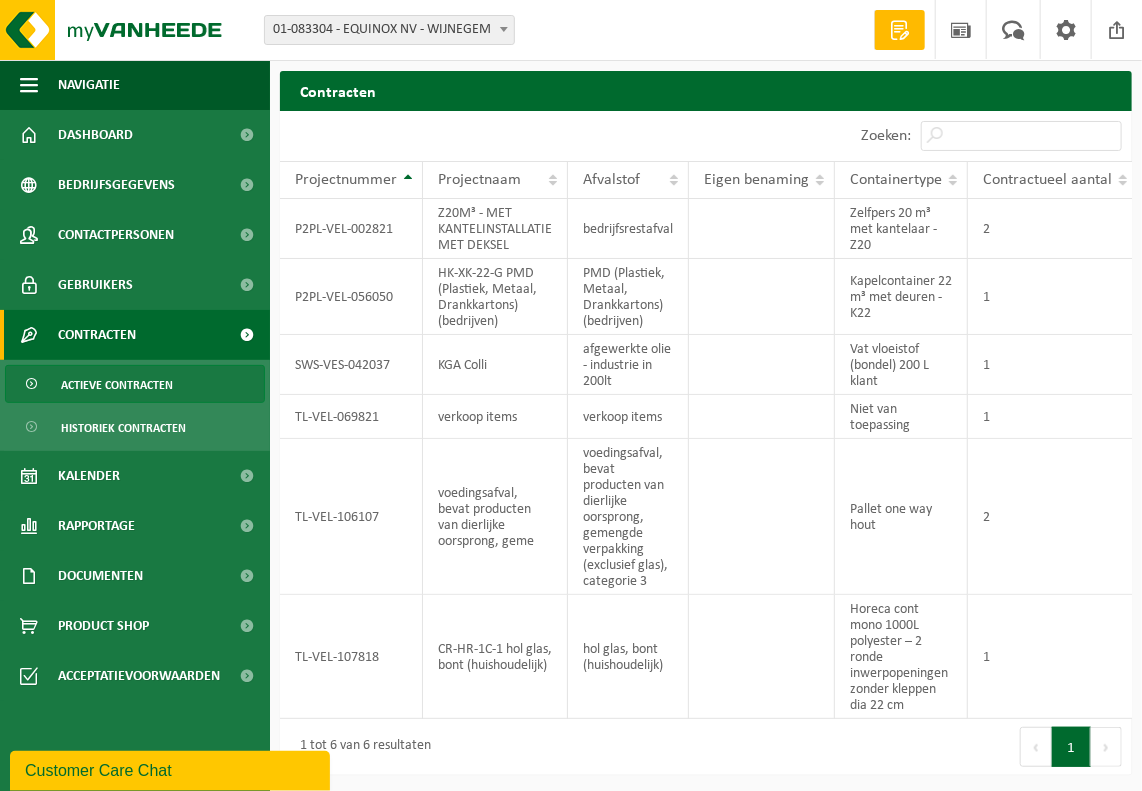 click on "Actieve contracten" at bounding box center (117, 385) 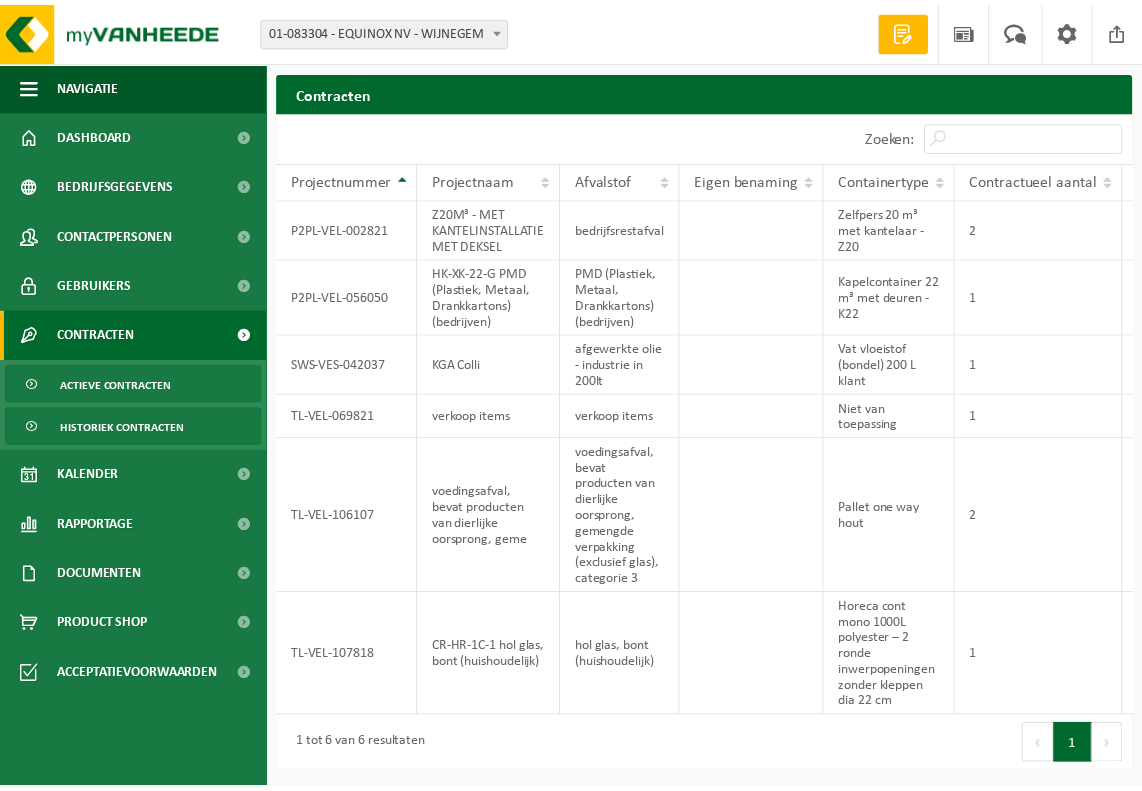 scroll, scrollTop: 0, scrollLeft: 0, axis: both 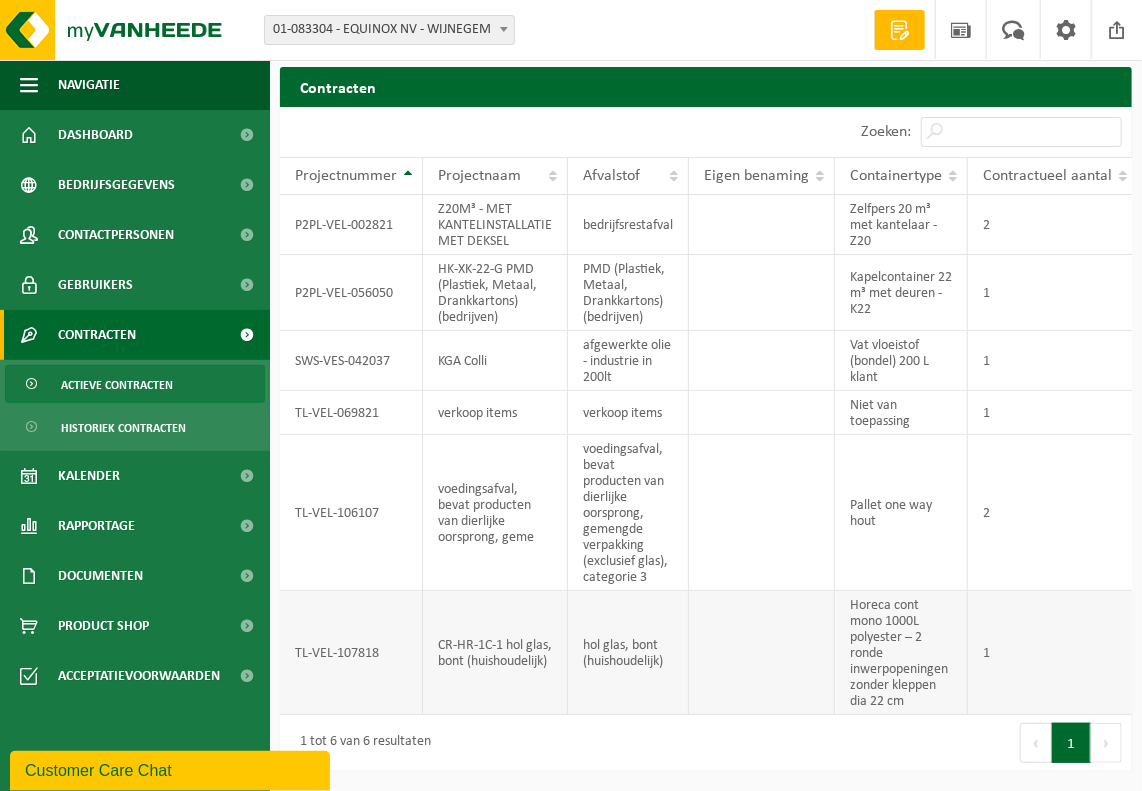 click on "hol glas, bont (huishoudelijk)" at bounding box center [628, 653] 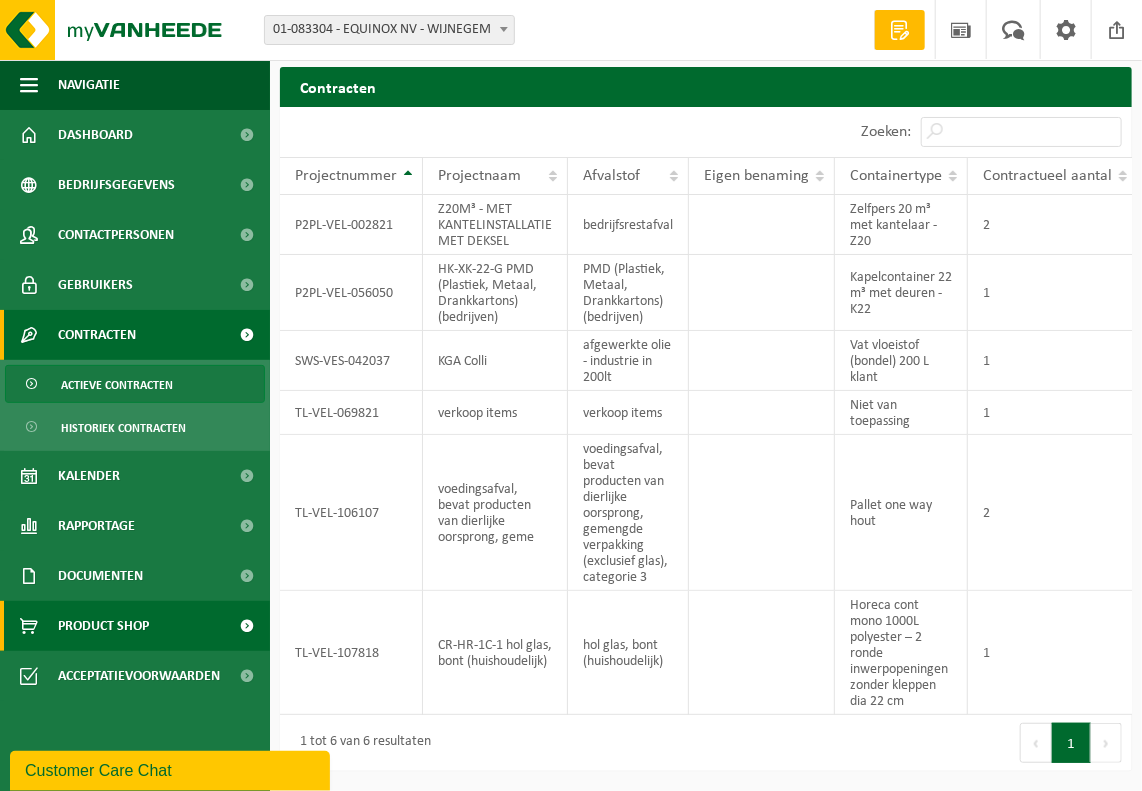 click on "Product Shop" at bounding box center (103, 626) 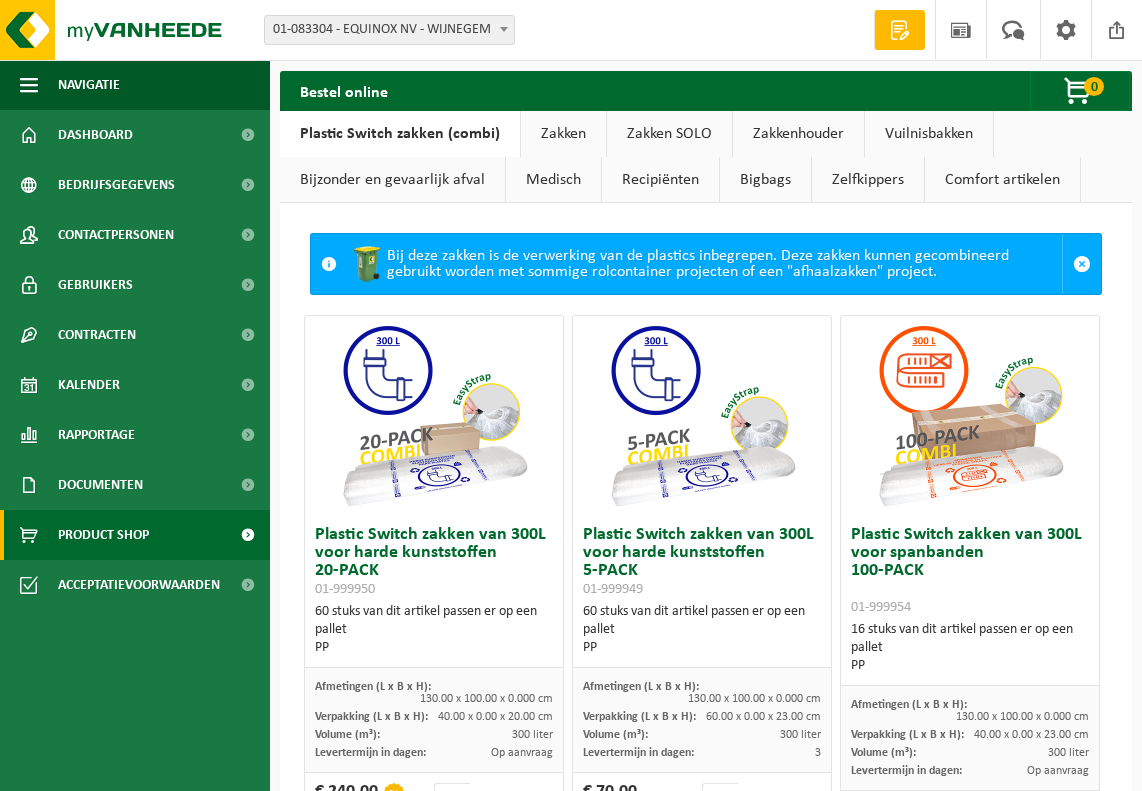scroll, scrollTop: 0, scrollLeft: 0, axis: both 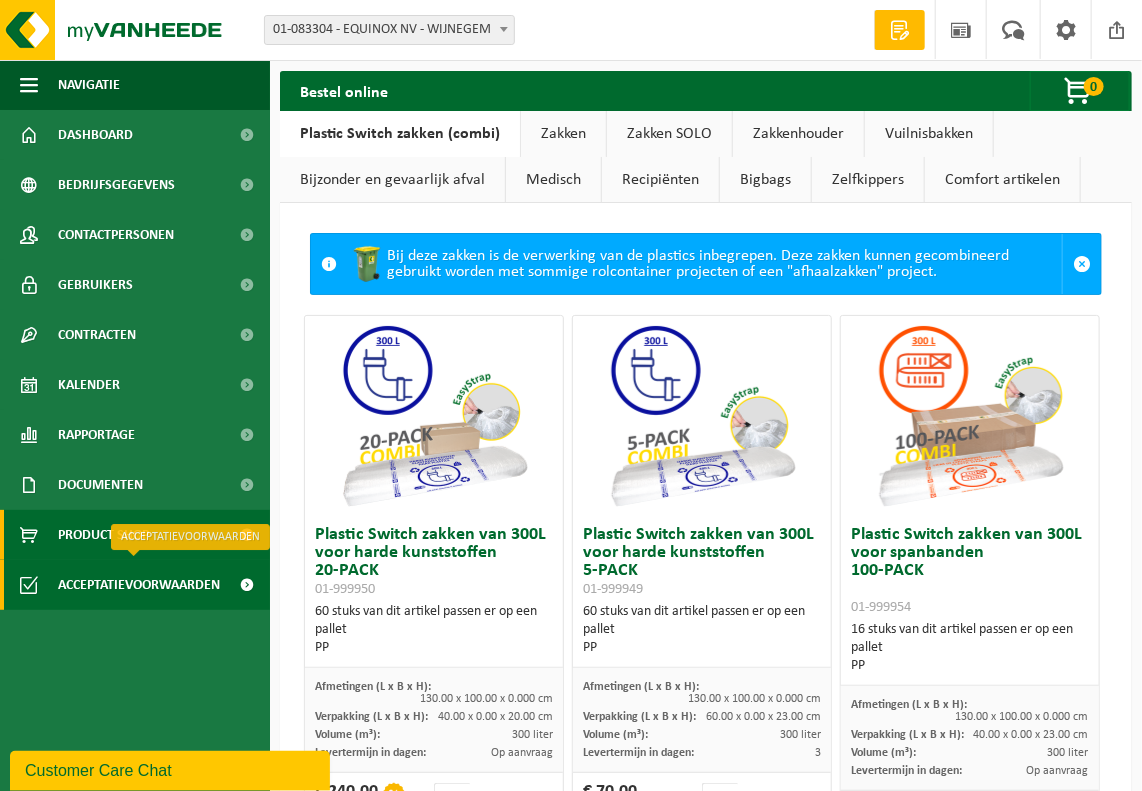 click on "Acceptatievoorwaarden" at bounding box center [139, 585] 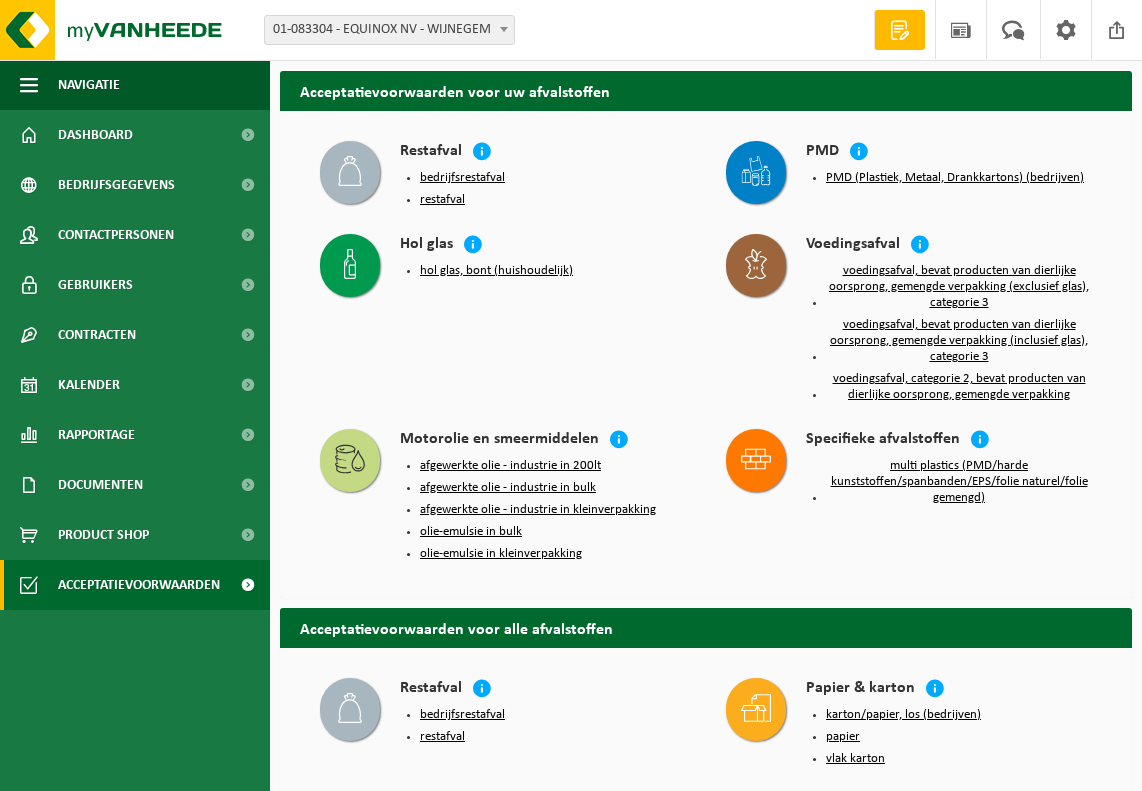 scroll, scrollTop: 0, scrollLeft: 0, axis: both 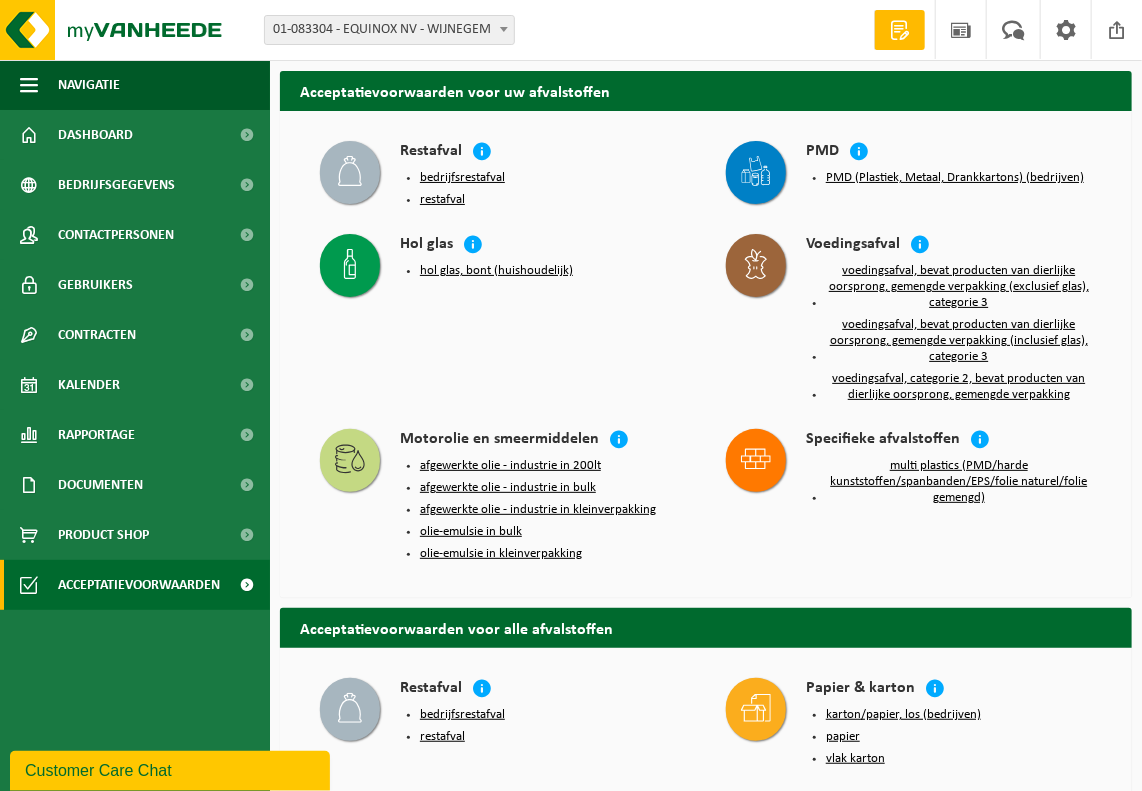 click 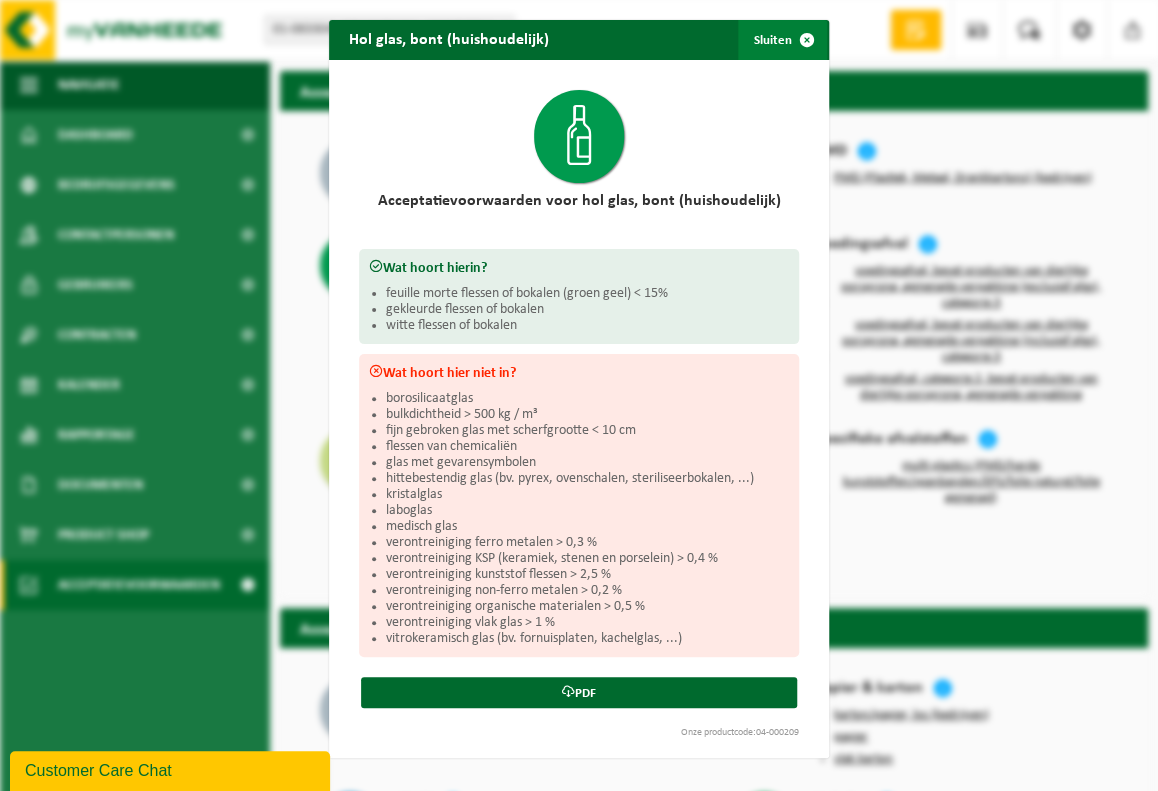 click at bounding box center [807, 40] 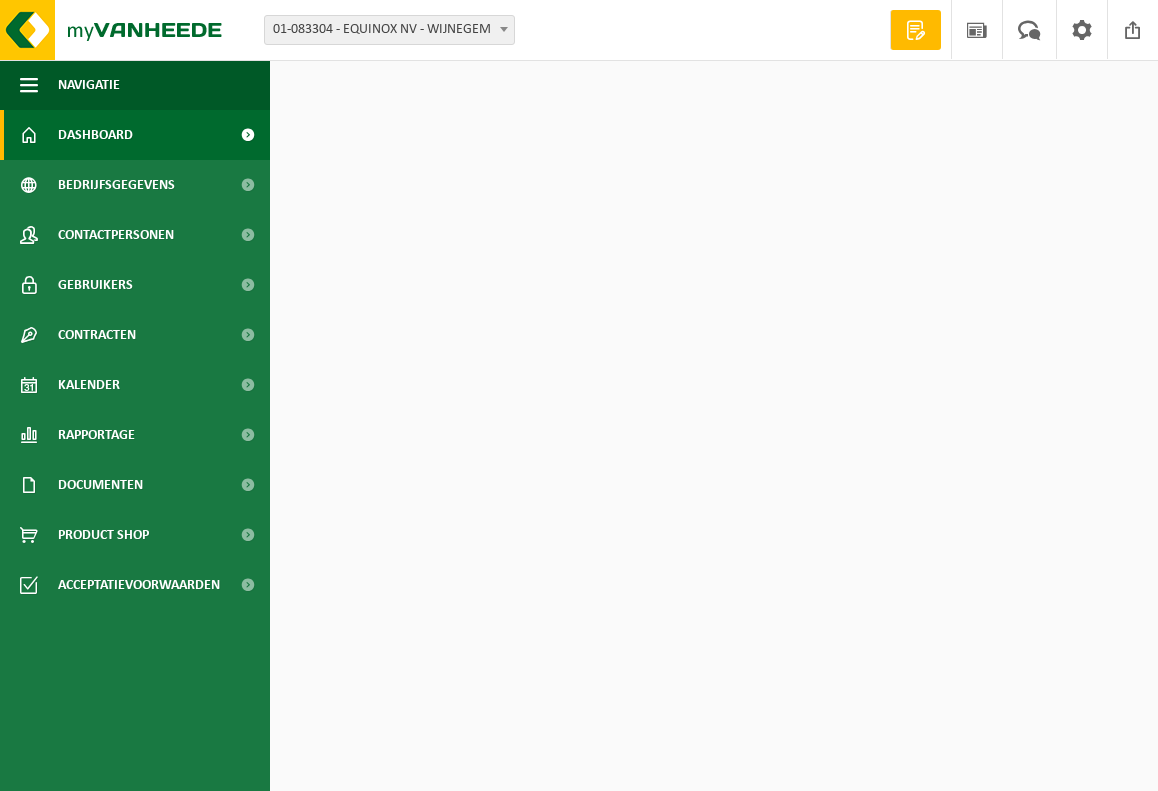scroll, scrollTop: 0, scrollLeft: 0, axis: both 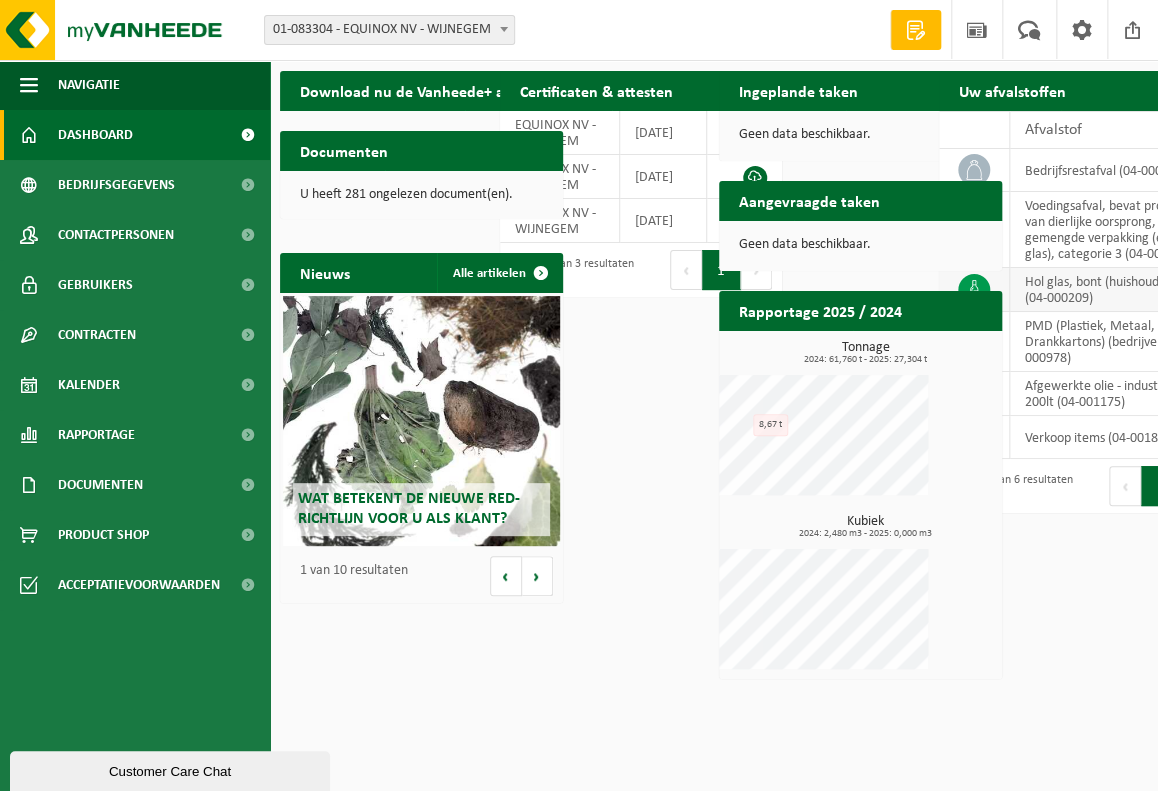 click on "hol glas, bont (huishoudelijk) (04-000209)" at bounding box center (1115, 290) 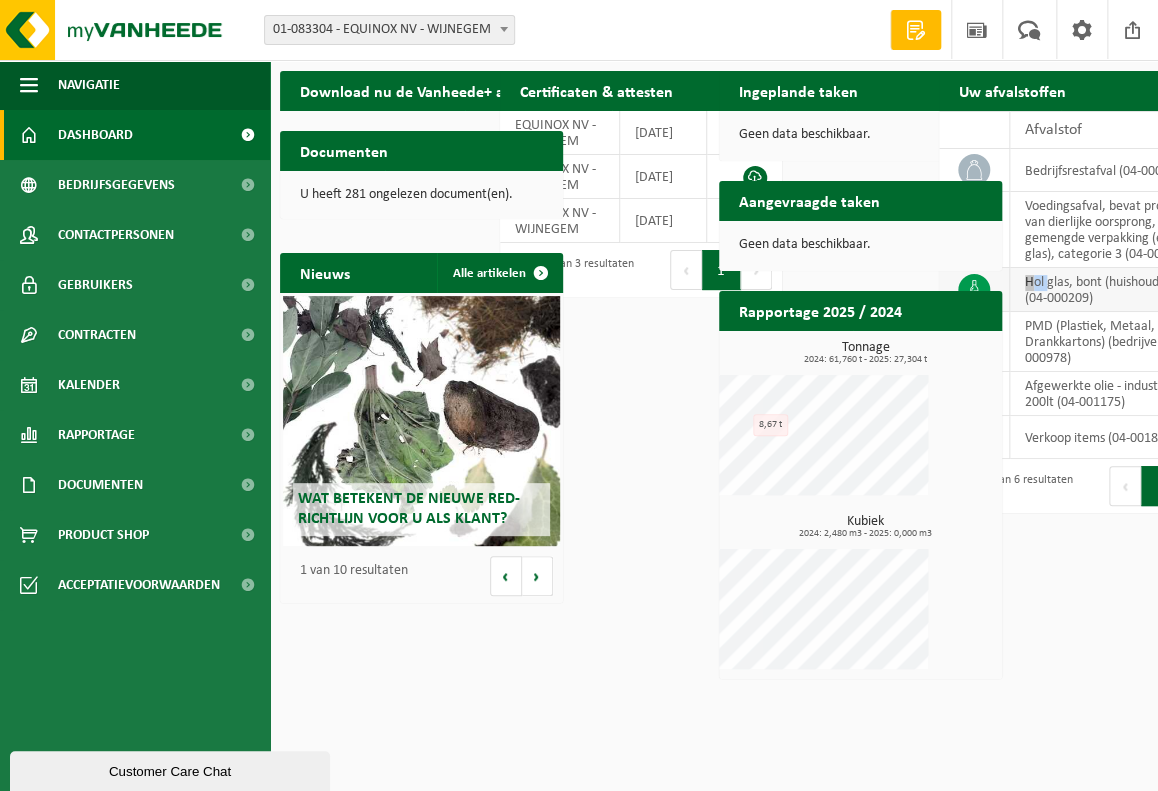 click 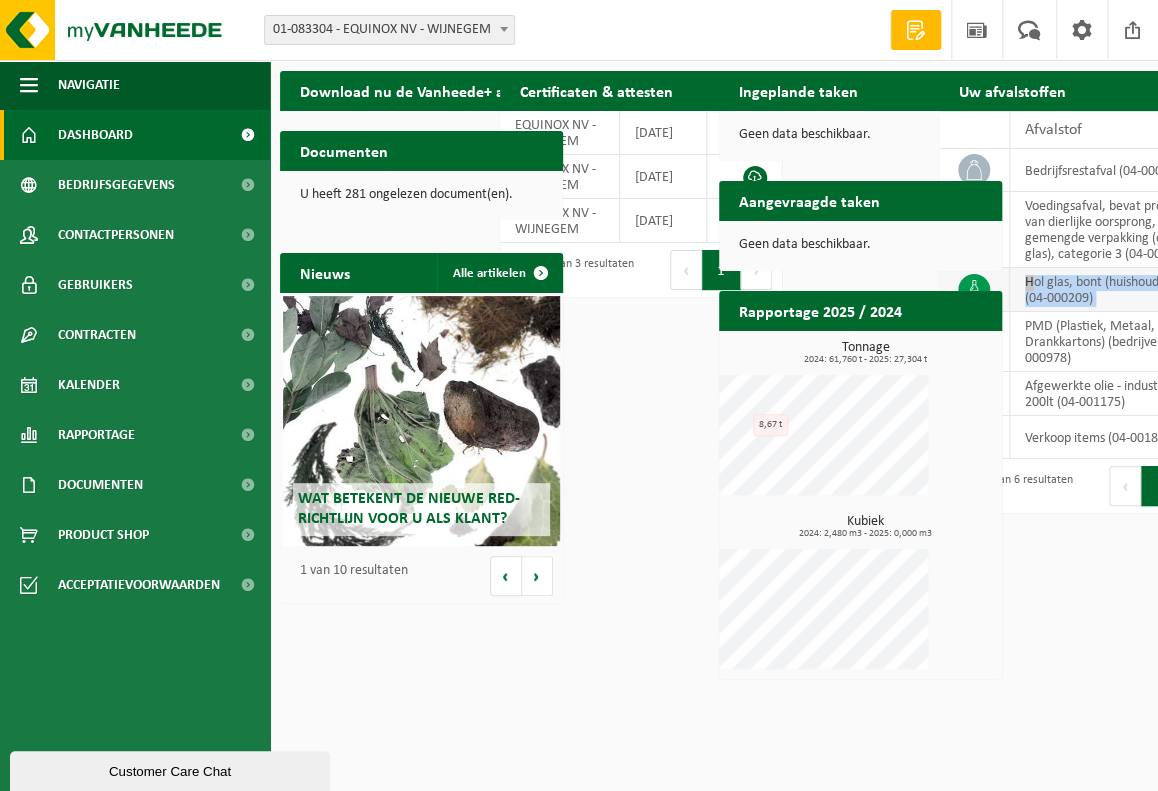 click 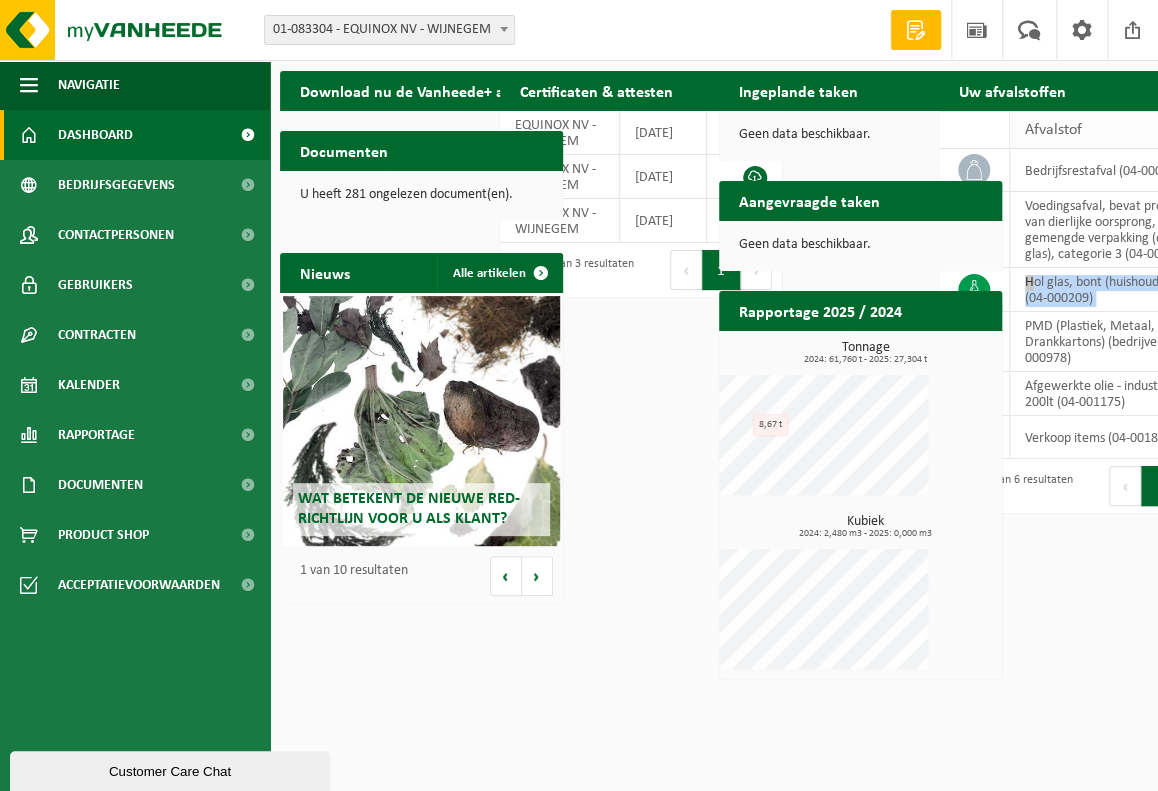 click on "Afvalstof" at bounding box center (1115, 130) 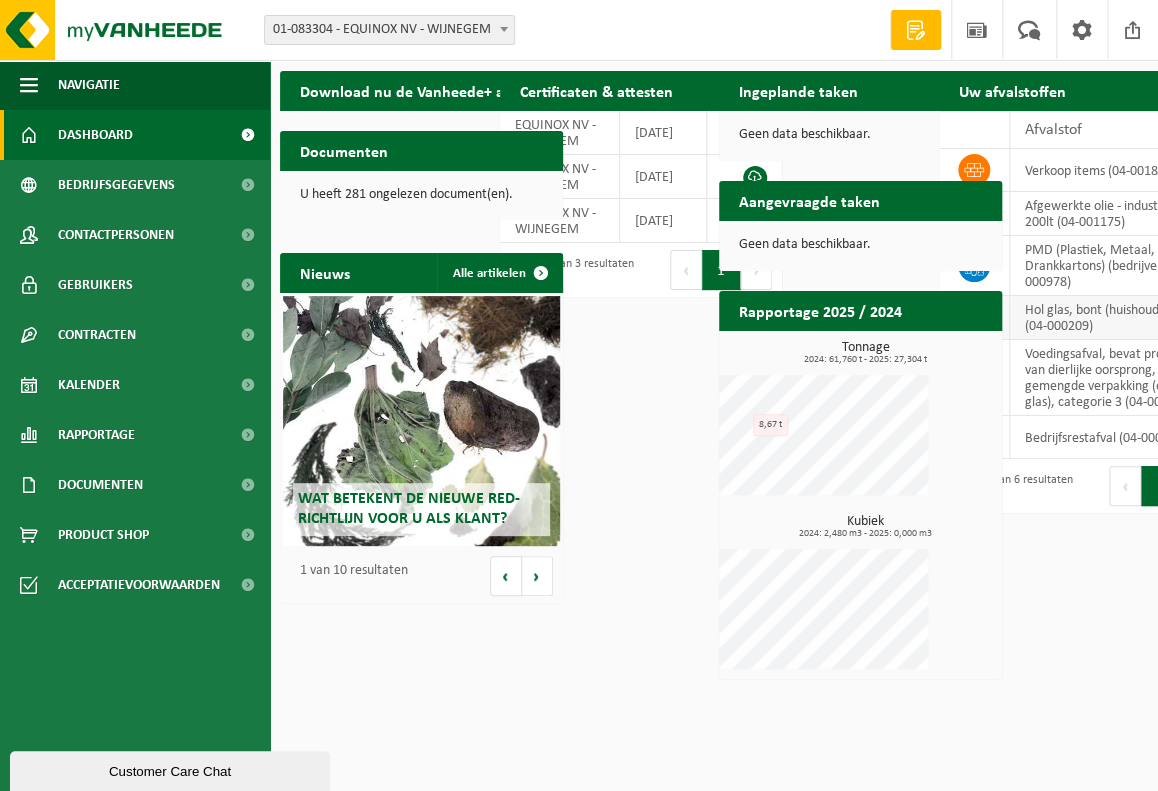 click on "hol glas, bont (huishoudelijk) (04-000209)" at bounding box center [1115, 318] 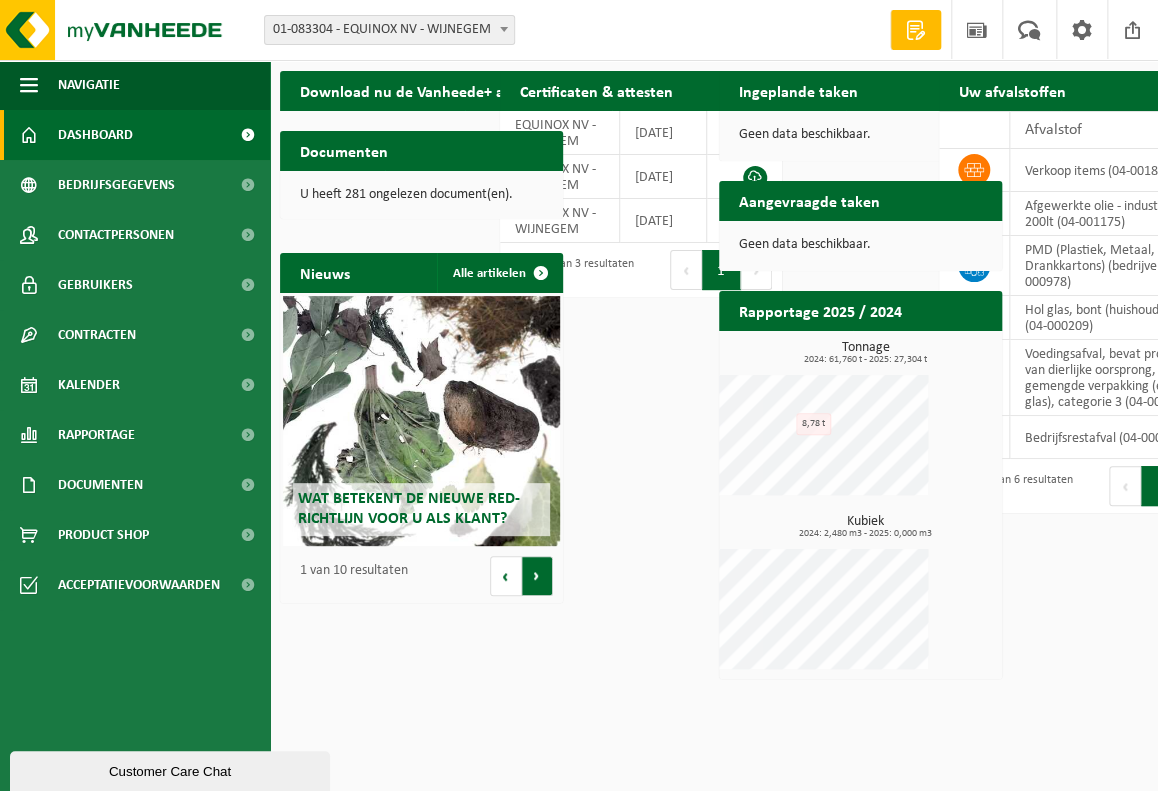 click on "Volgende" at bounding box center [537, 576] 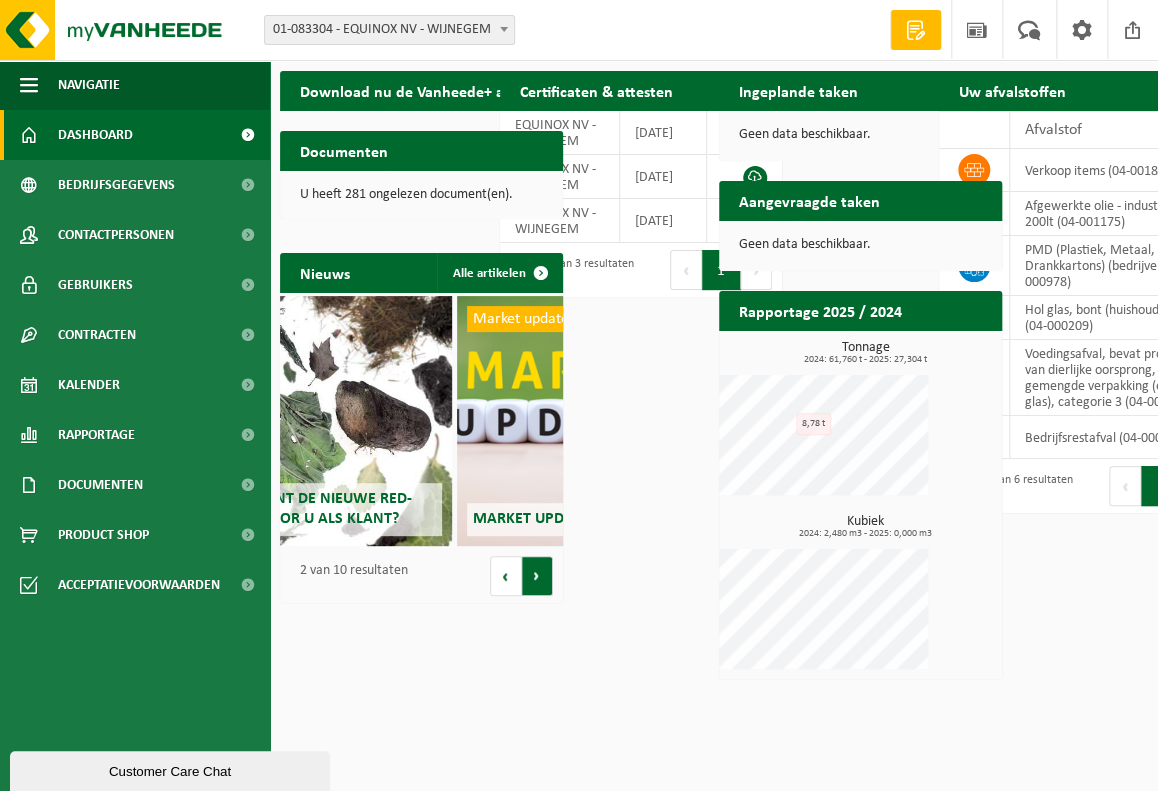 click on "Volgende" at bounding box center (537, 576) 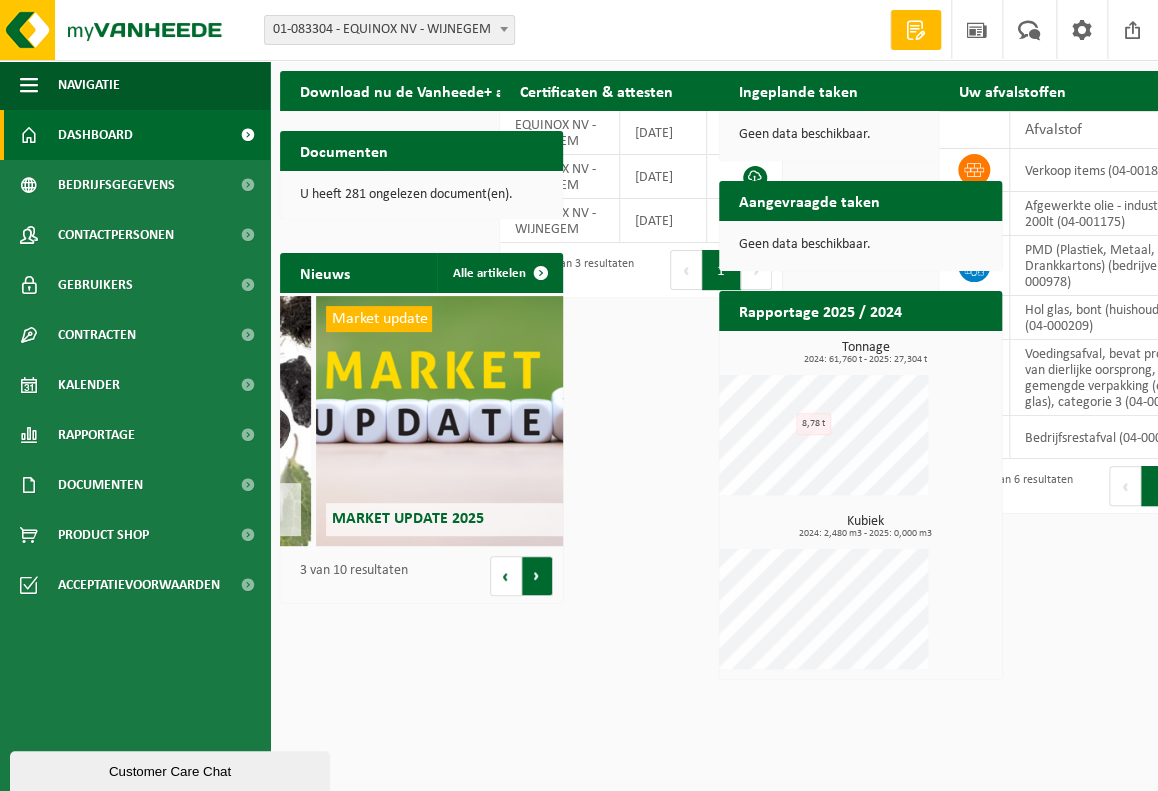 click on "Volgende" at bounding box center (537, 576) 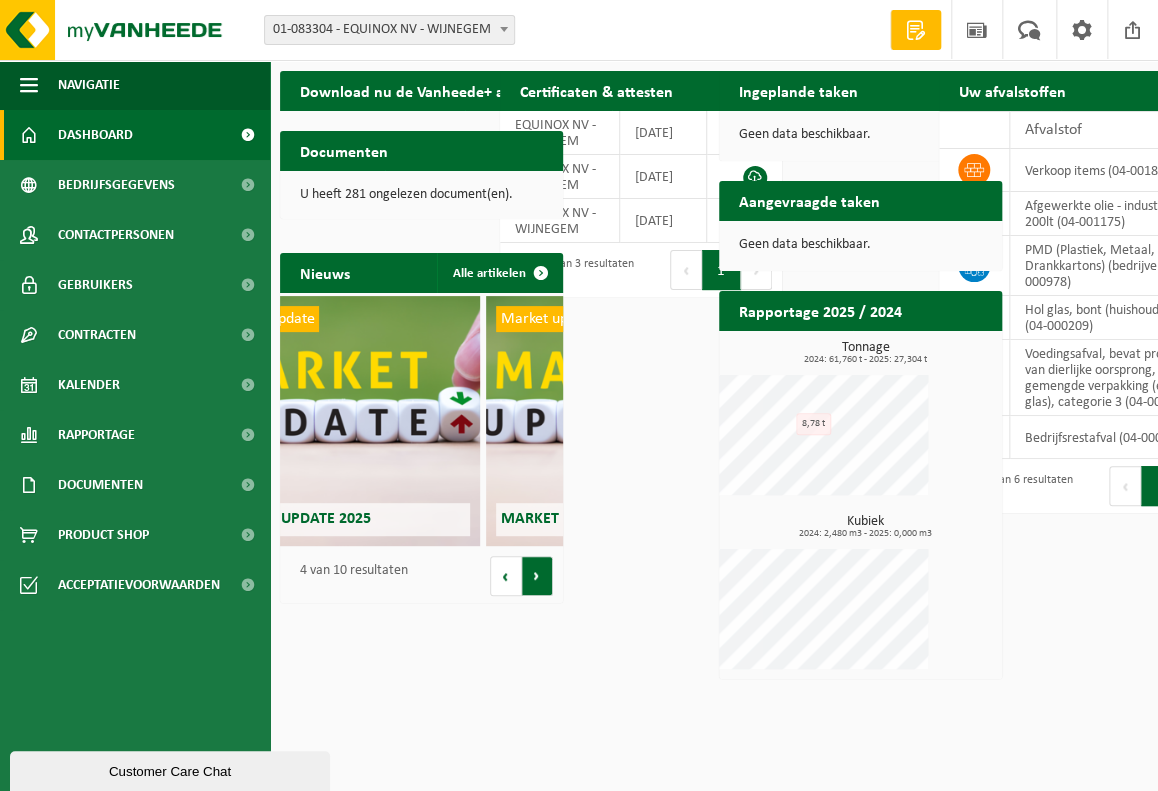 click on "Volgende" at bounding box center [537, 576] 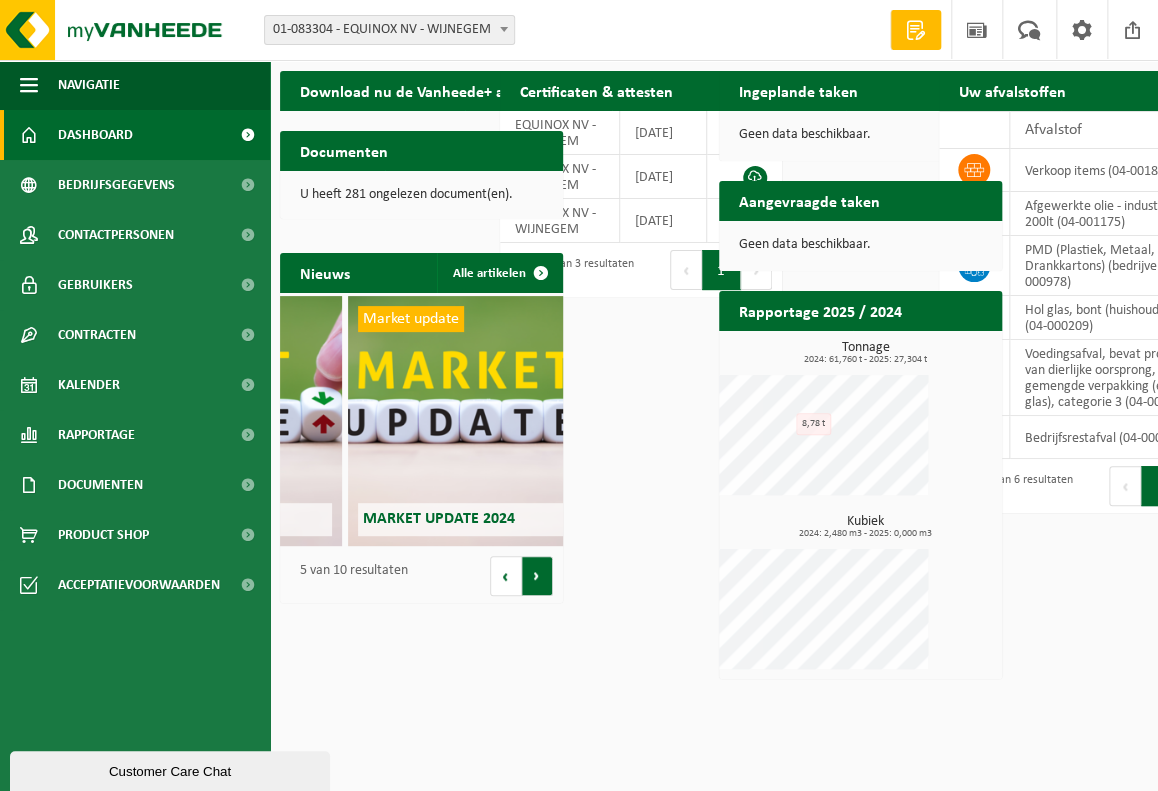 click on "Volgende" at bounding box center (537, 576) 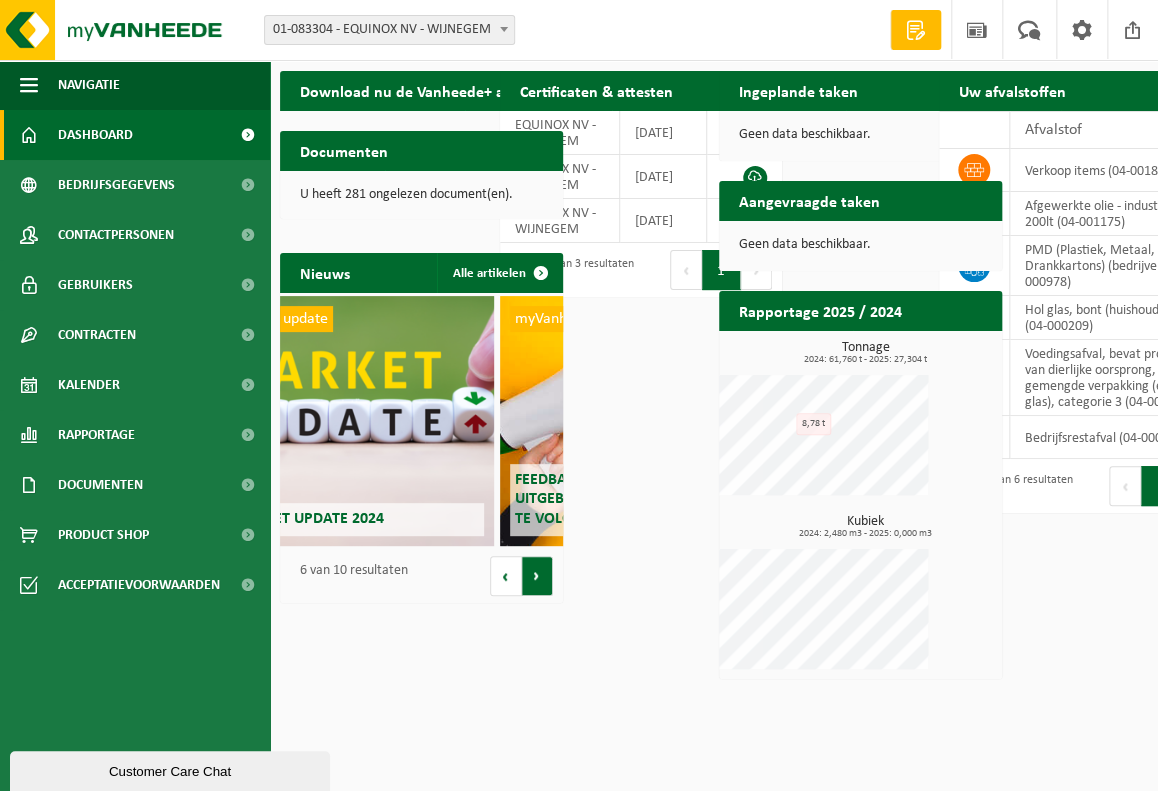 click on "Volgende" at bounding box center [537, 576] 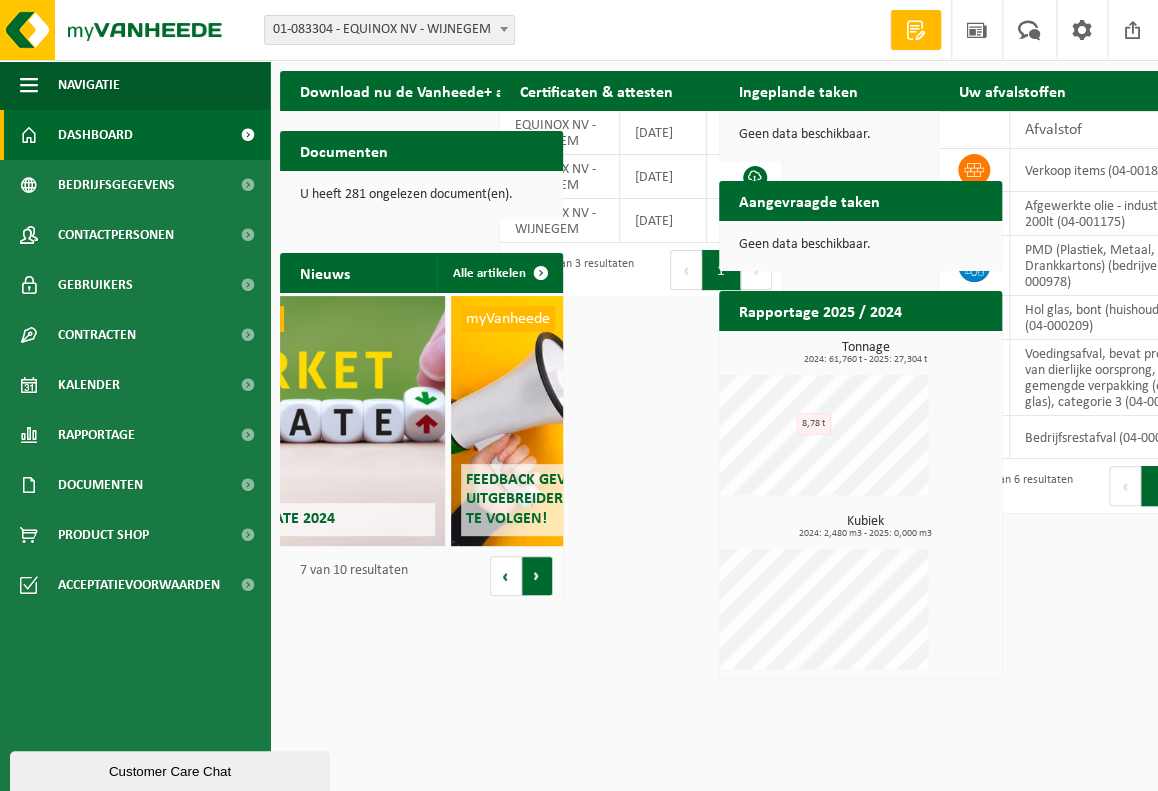 click on "Volgende" at bounding box center [537, 576] 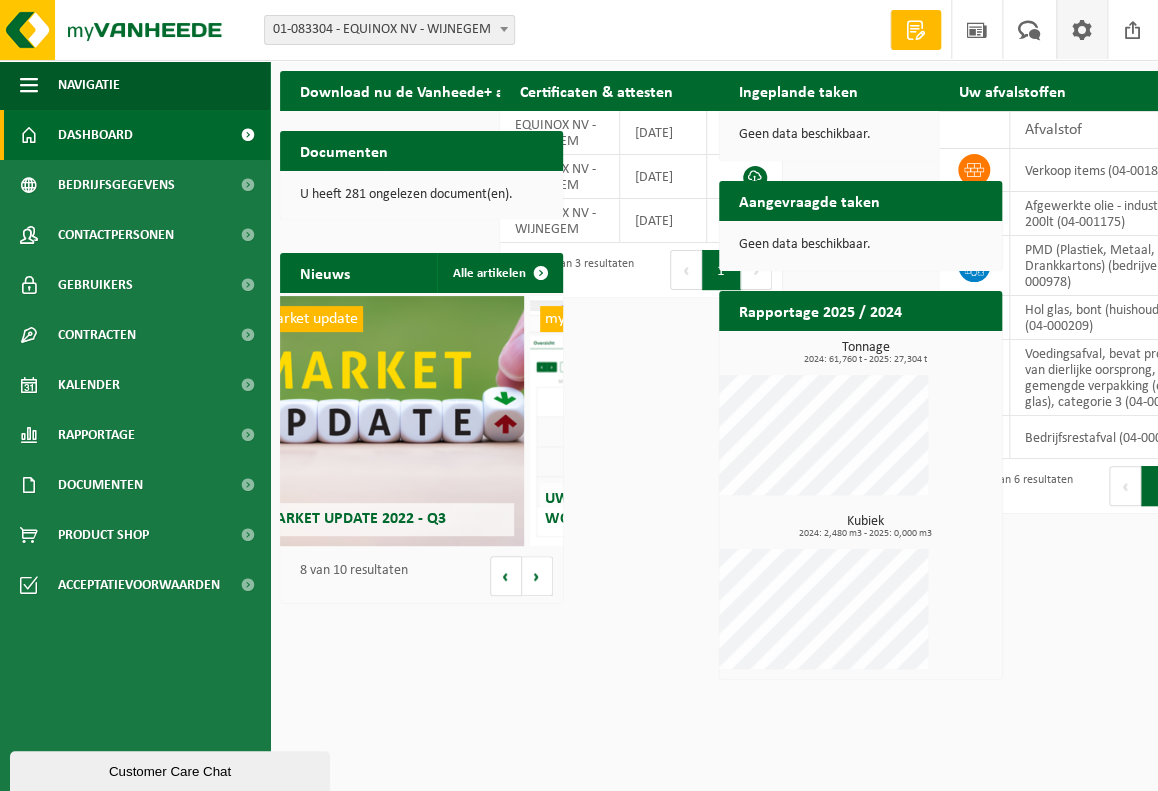 scroll, scrollTop: 0, scrollLeft: 1465, axis: horizontal 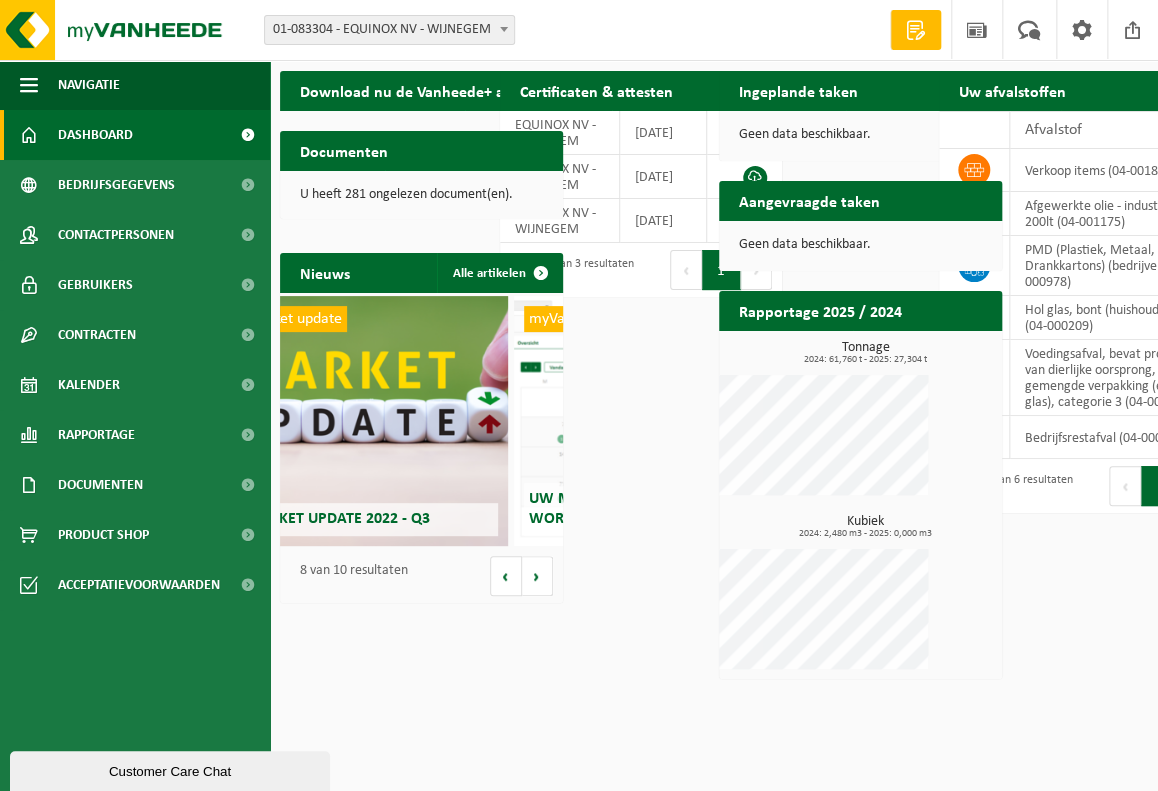 click on "Offerte aanvragen" at bounding box center (0, 0) 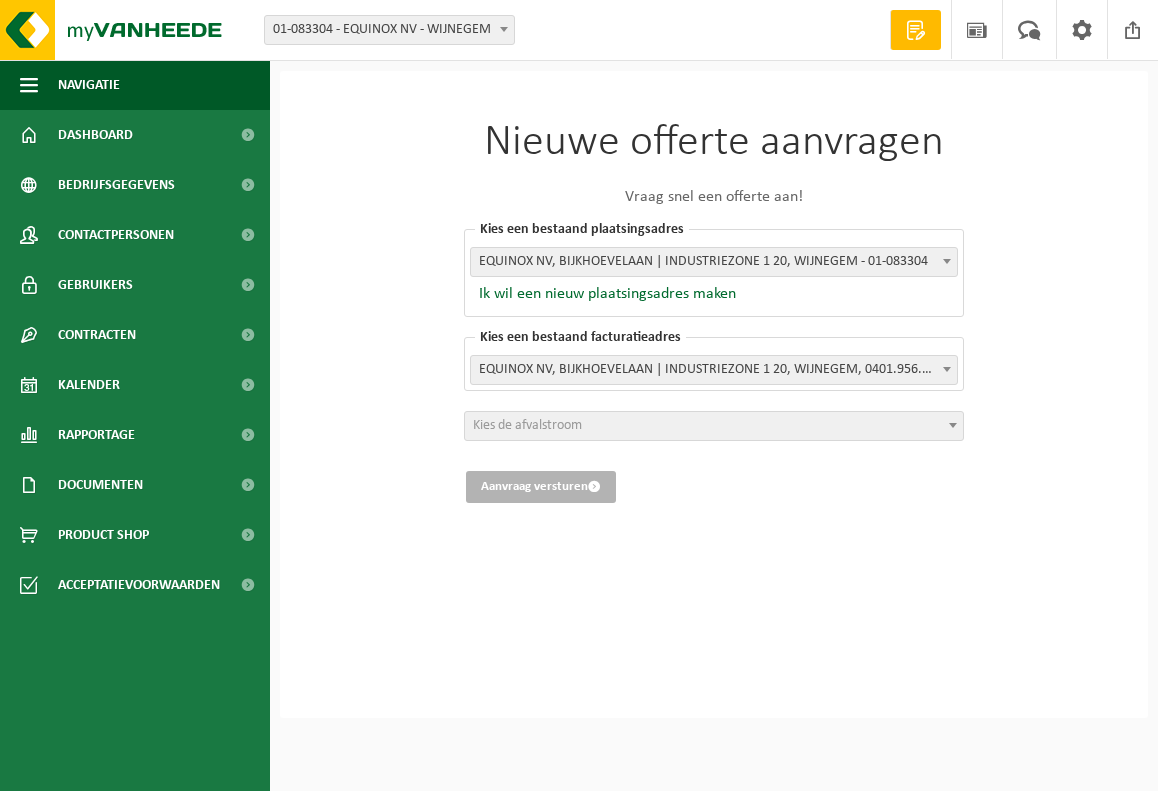 scroll, scrollTop: 0, scrollLeft: 0, axis: both 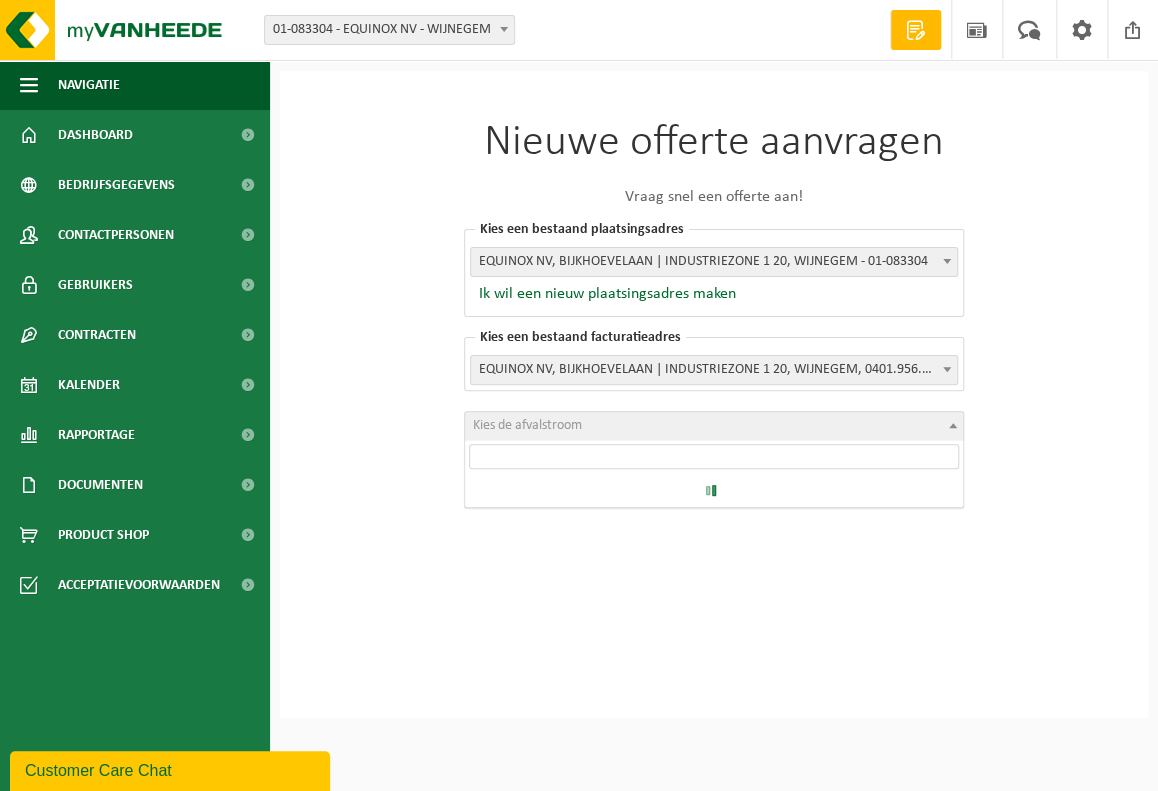 click on "Kies de afvalstroom" at bounding box center (714, 426) 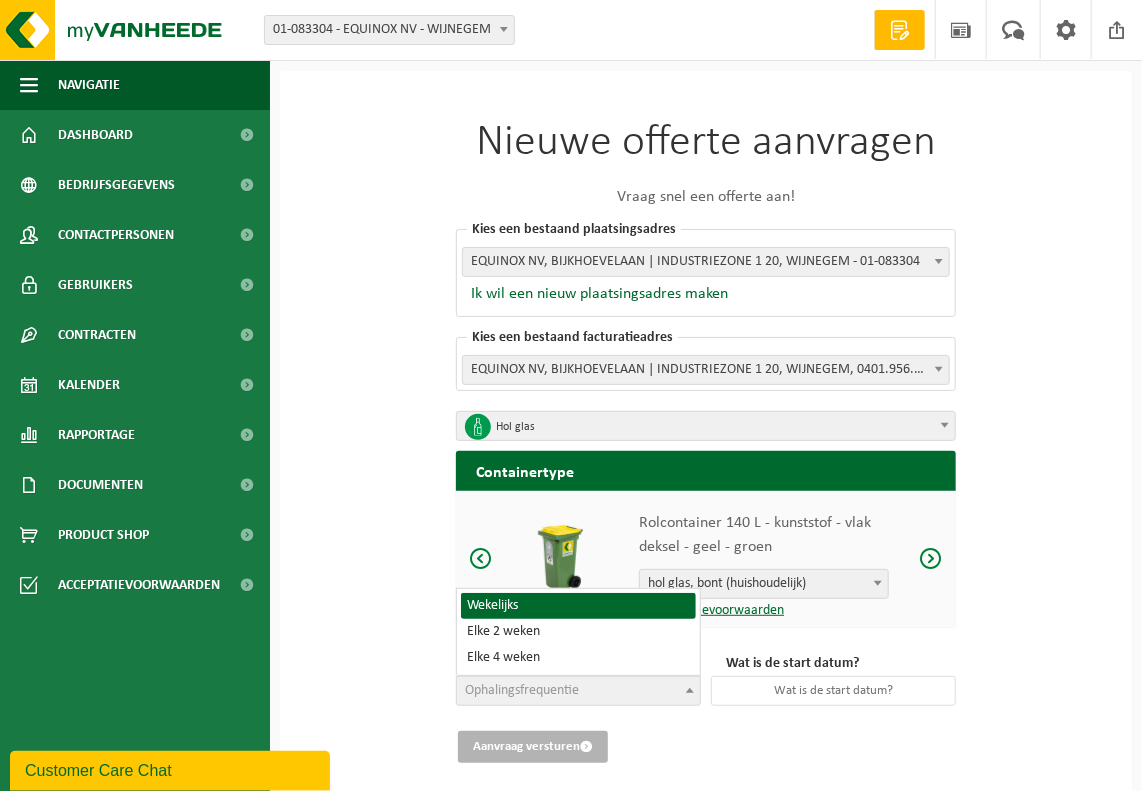 click at bounding box center (690, 690) 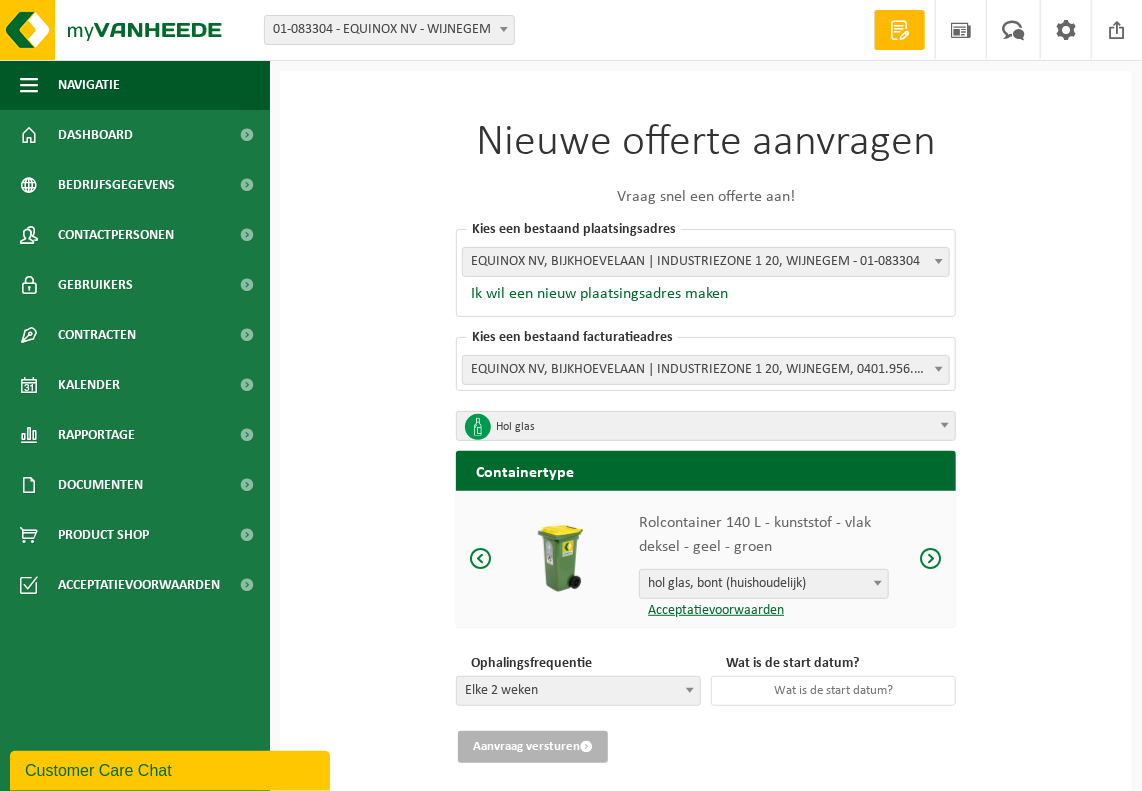 click at bounding box center [690, 690] 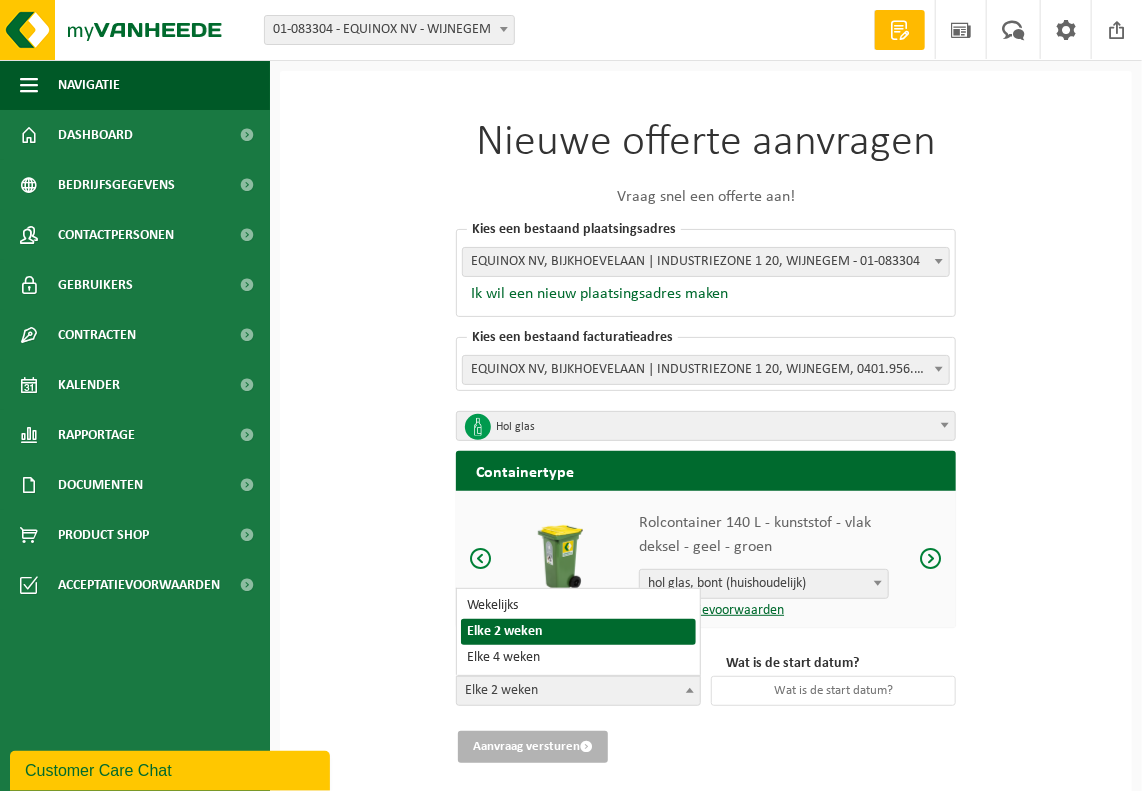 click at bounding box center (690, 690) 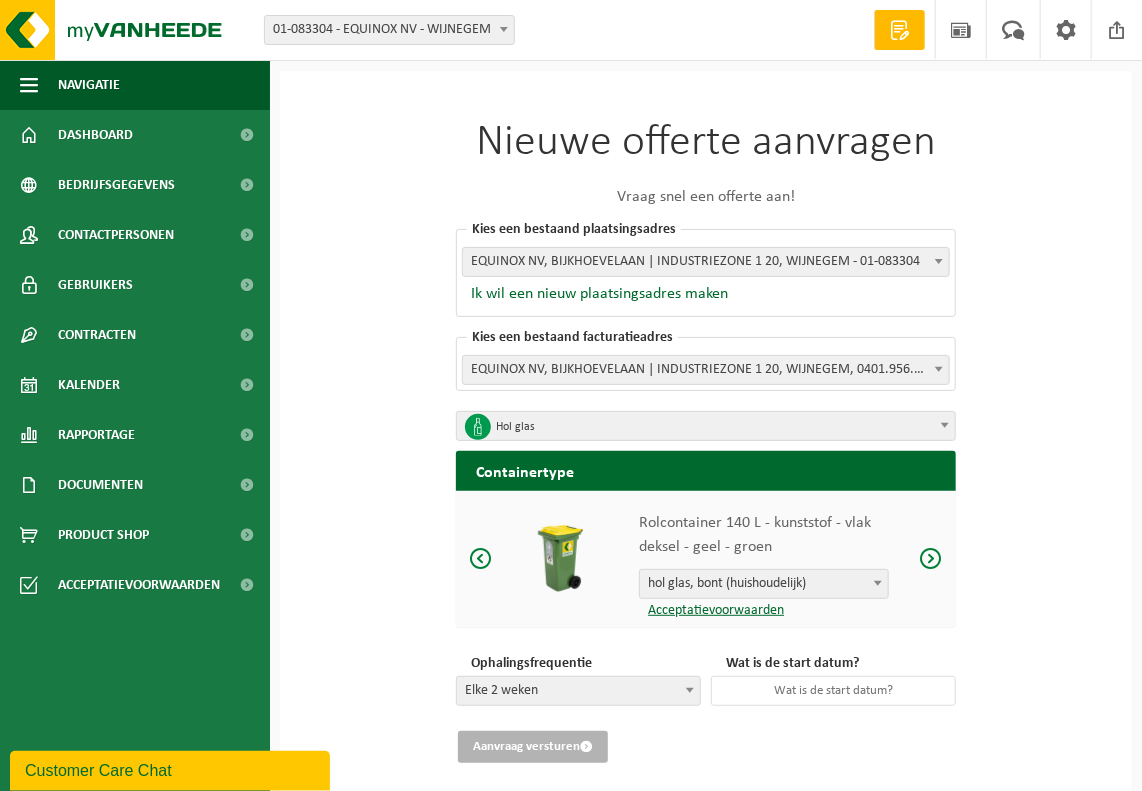 click at bounding box center [690, 690] 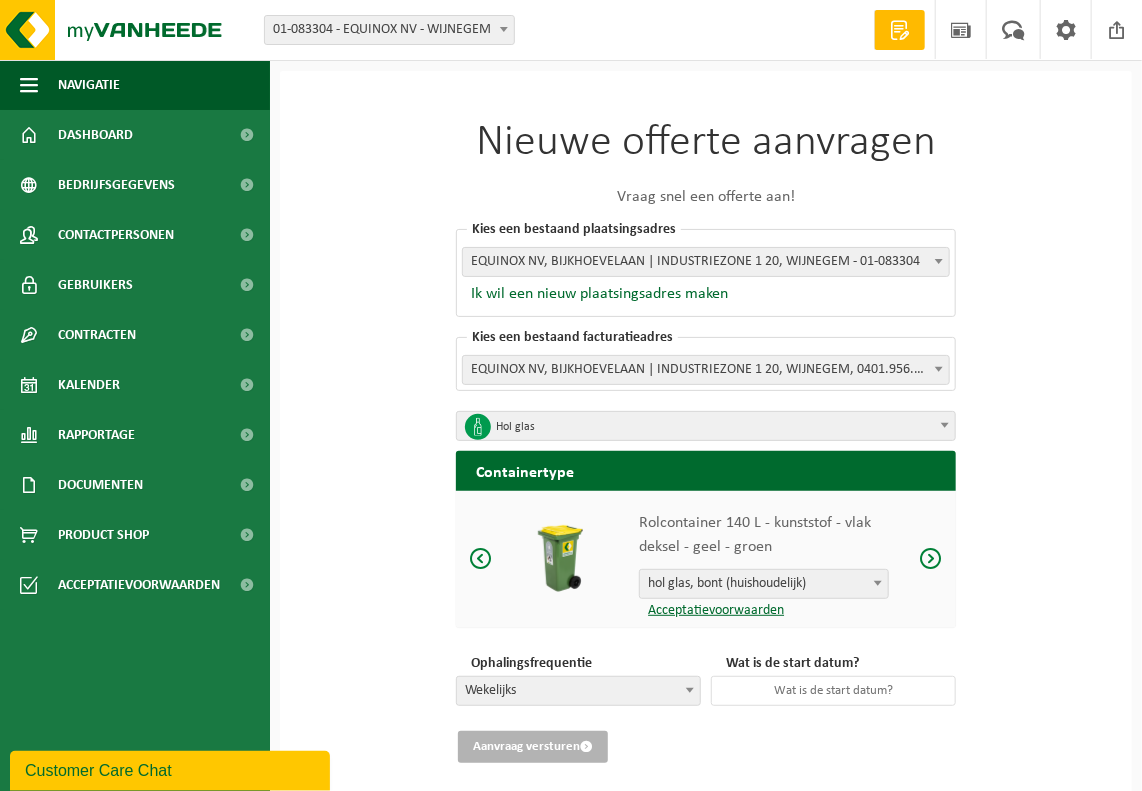 click at bounding box center (690, 690) 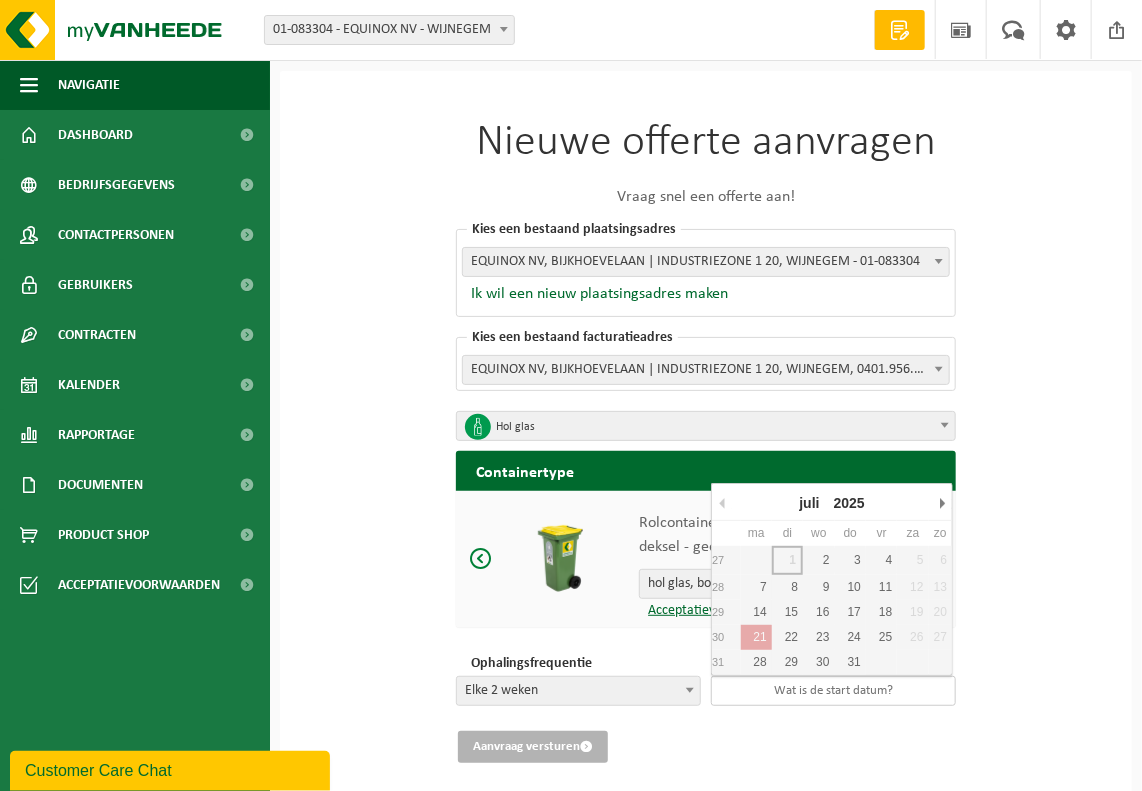 click at bounding box center [833, 691] 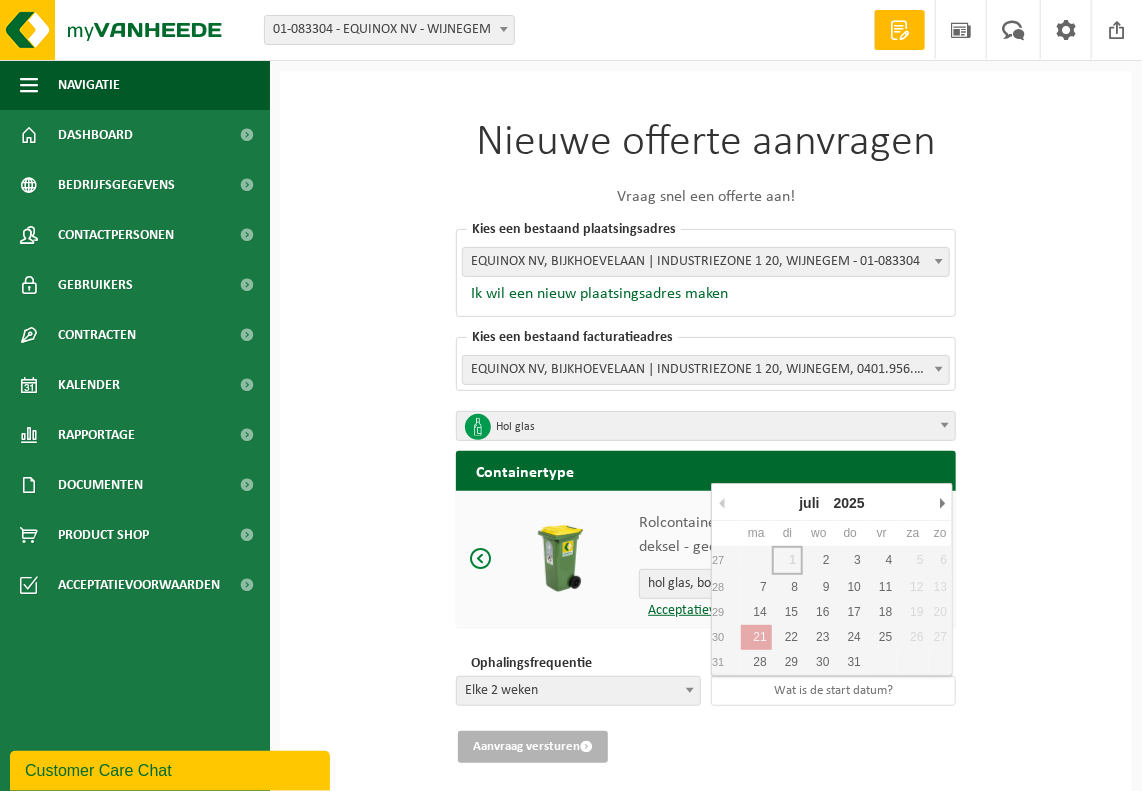 click on "Nieuwe offerte aanvragen   Vraag snel een offerte aan!               Kies een bestaand plaatsingsadres       Wat is het plaatsingsadres?   EQUINOX NV, BIJKHOEVELAAN | INDUSTRIEZONE 1 20, WIJNEGEM - 01-083304 EQUINOX NV, BIJKHOEVELAAN | INDUSTRIEZONE 1 20, WIJNEGEM - 01-083304 EQUINOX NV, BIJKHOEVELAAN | INDUSTRIEZONE 1 20, WIJNEGEM - 01-083304   Ik wil een nieuw plaatsingsadres maken         Maak een nieuw plaatsingsadres           Via uw BTW nummer halen we uw KBO gegevens op                                                                   Kies uw sector   Kies uw sector         Ik wil een bestaand plaatsingsadres kiezen               Kies een bestaand facturatieadres       Wat is het facturatieadres?   EQUINOX NV, BIJKHOEVELAAN | INDUSTRIEZONE 1 20, WIJNEGEM, 0401.956.815 - 01-083304 EQUINOX NV, BIJKHOEVELAAN | INDUSTRIEZONE 1 20, WIJNEGEM, 0401.956.815 - 01-083304 EQUINOX NV, BIJKHOEVELAAN | INDUSTRIEZONE 1 20, WIJNEGEM, 0401.956.815 - 01-083304             Kies de afvalstroom   Hol glas" at bounding box center (706, 452) 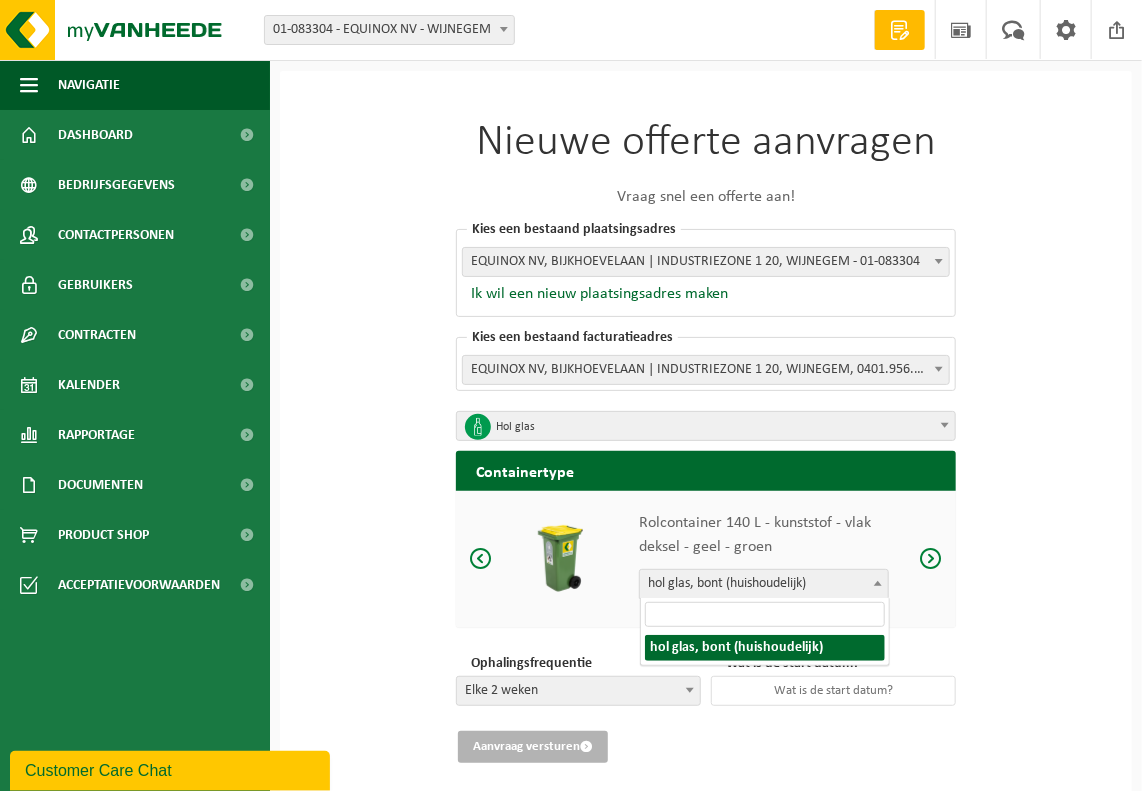click at bounding box center [878, 583] 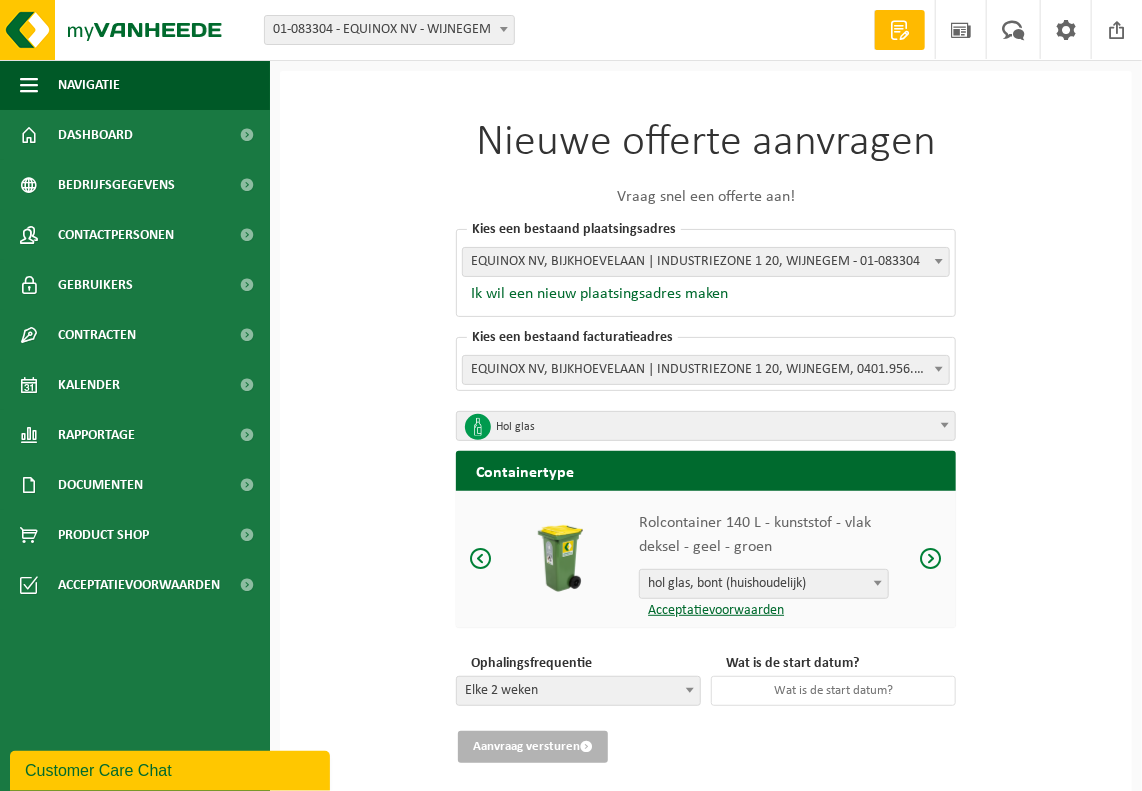 click on "Acceptatievoorwaarden" at bounding box center (711, 610) 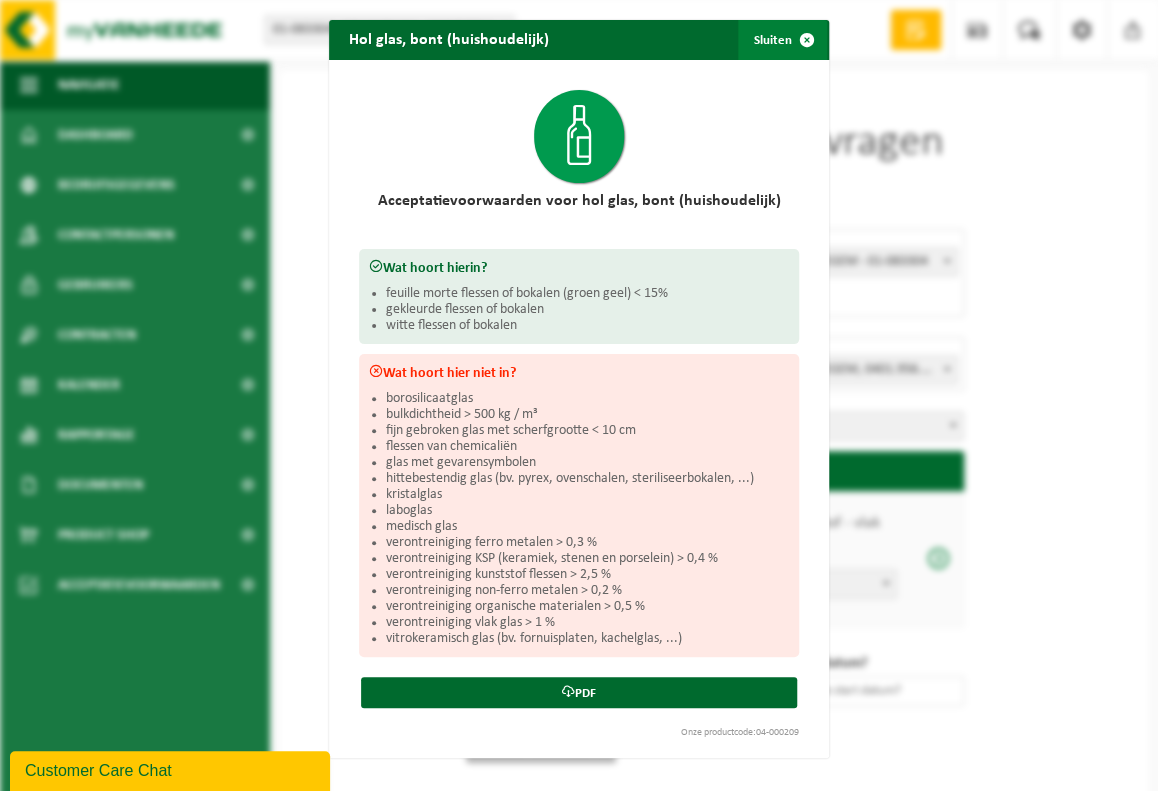 click at bounding box center (807, 40) 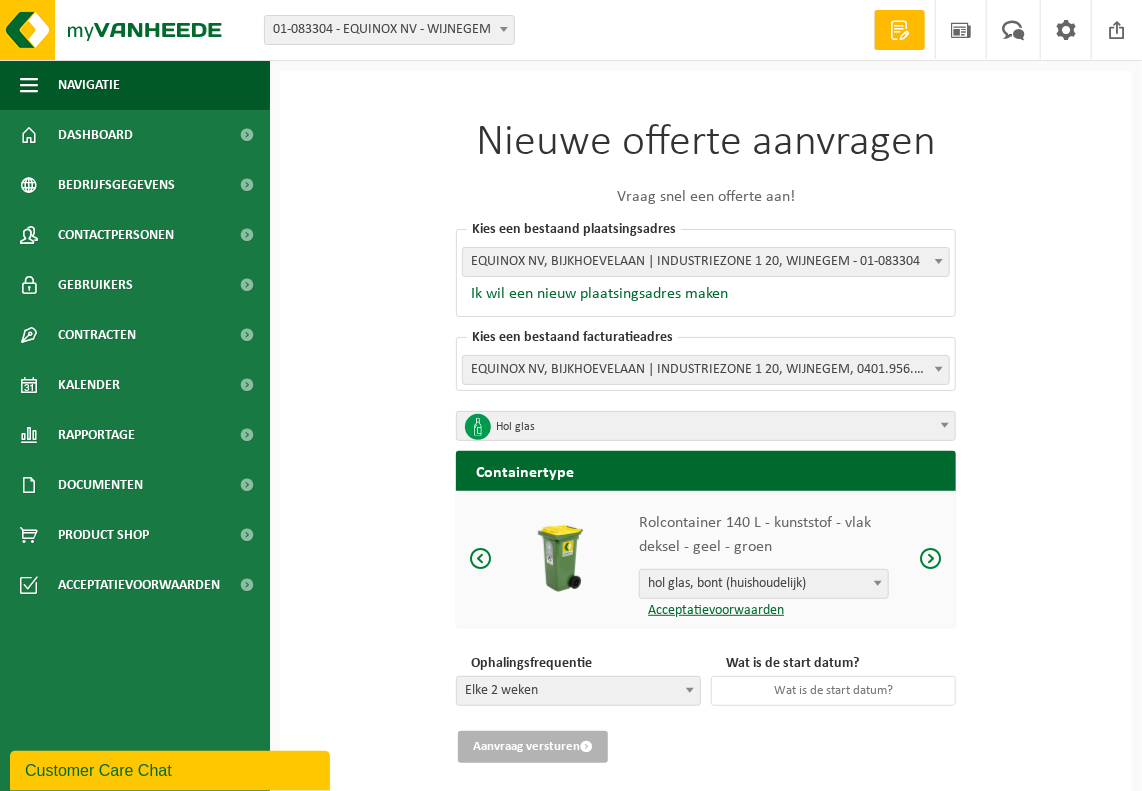 click on "Hol glas" at bounding box center (713, 427) 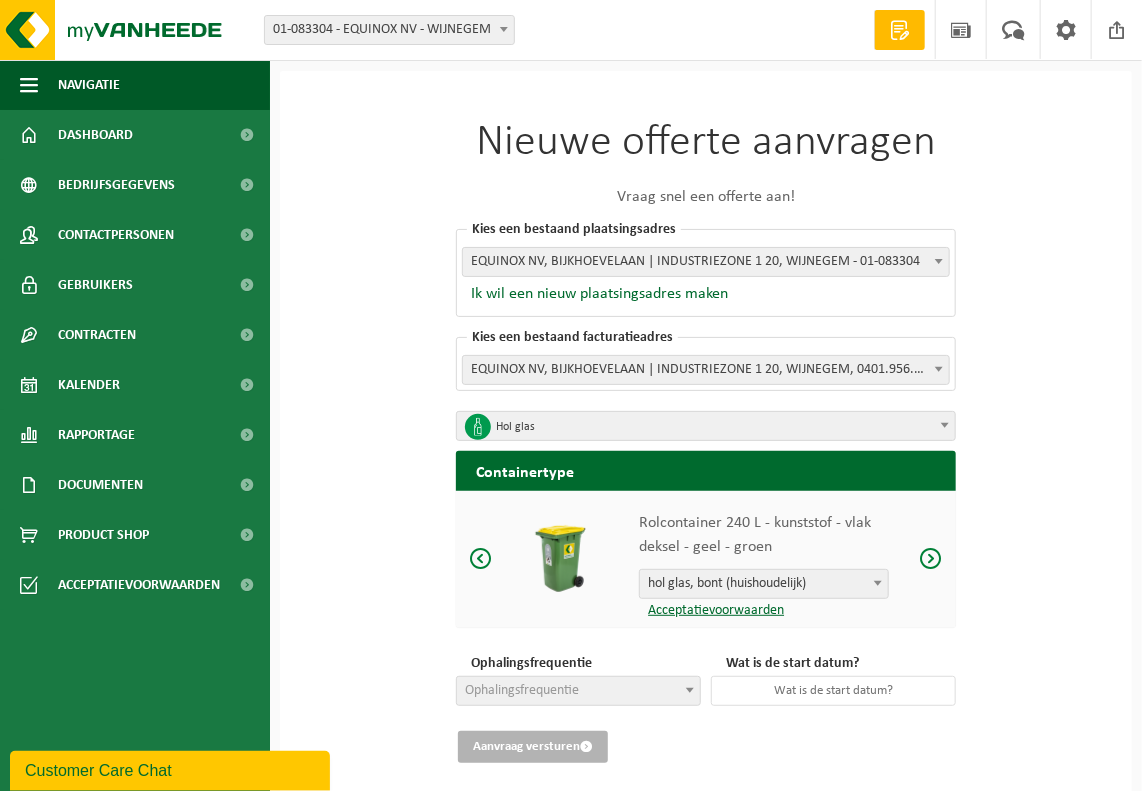 click at bounding box center [931, 558] 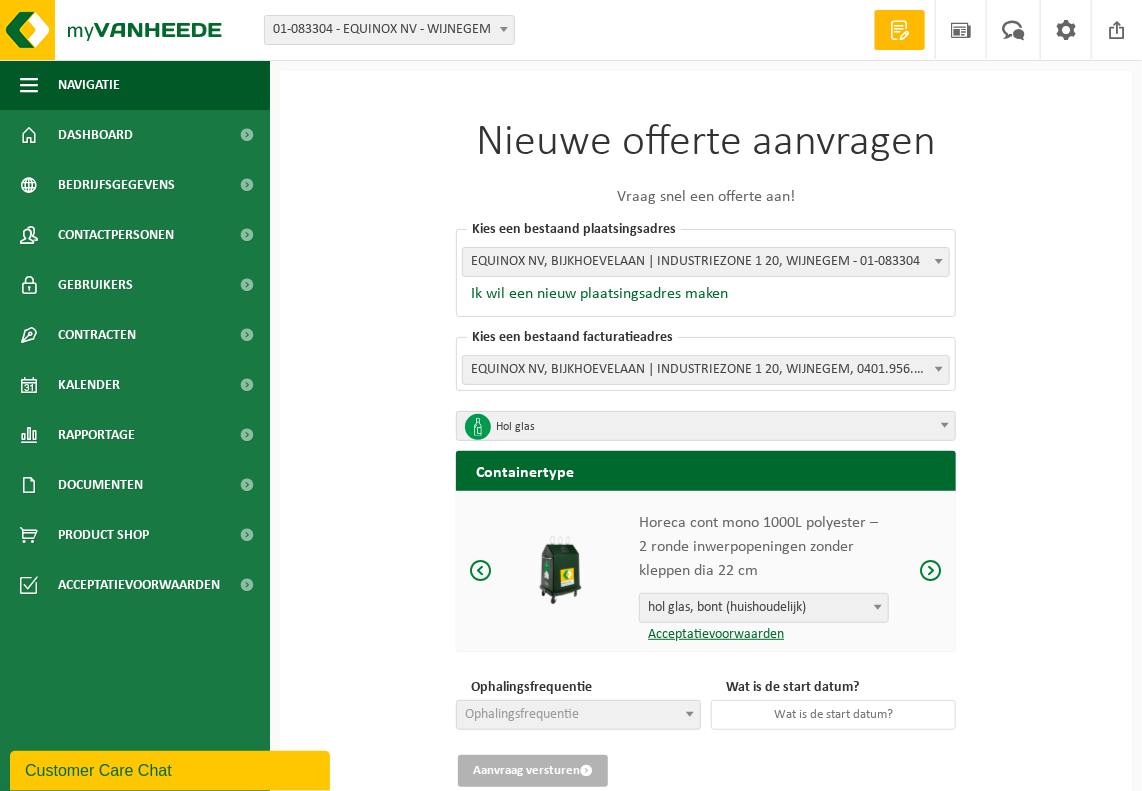 click at bounding box center [931, 570] 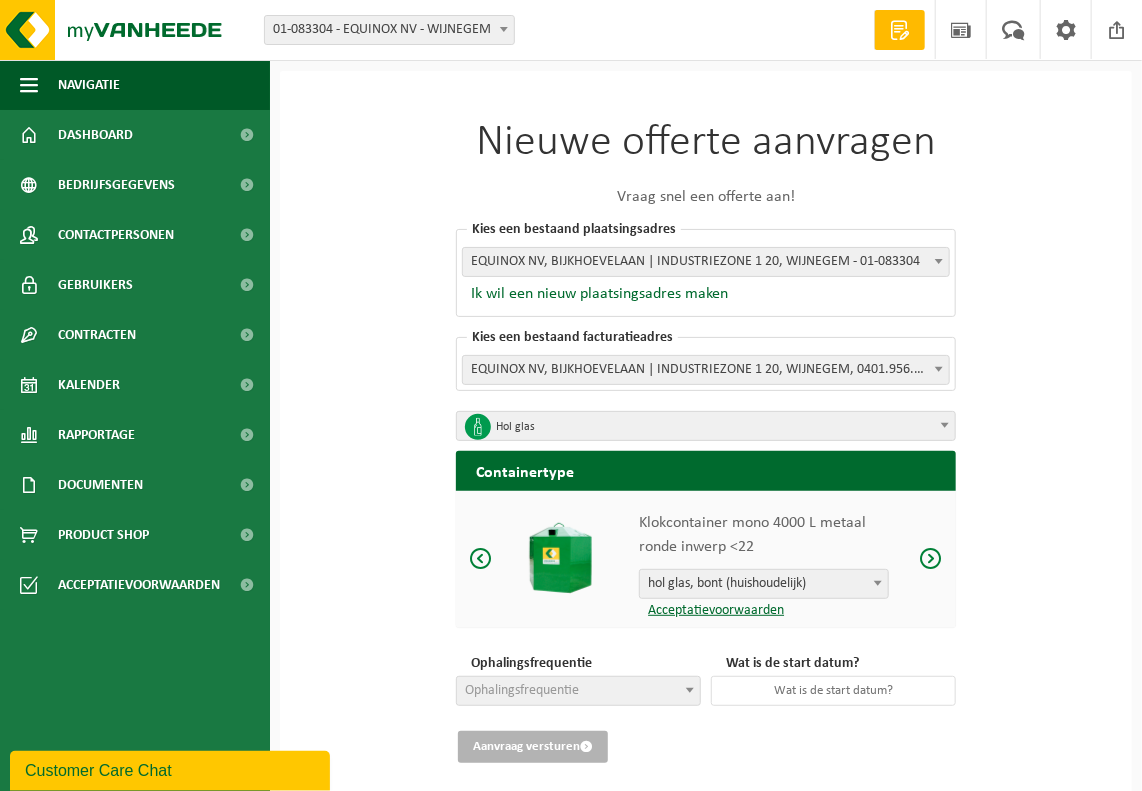 click on "Klokcontainer mono 4000 L metaal ronde inwerp <22       hol glas, bont (huishoudelijk) hol glas, bont (huishoudelijk)     Acceptatievoorwaarden" at bounding box center (706, 559) 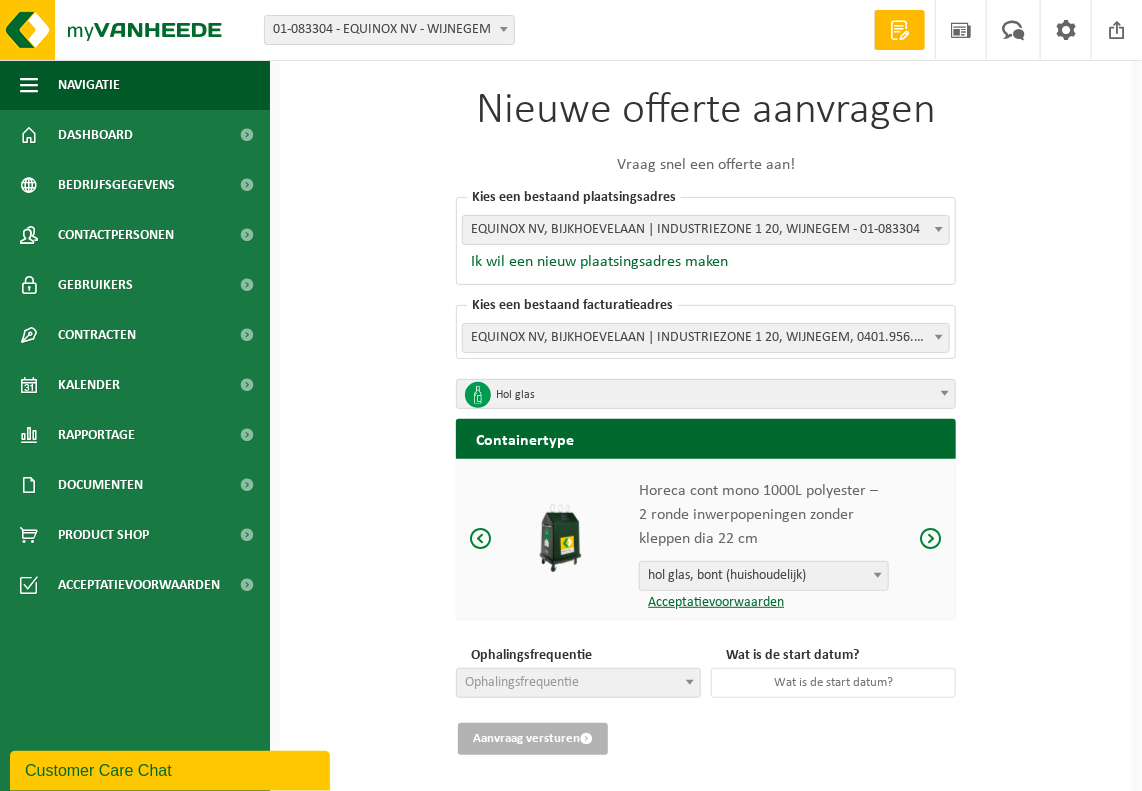 scroll, scrollTop: 64, scrollLeft: 0, axis: vertical 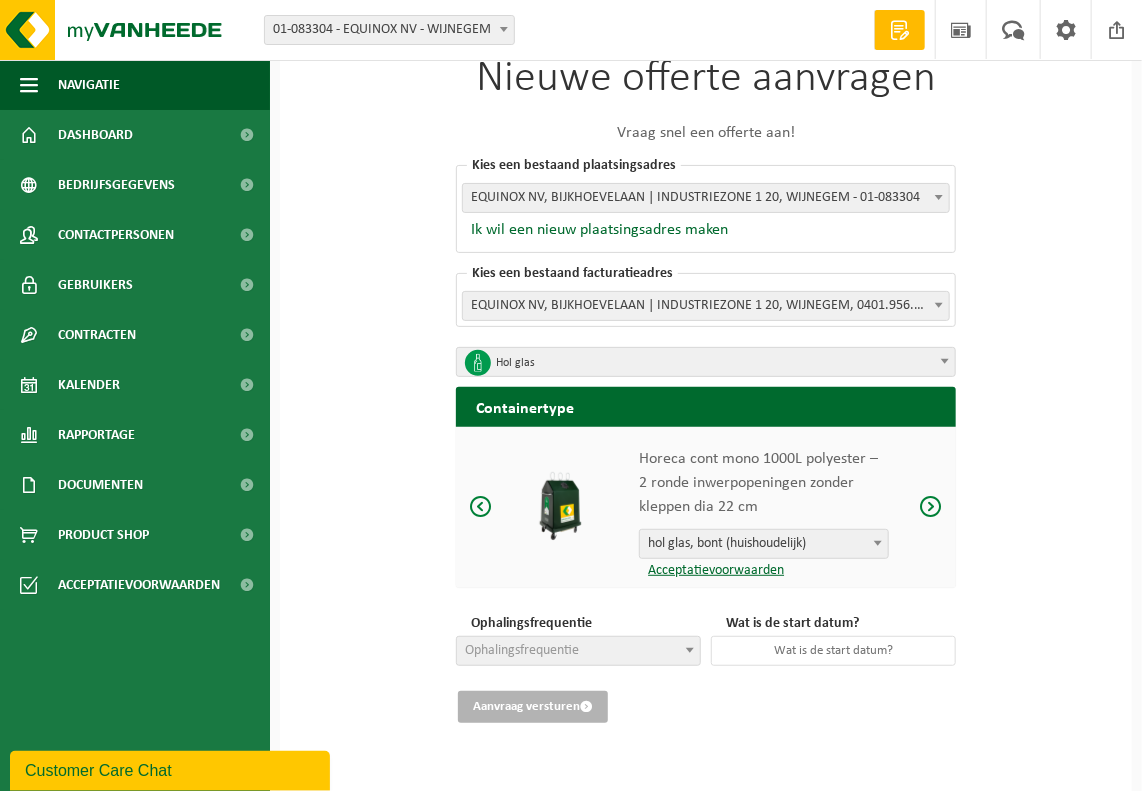 click on "Ophalingsfrequentie" at bounding box center [578, 651] 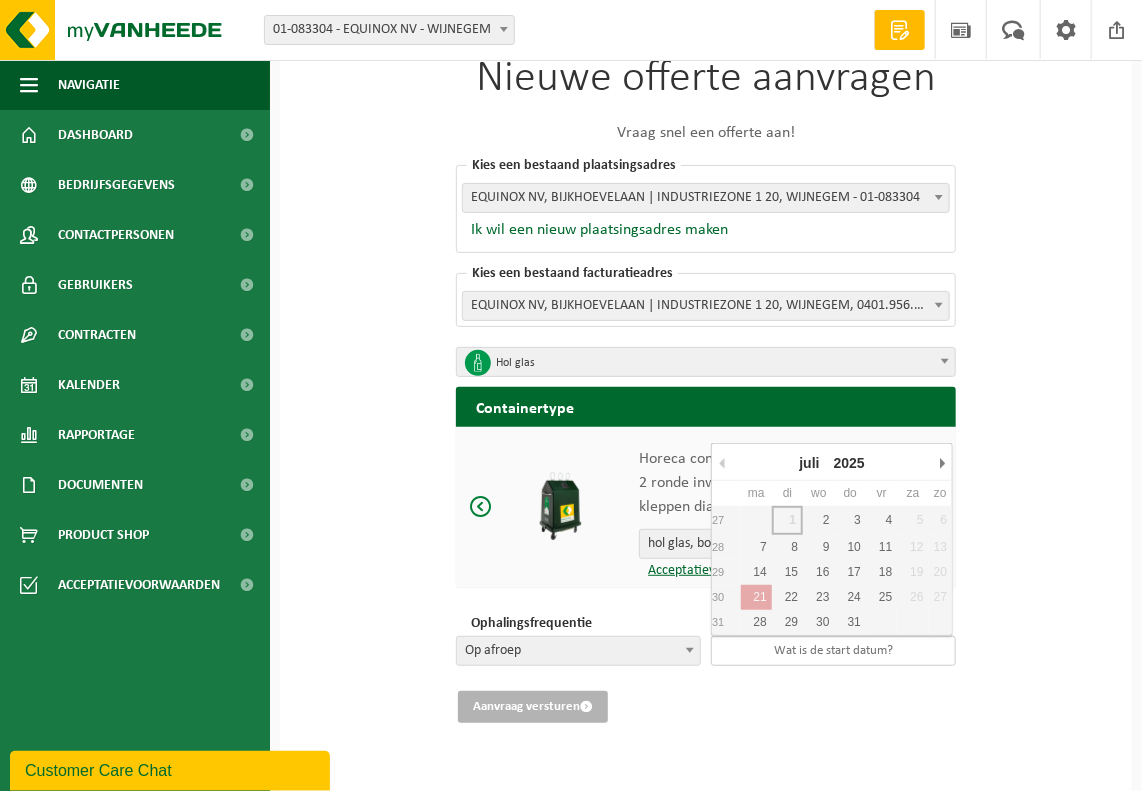 click at bounding box center (833, 651) 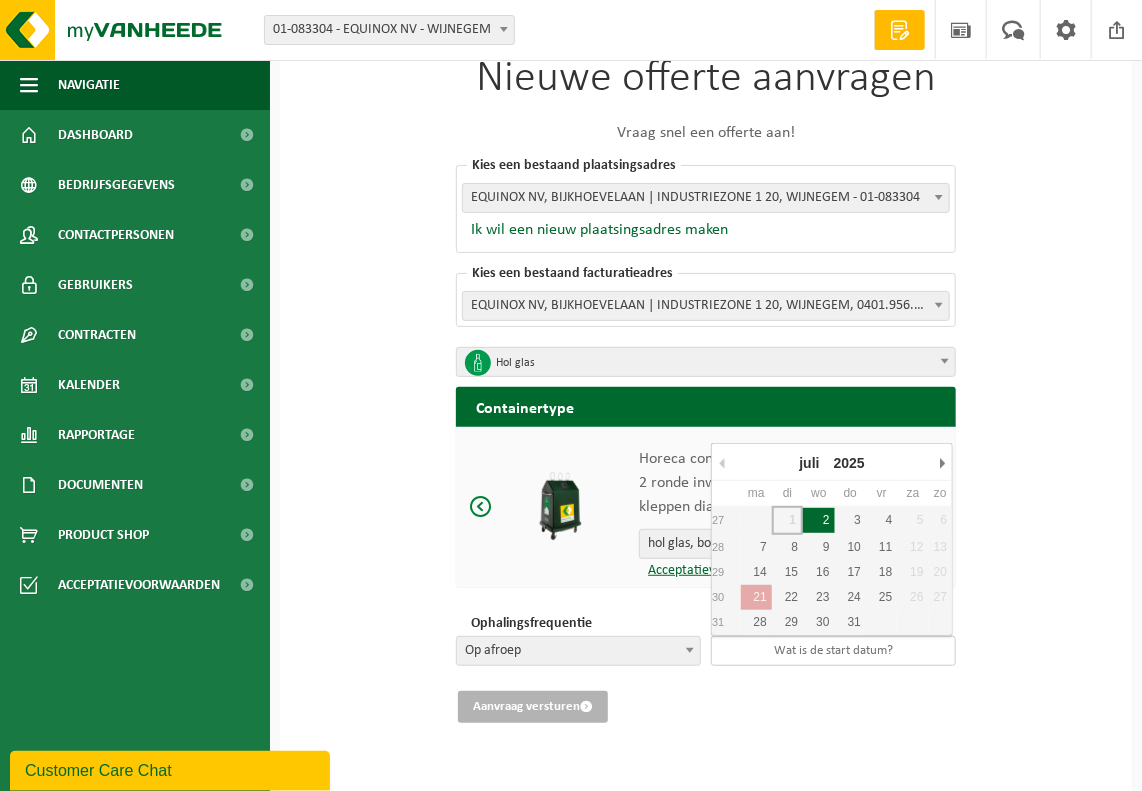 type on "2025-07-02" 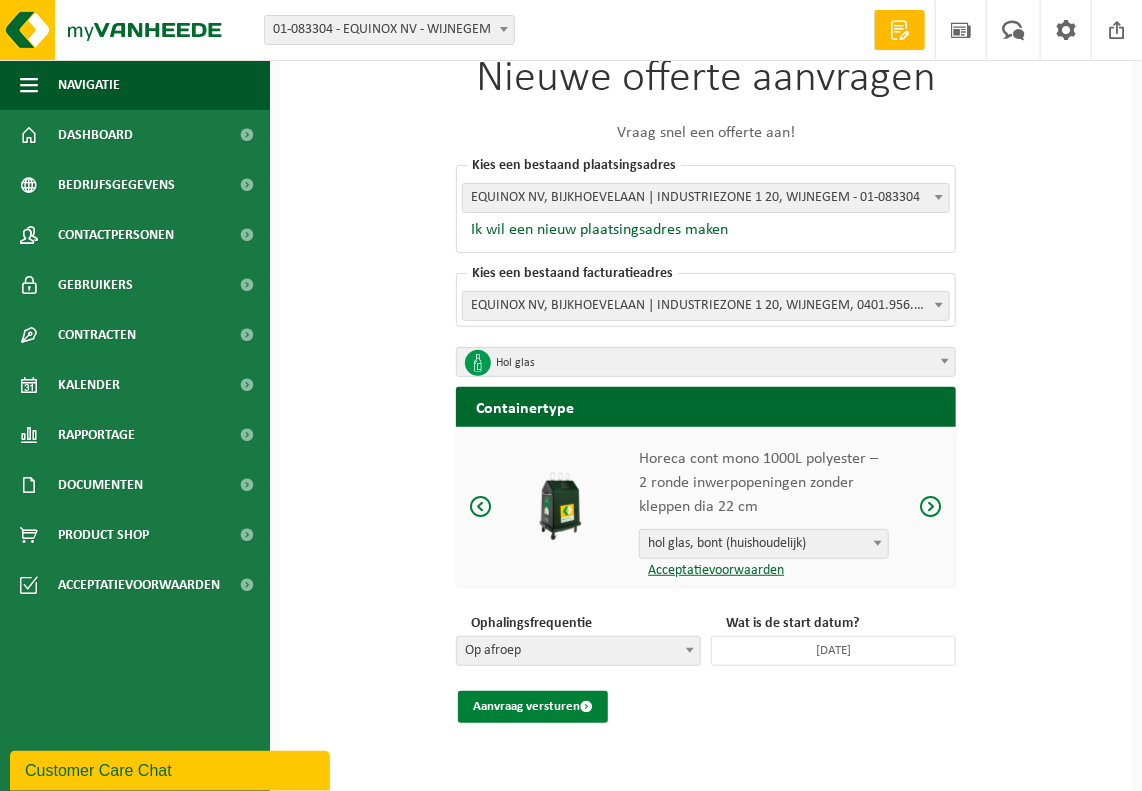 click on "Aanvraag versturen" at bounding box center (533, 707) 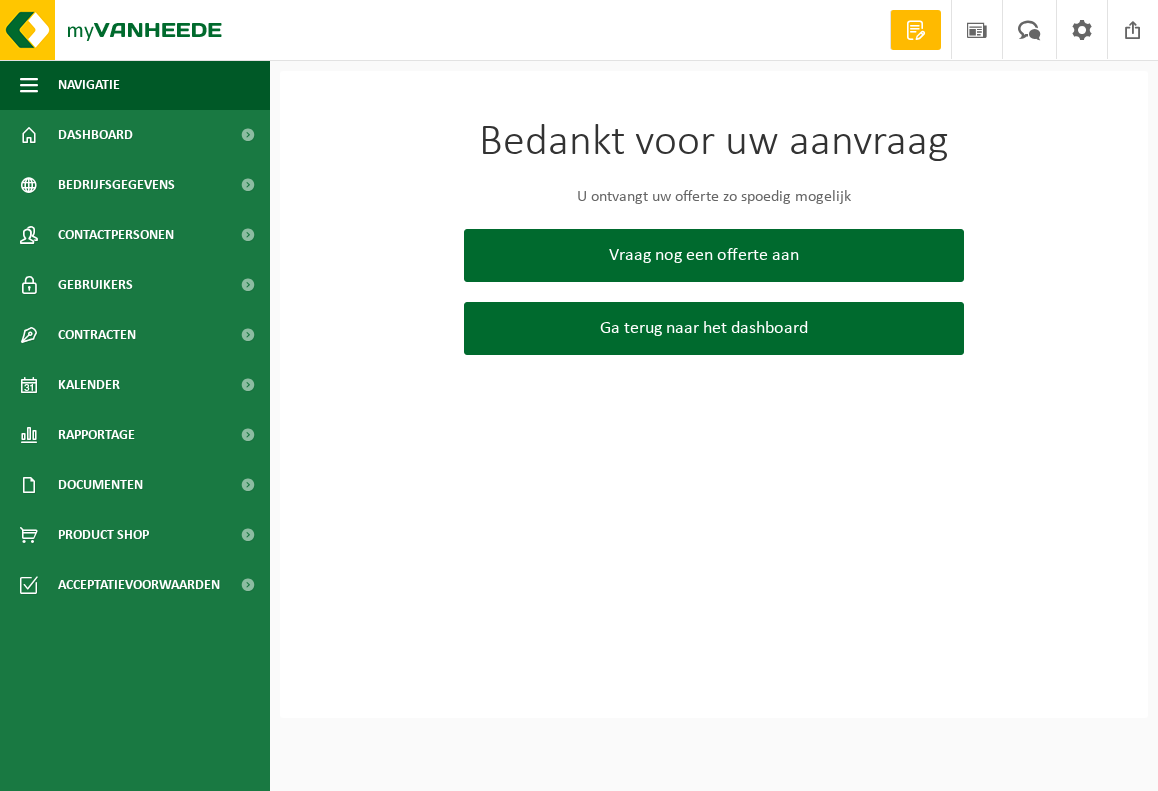 scroll, scrollTop: 0, scrollLeft: 0, axis: both 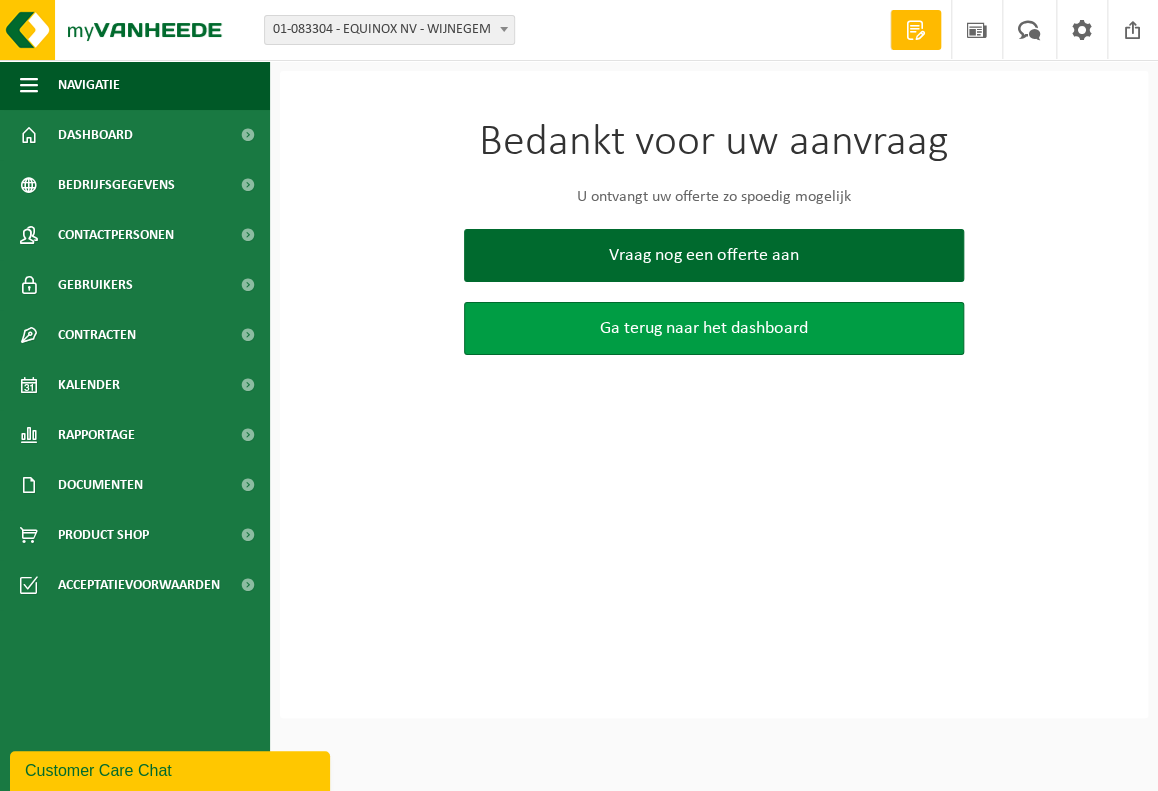click on "Ga terug naar het dashboard" at bounding box center [704, 328] 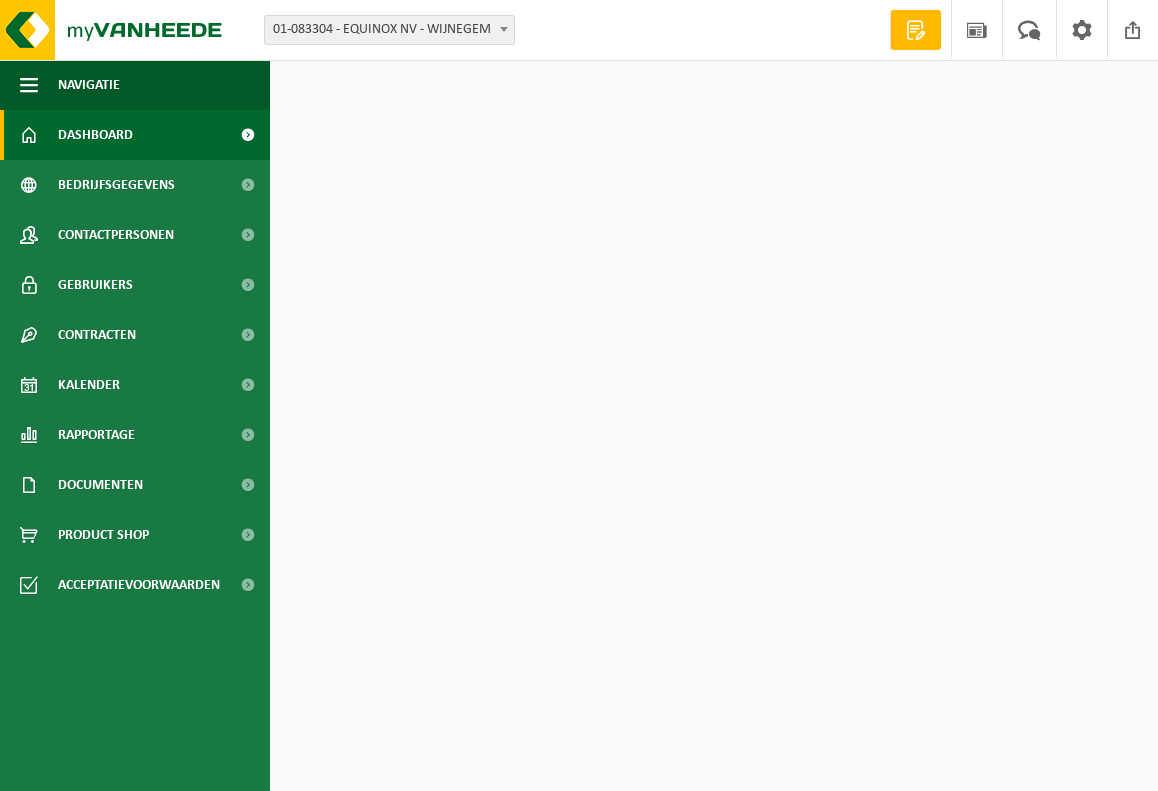 scroll, scrollTop: 0, scrollLeft: 0, axis: both 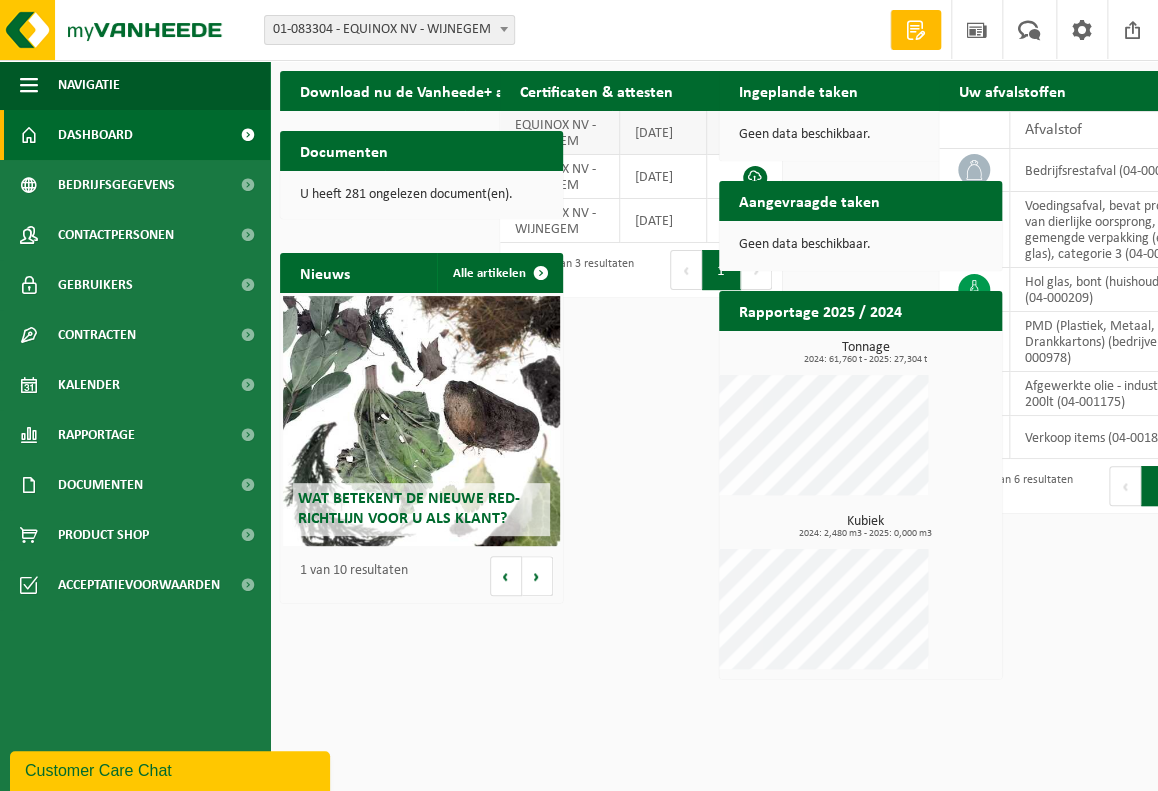 click at bounding box center [755, 134] 